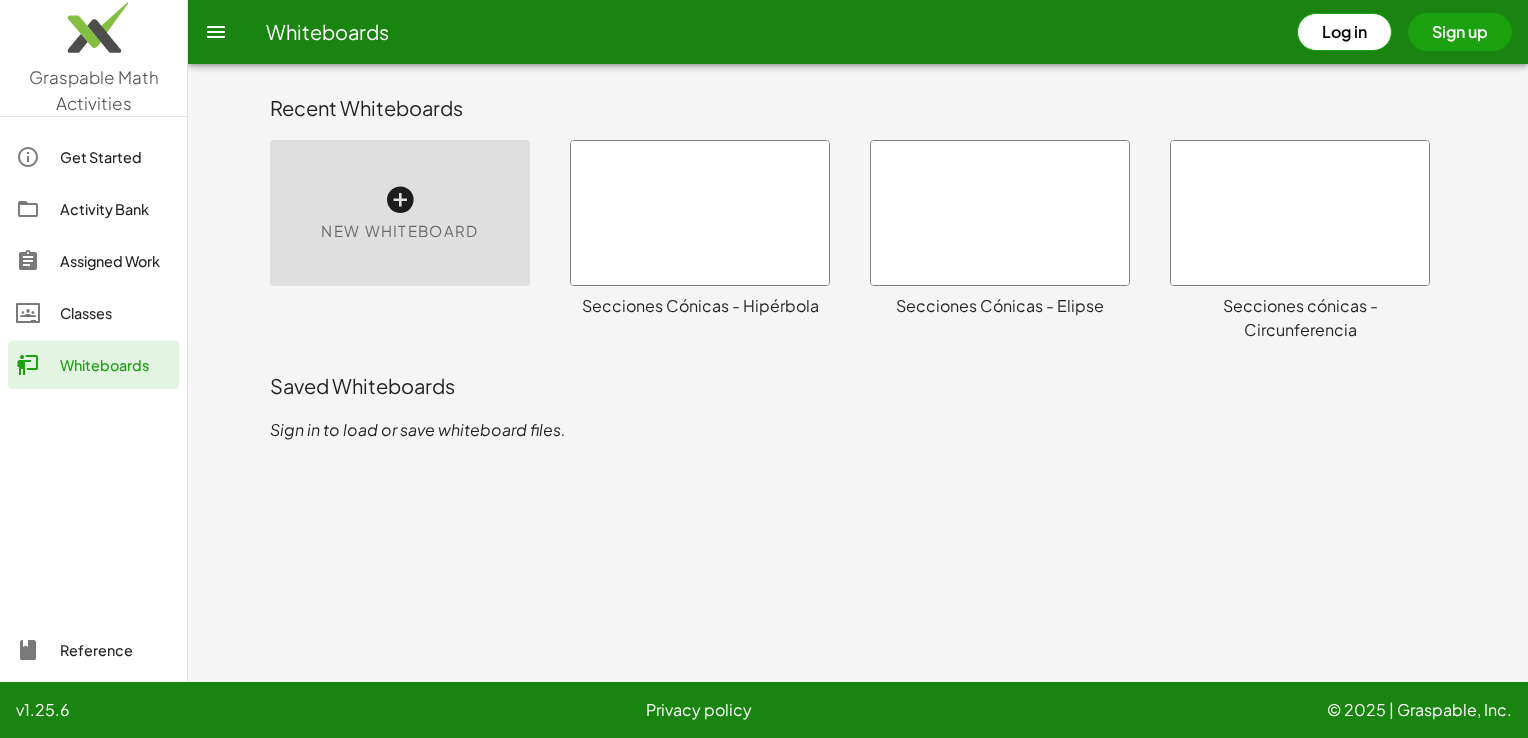 scroll, scrollTop: 0, scrollLeft: 0, axis: both 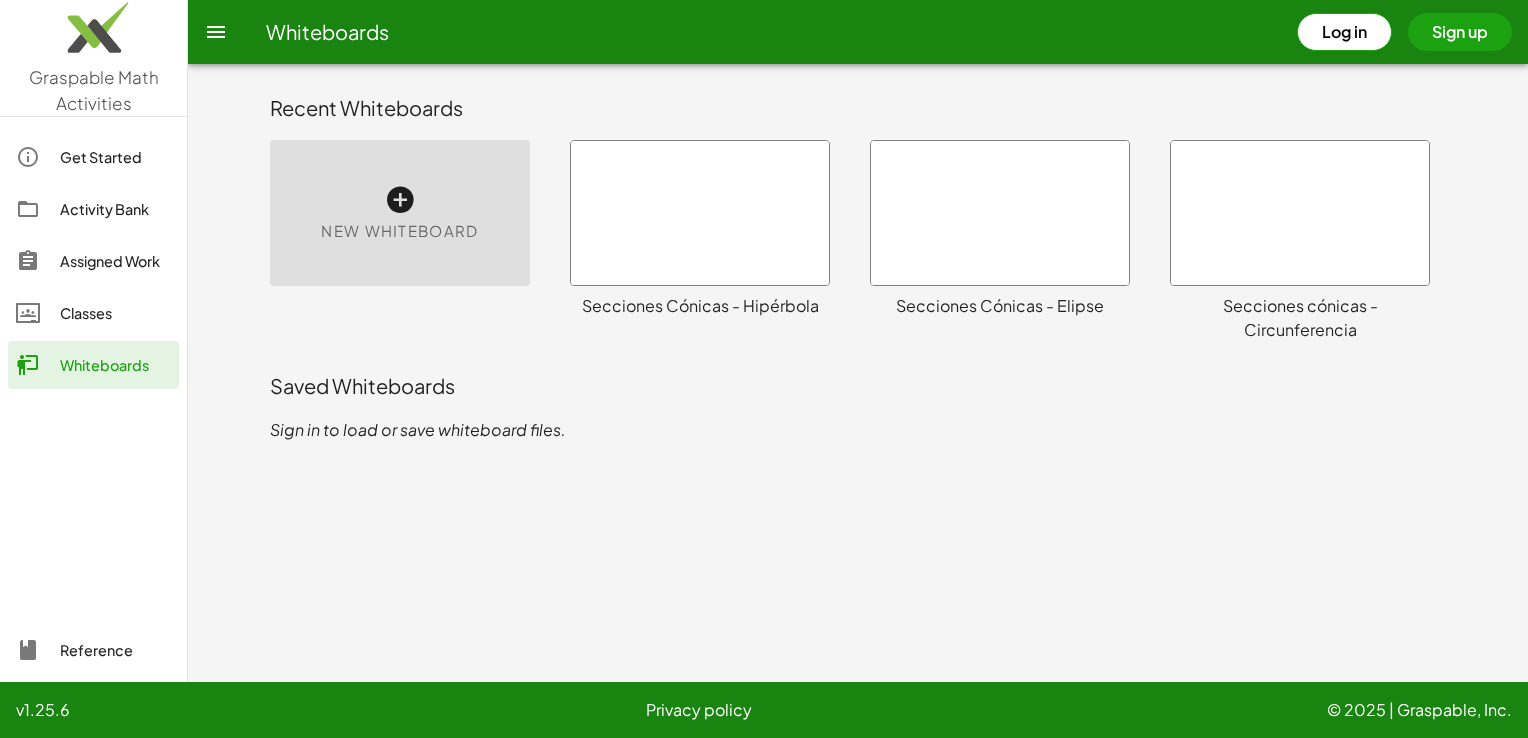 click at bounding box center (1000, 213) 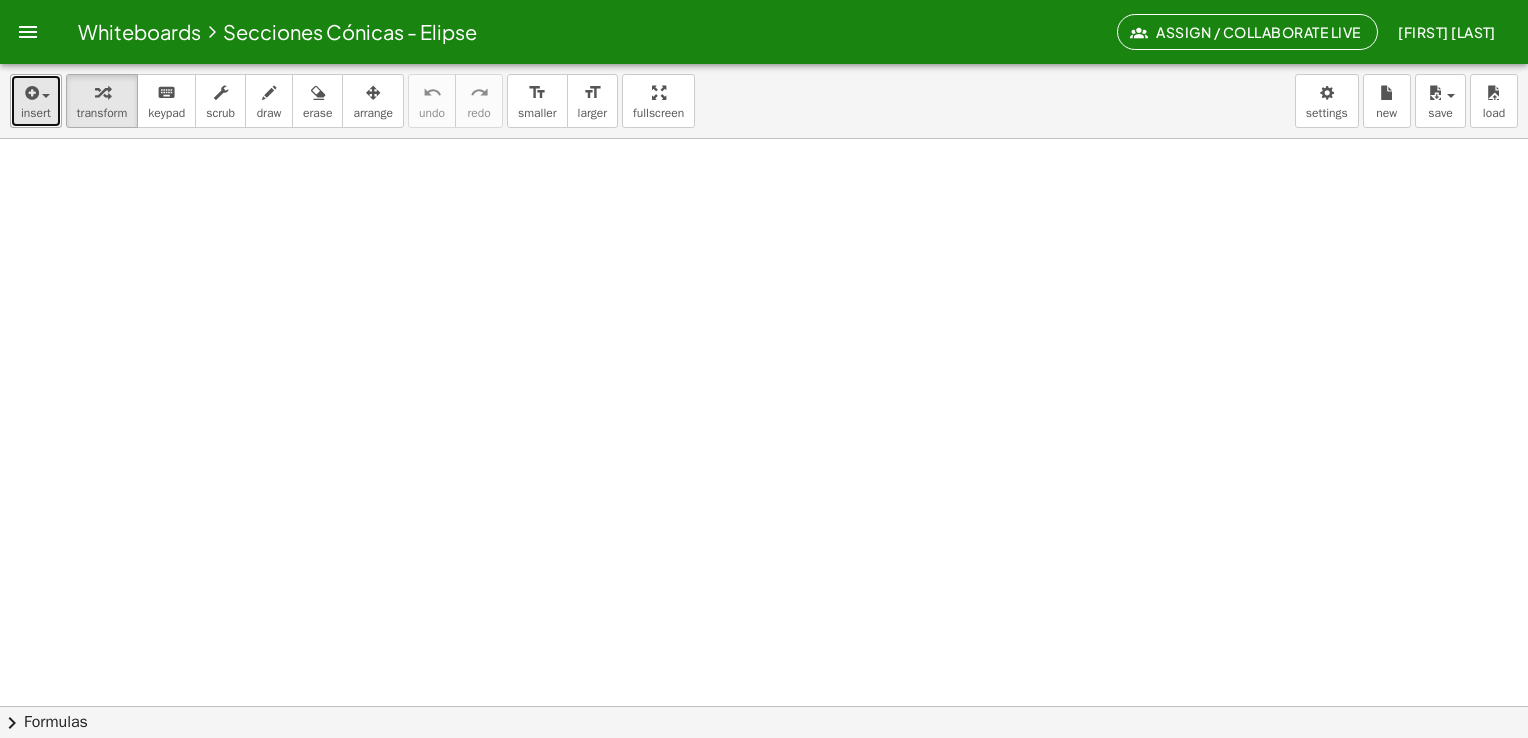 click on "insert" at bounding box center [36, 113] 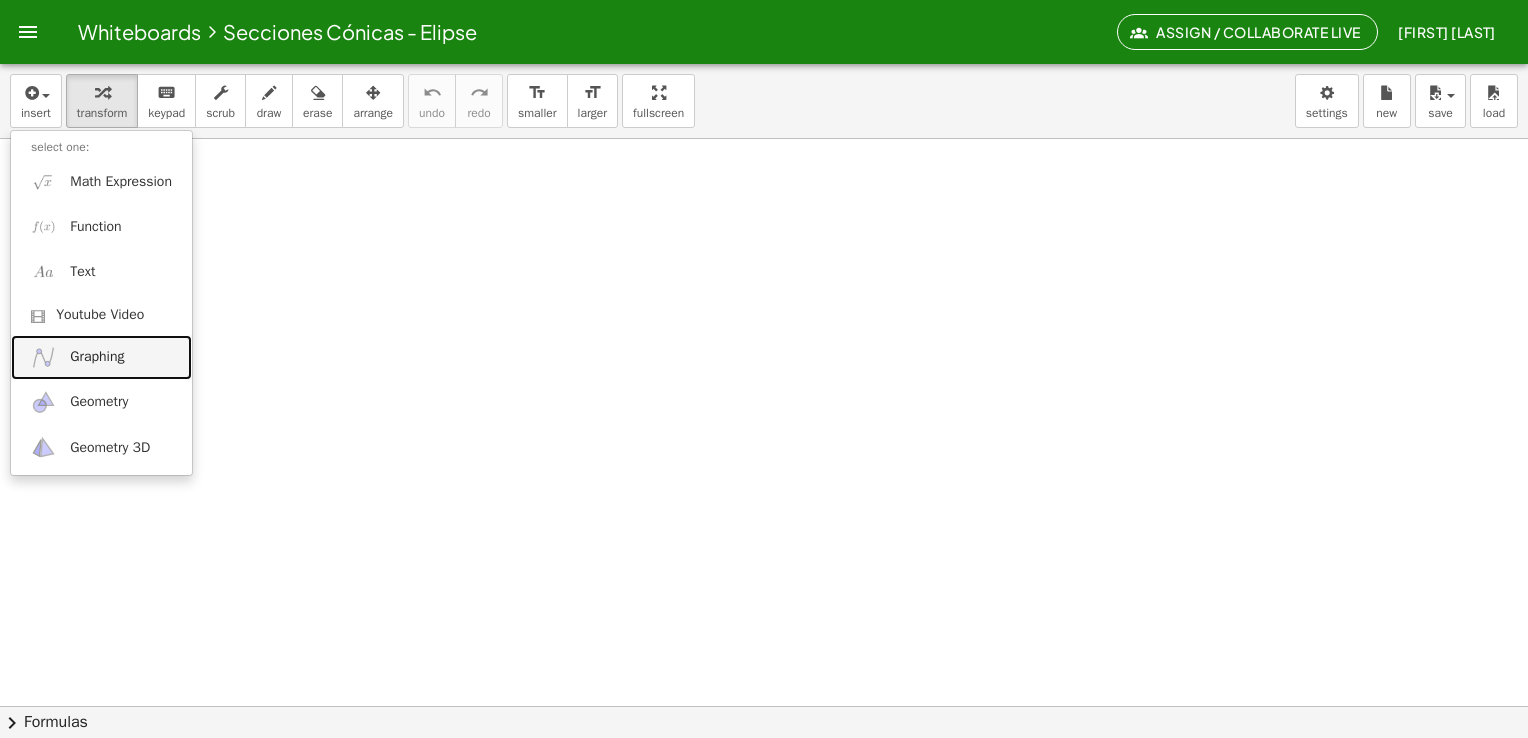 click on "Graphing" at bounding box center (101, 357) 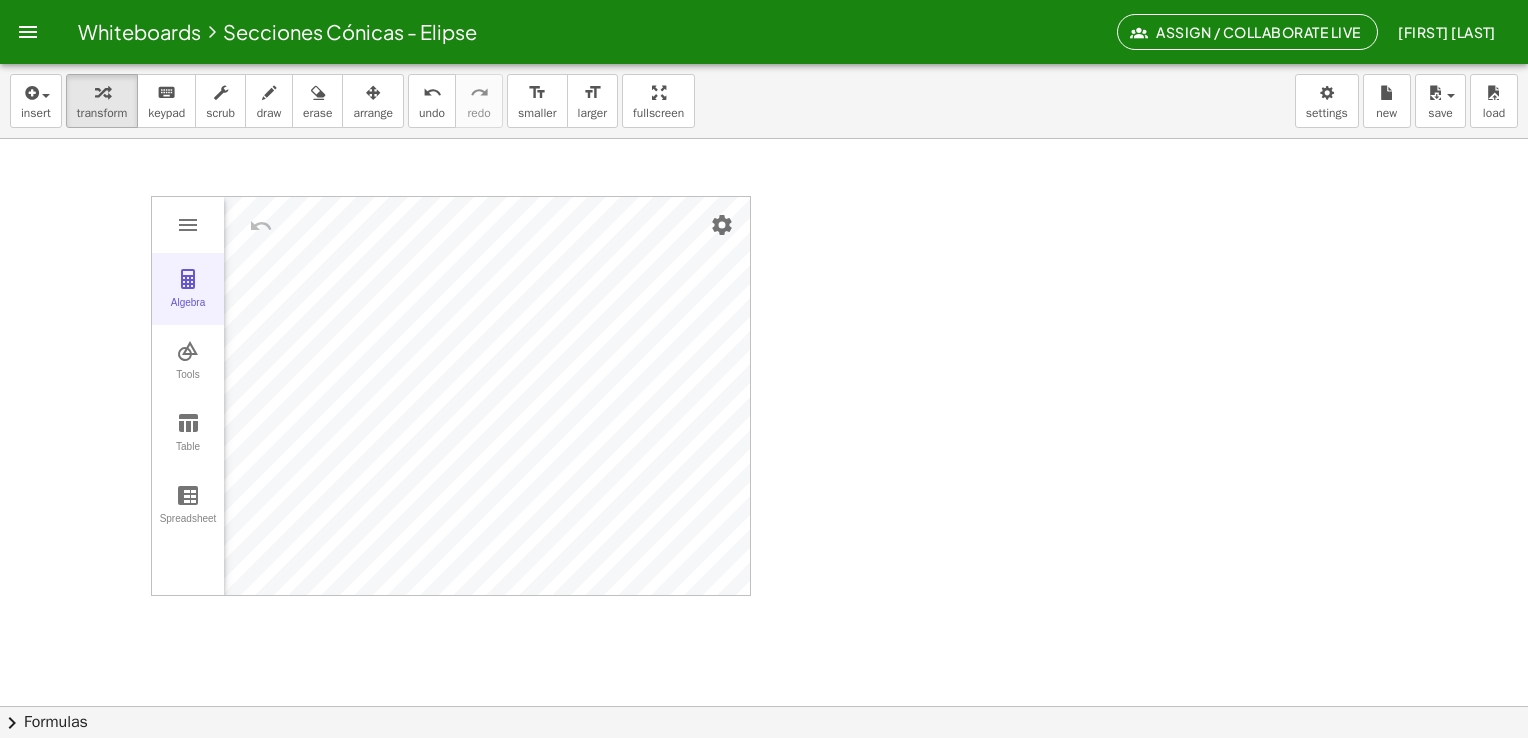 click at bounding box center [188, 279] 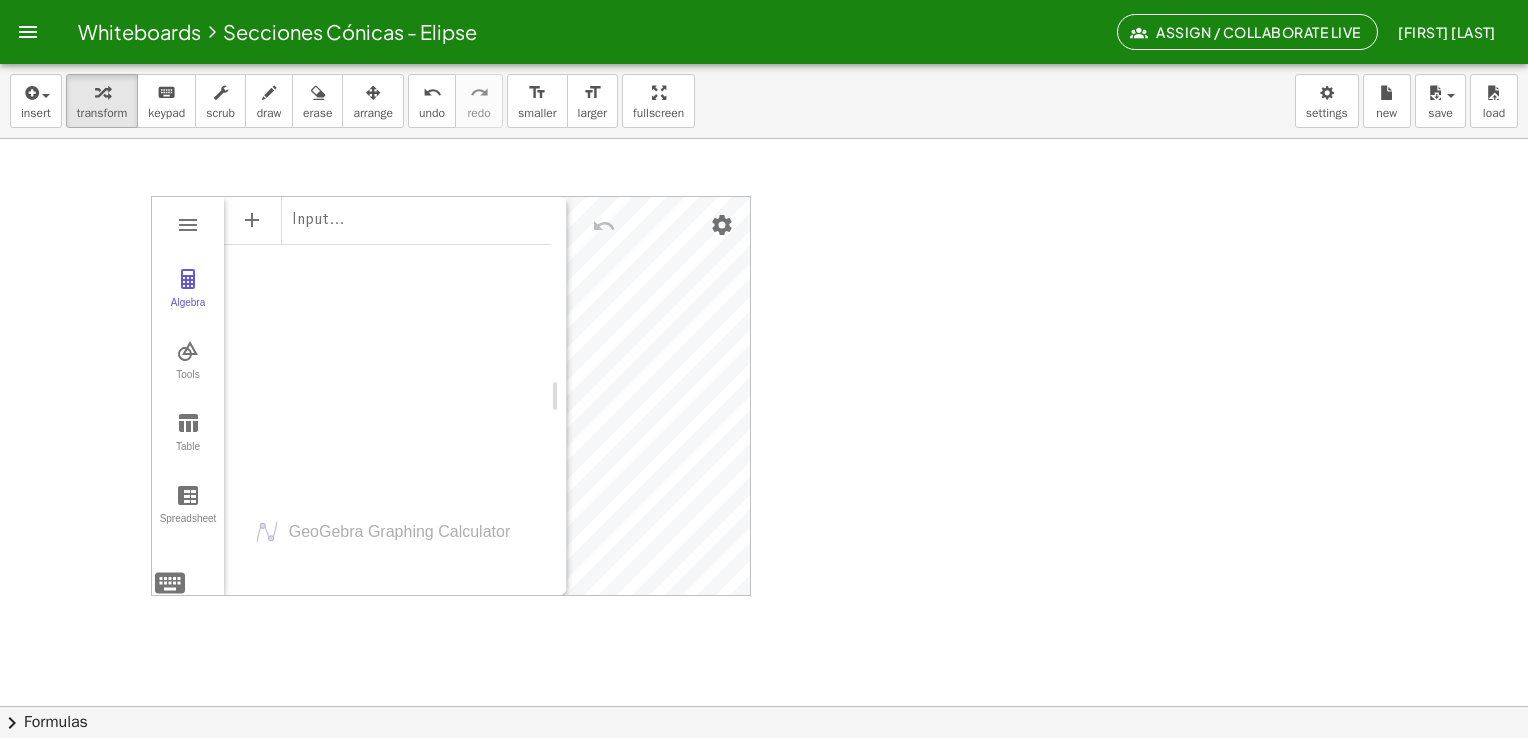 drag, startPoint x: 328, startPoint y: 389, endPoint x: 558, endPoint y: 375, distance: 230.42569 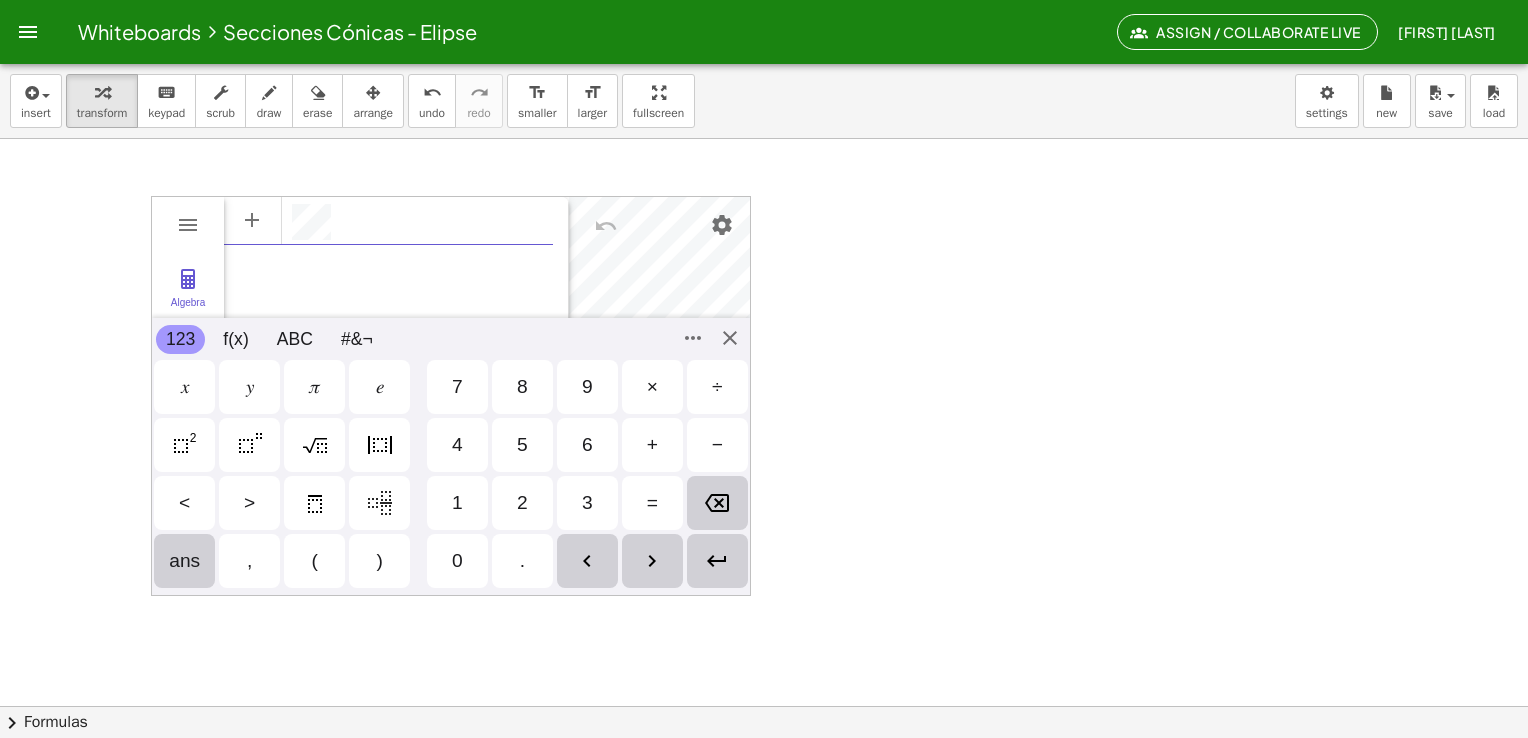 scroll, scrollTop: 12, scrollLeft: 0, axis: vertical 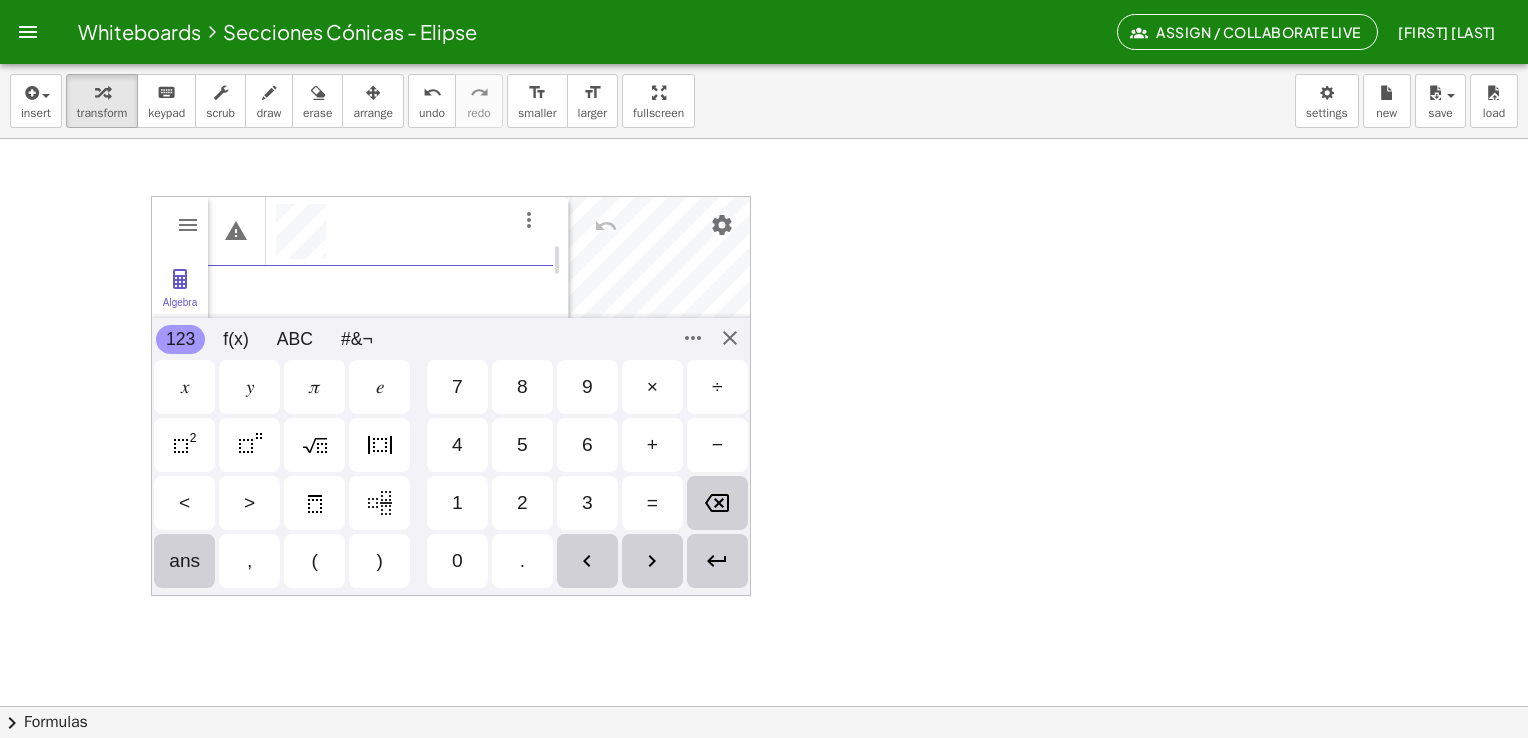 click at bounding box center (185, 445) 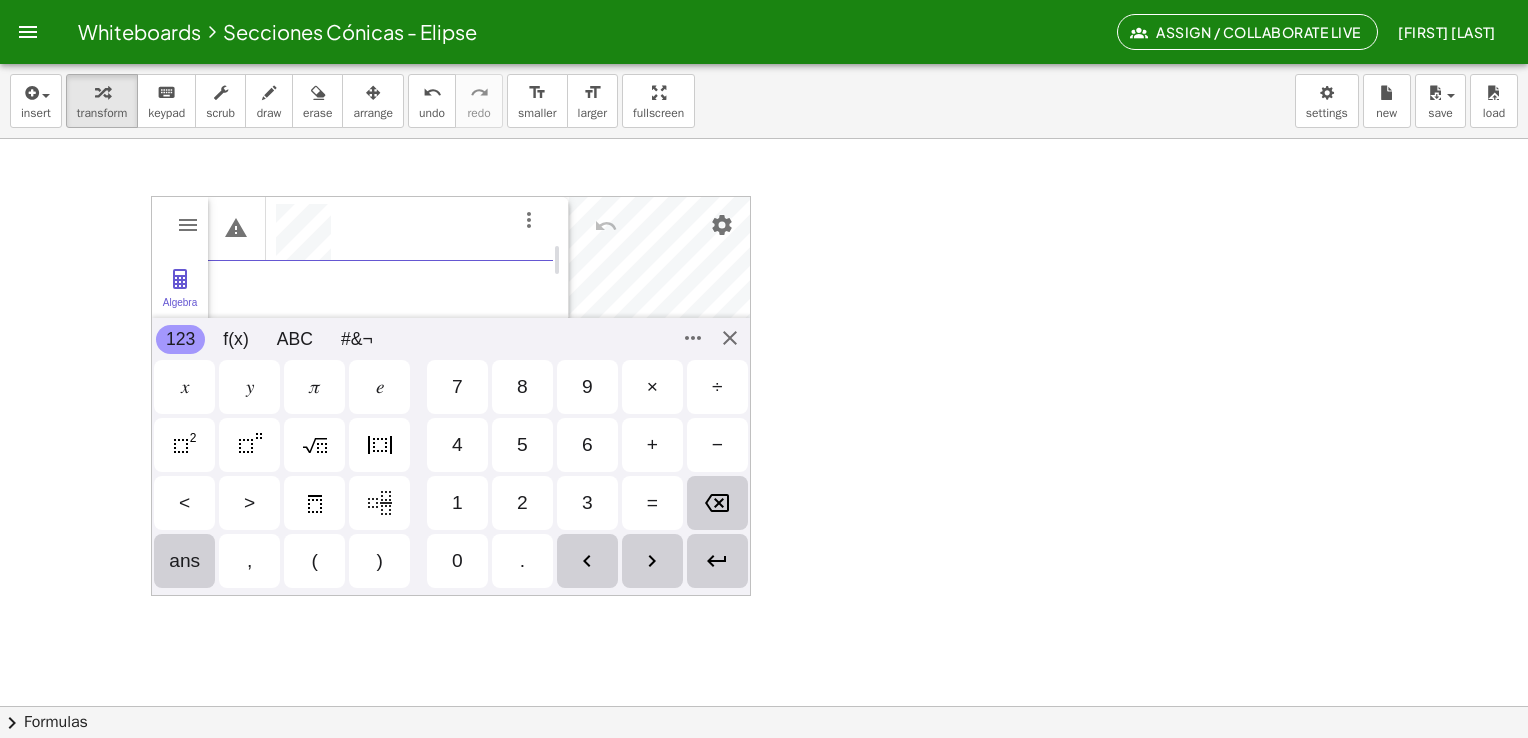 scroll, scrollTop: 12, scrollLeft: 0, axis: vertical 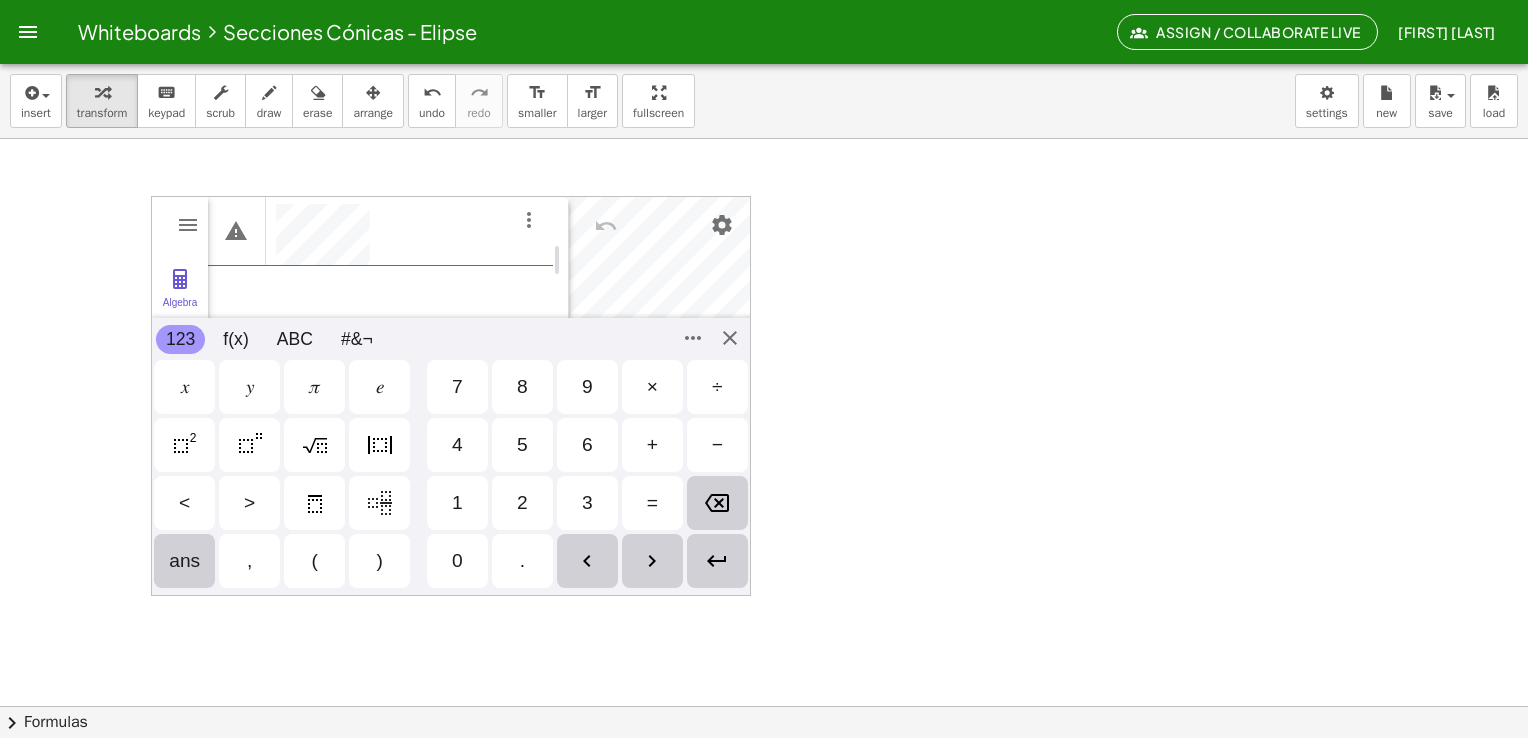 click at bounding box center [185, 445] 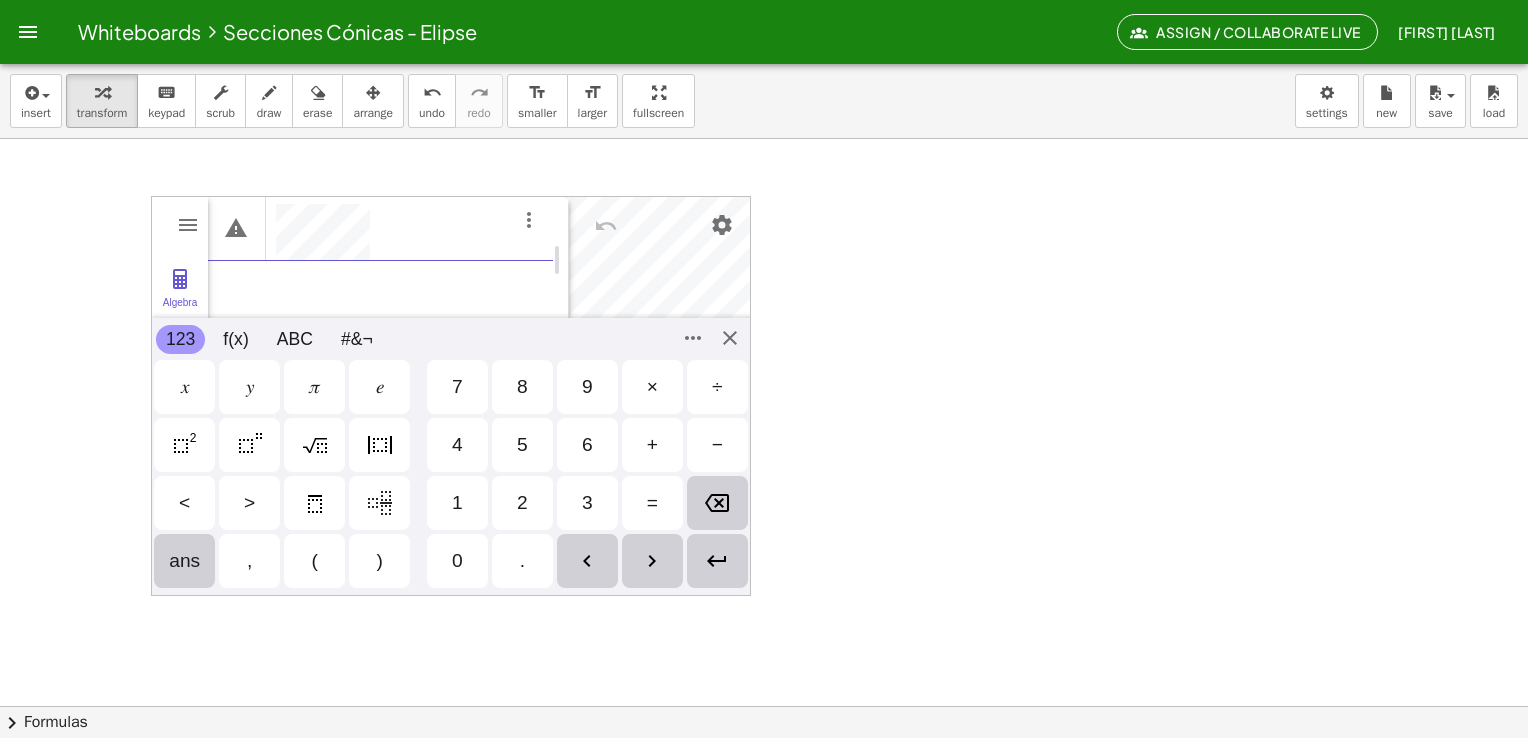 scroll, scrollTop: 12, scrollLeft: 0, axis: vertical 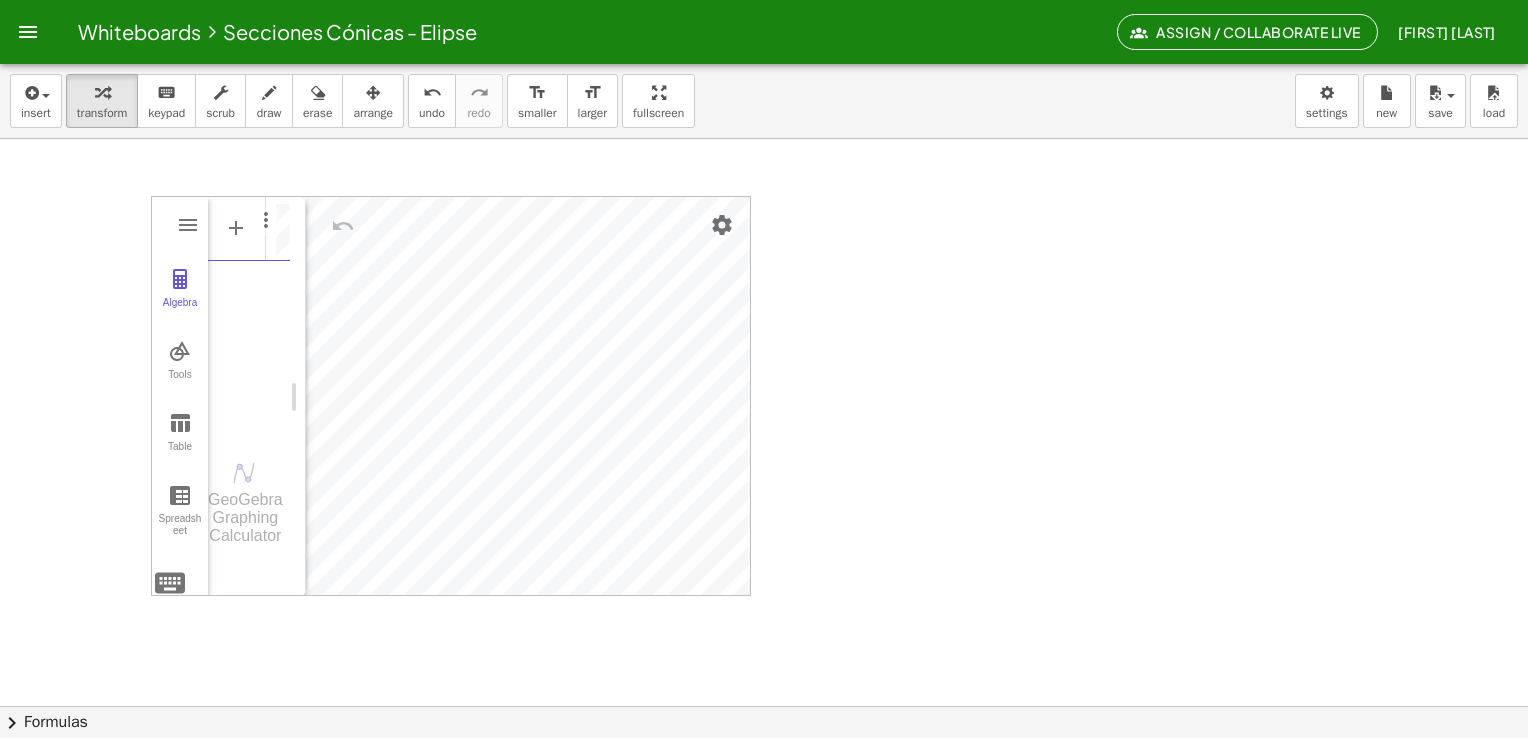 drag, startPoint x: 559, startPoint y: 266, endPoint x: 296, endPoint y: 359, distance: 278.95877 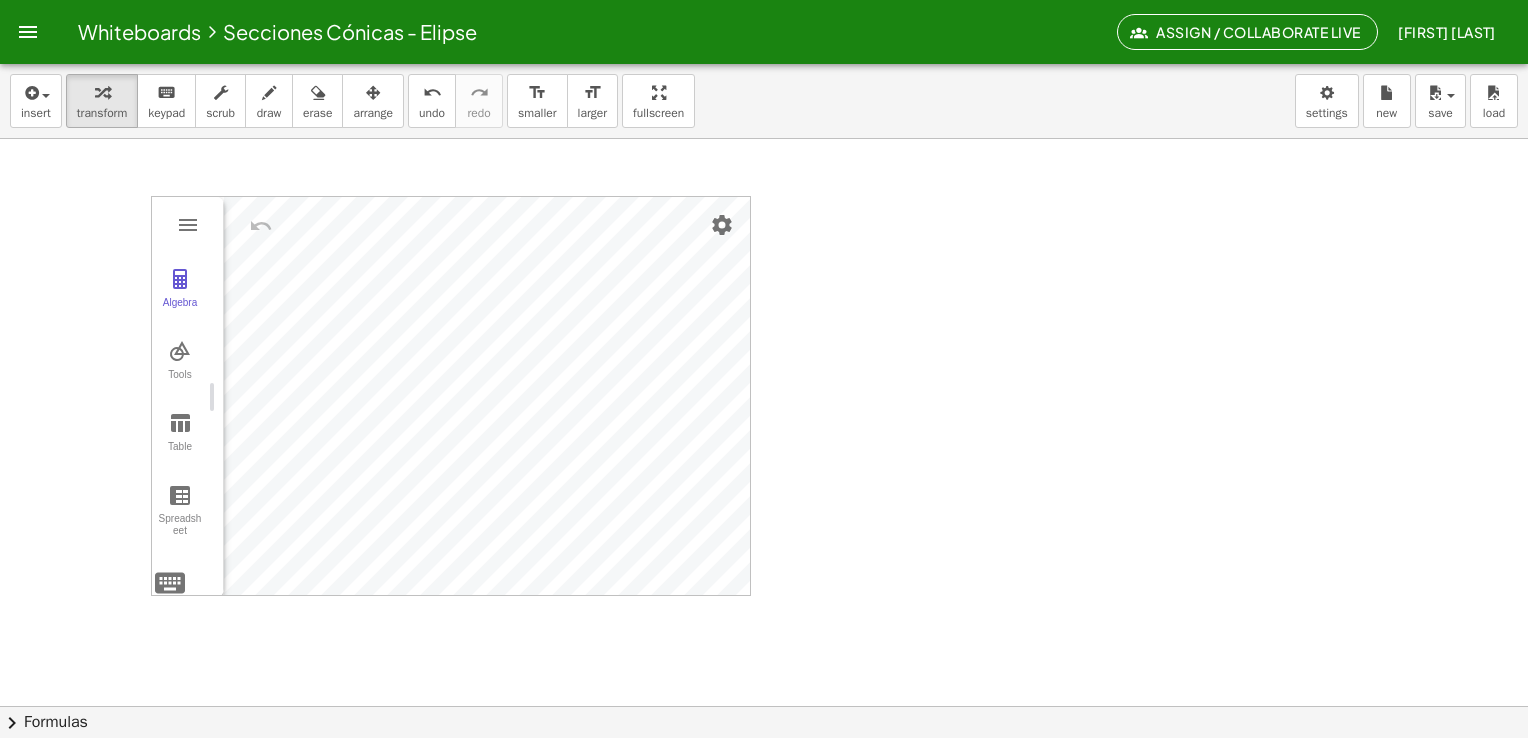 drag, startPoint x: 296, startPoint y: 393, endPoint x: 195, endPoint y: 426, distance: 106.25441 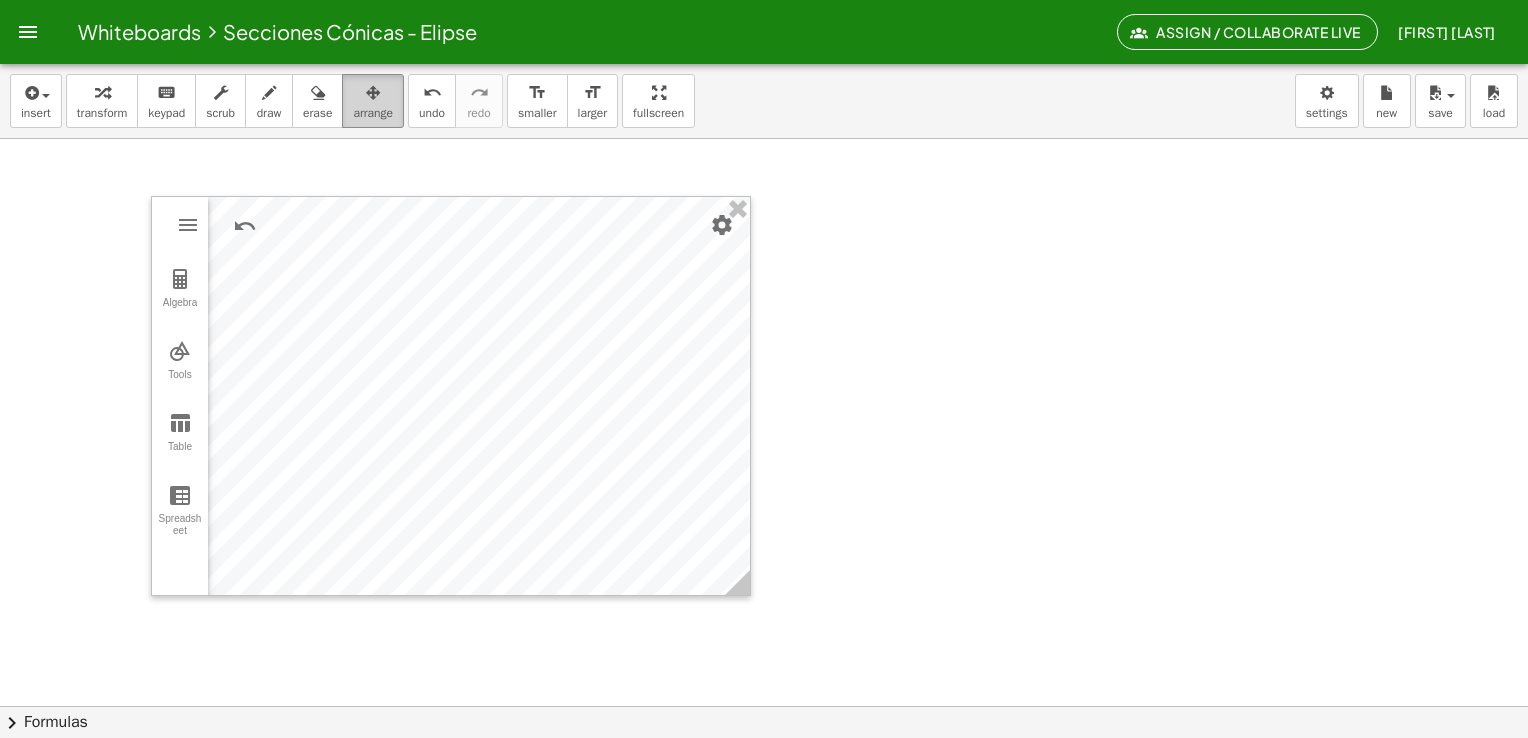 click on "arrange" at bounding box center (373, 113) 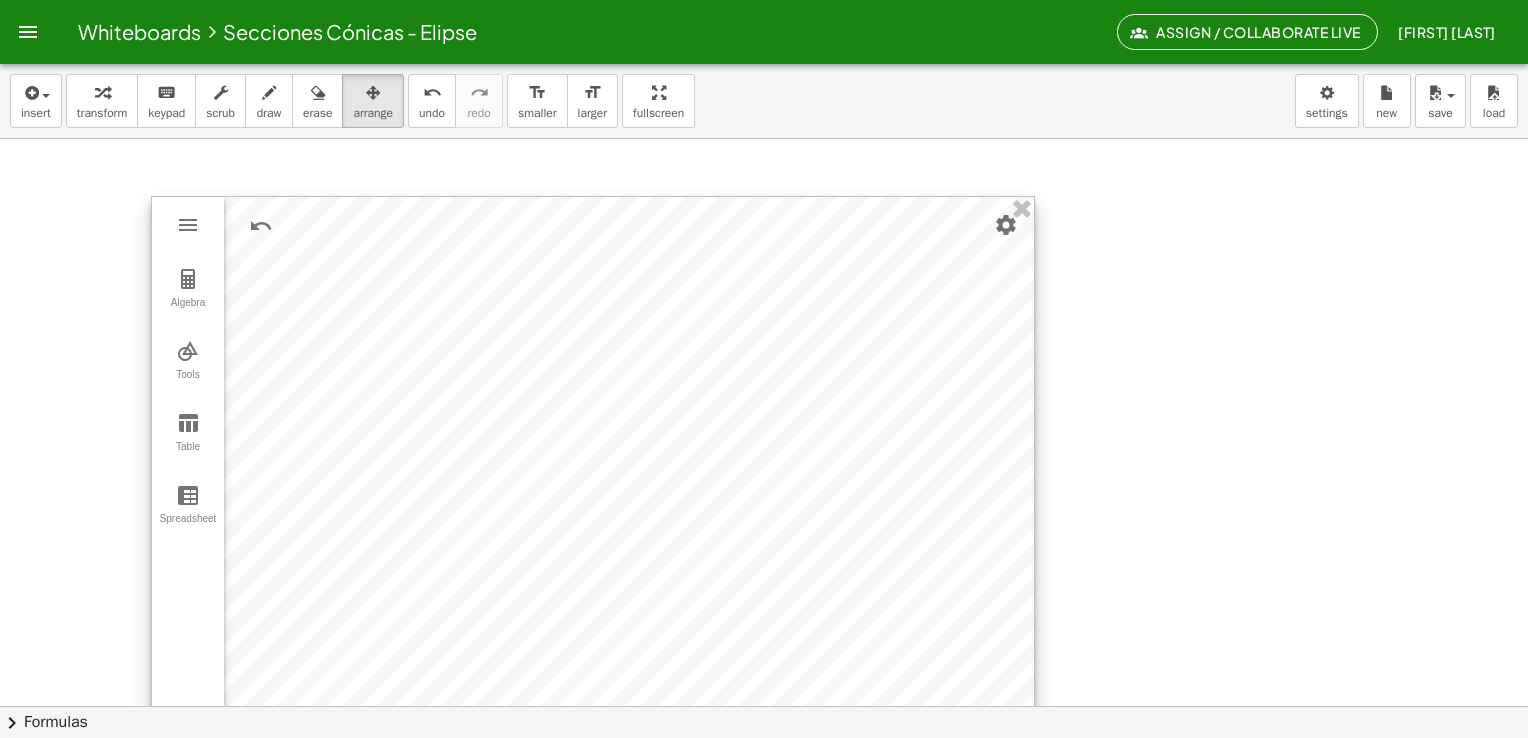 drag, startPoint x: 737, startPoint y: 576, endPoint x: 1021, endPoint y: 713, distance: 315.3173 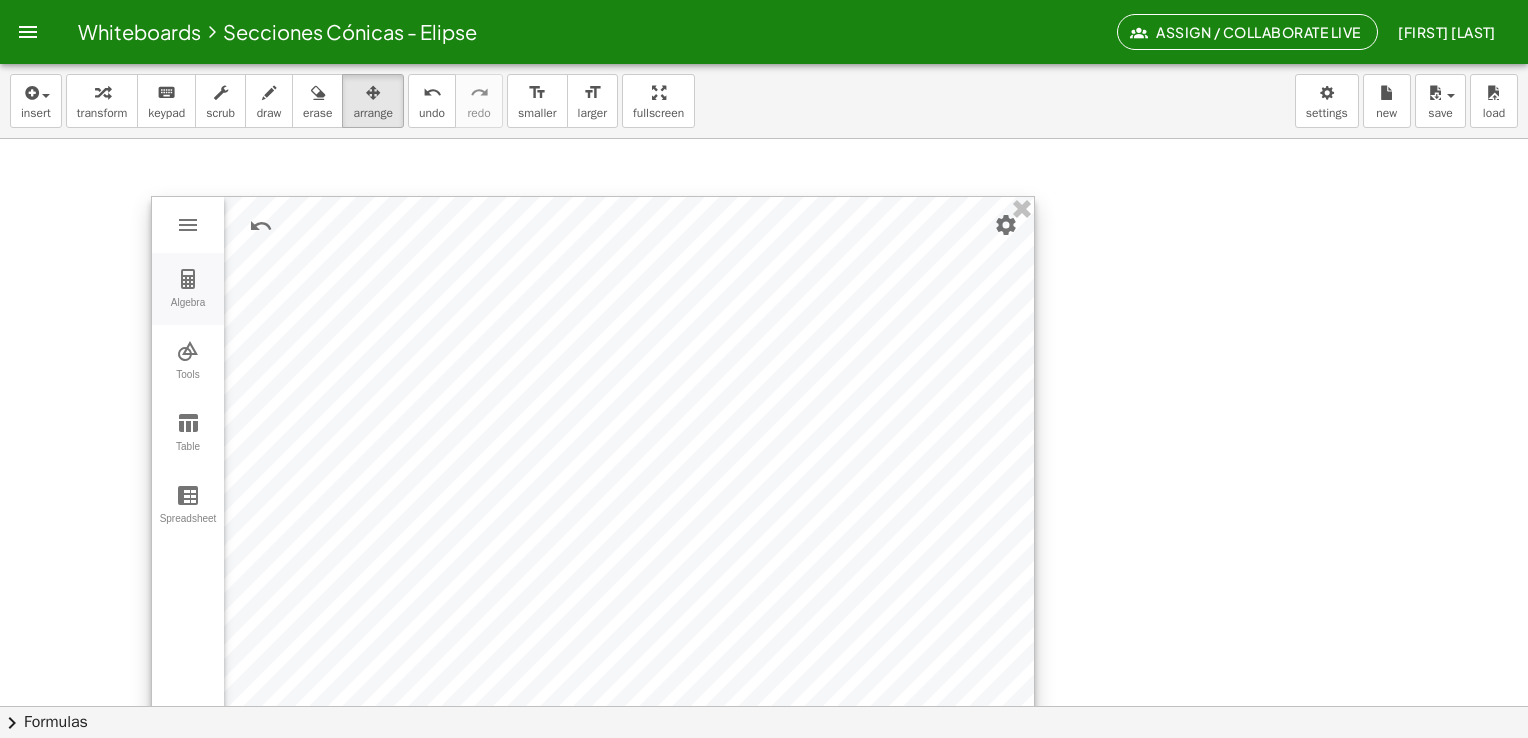 click at bounding box center (188, 279) 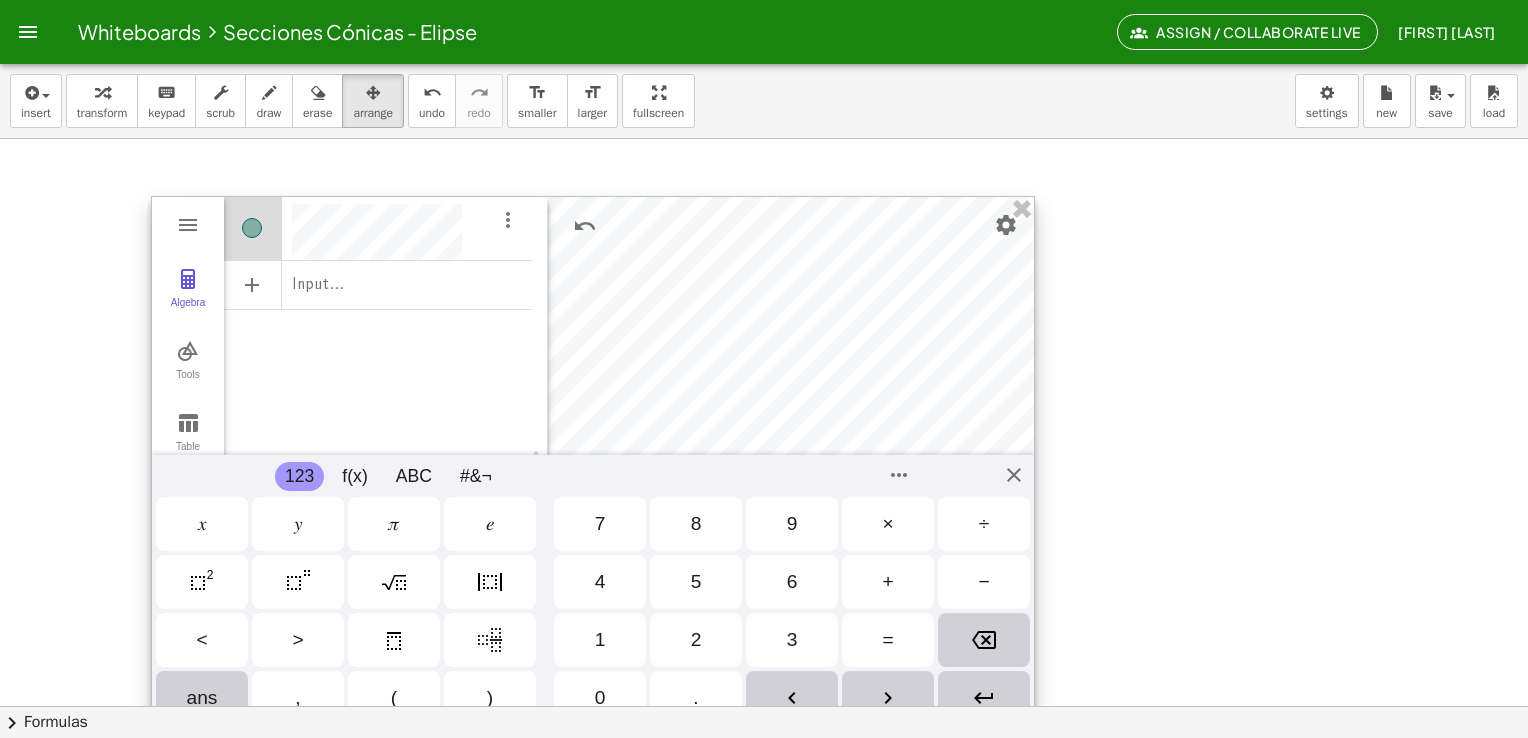 scroll, scrollTop: 12, scrollLeft: 0, axis: vertical 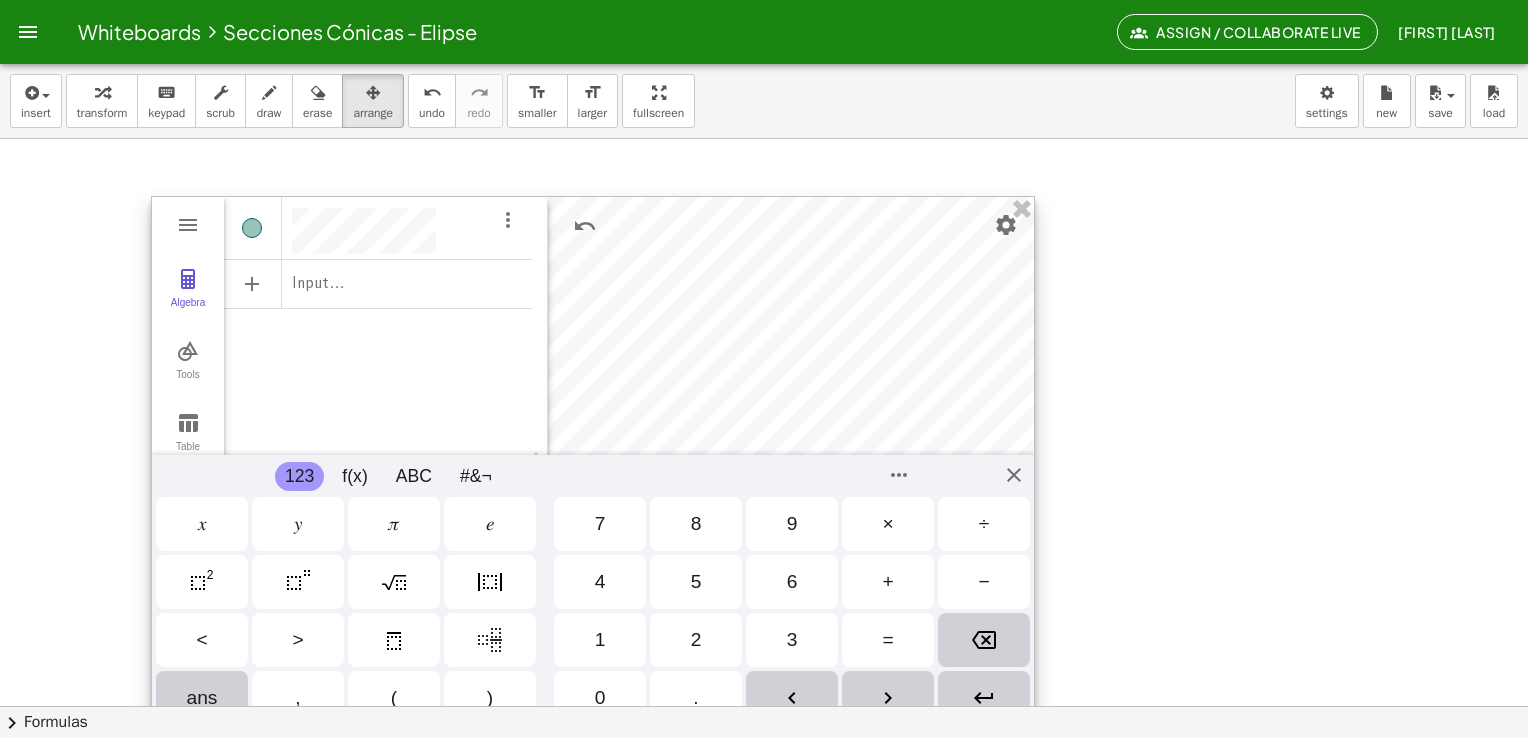 click on "Input… GeoGebra Graphing Calculator" at bounding box center [378, 465] 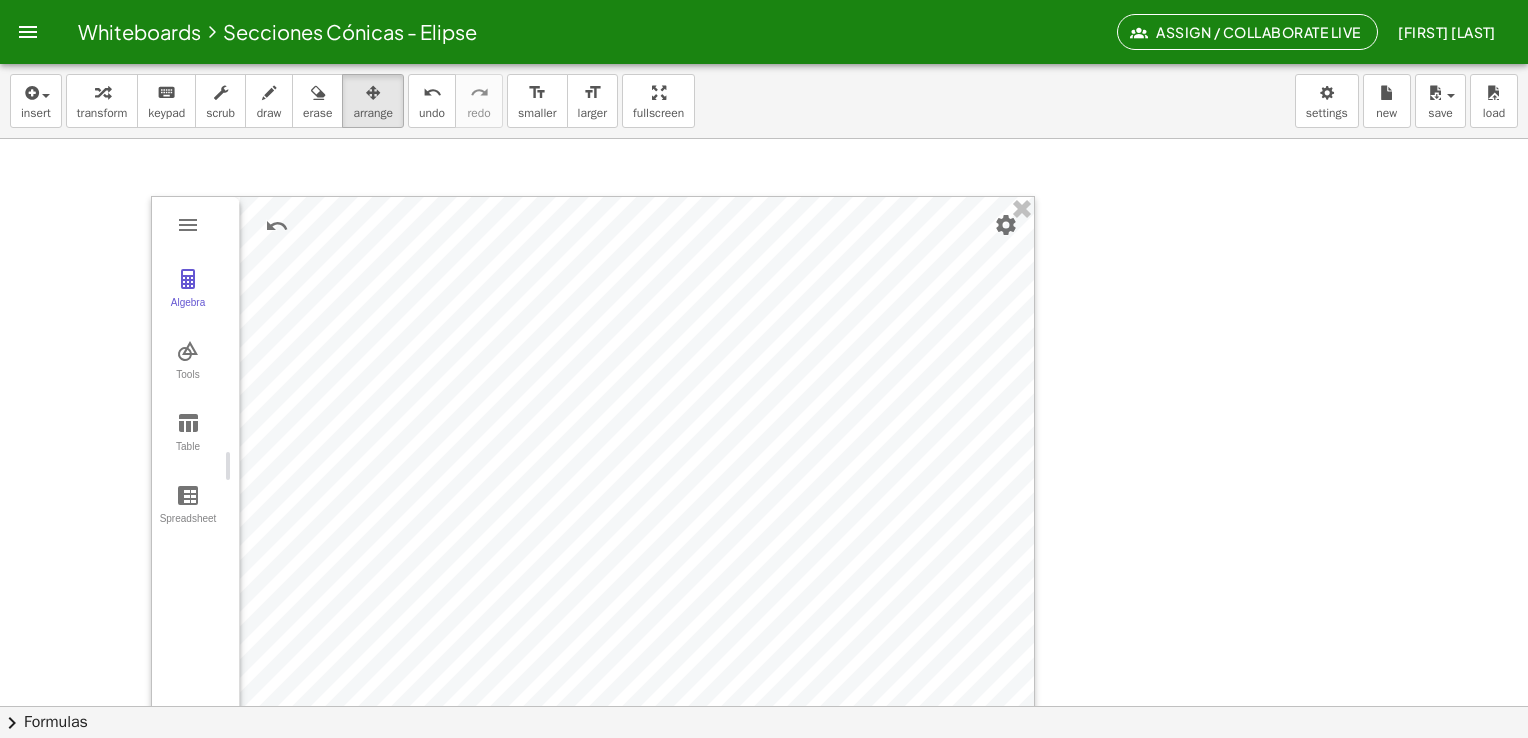 drag, startPoint x: 537, startPoint y: 469, endPoint x: 220, endPoint y: 454, distance: 317.3547 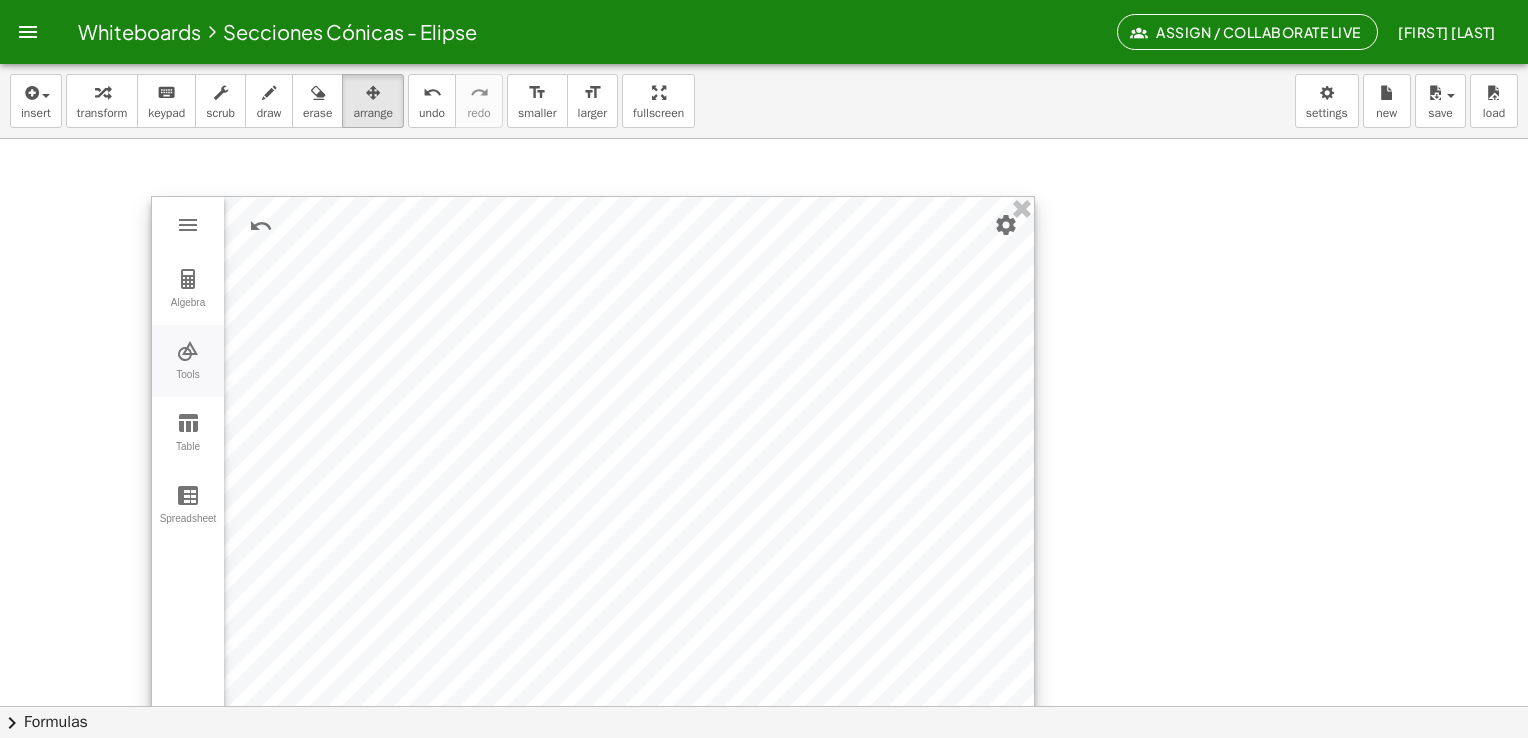 click on "Tools" at bounding box center (188, 361) 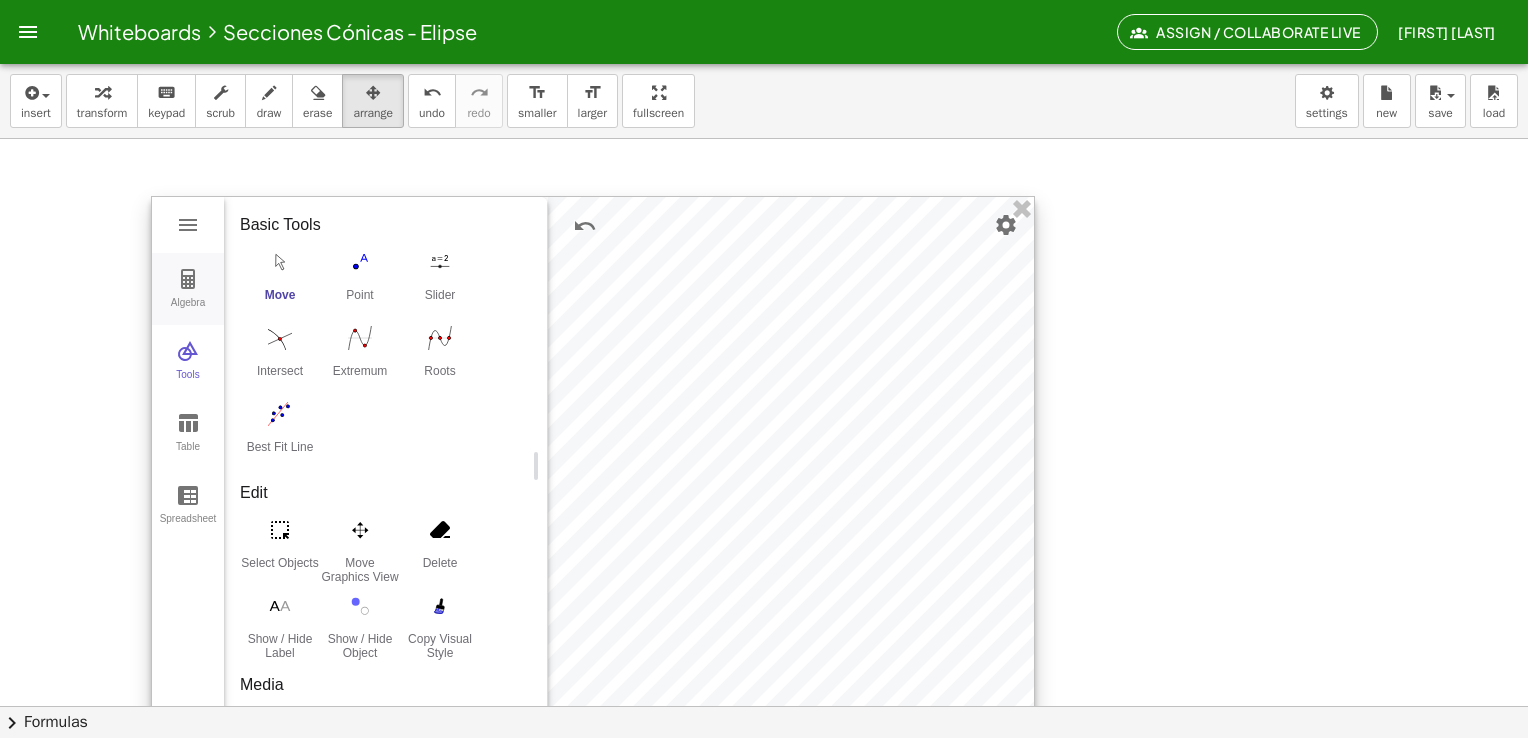 click at bounding box center (188, 279) 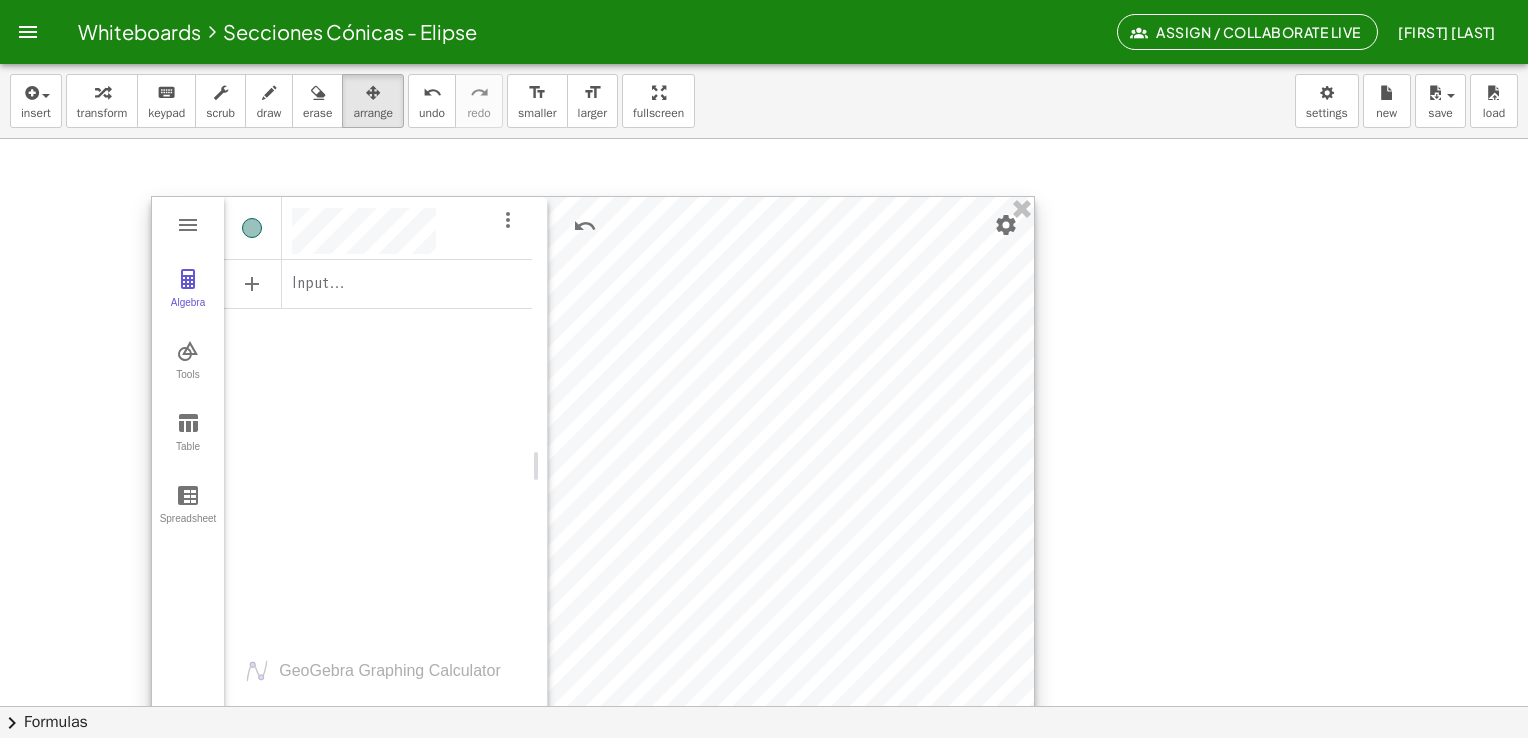 scroll, scrollTop: 12, scrollLeft: 0, axis: vertical 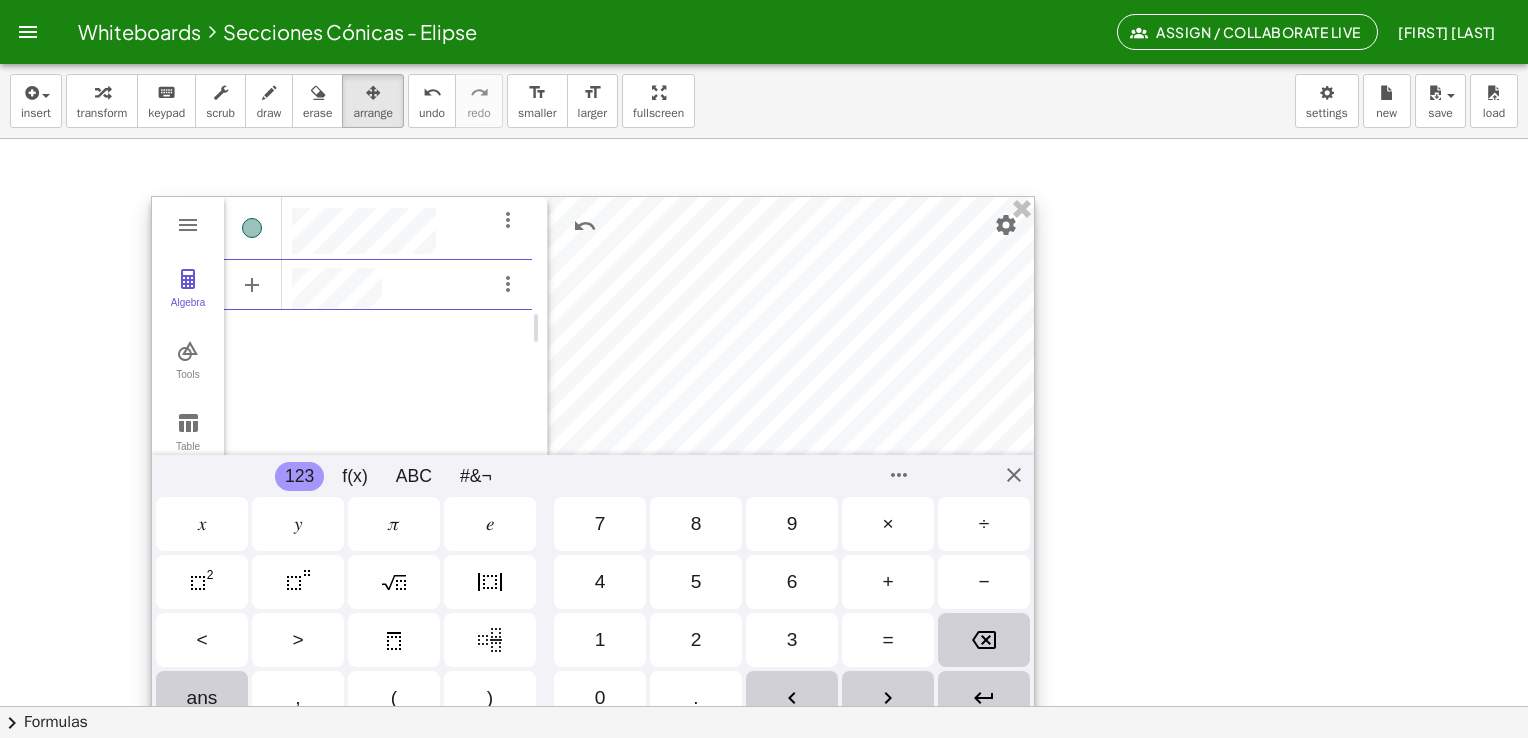 click on "GeoGebra Graphing Calculator" at bounding box center [378, 328] 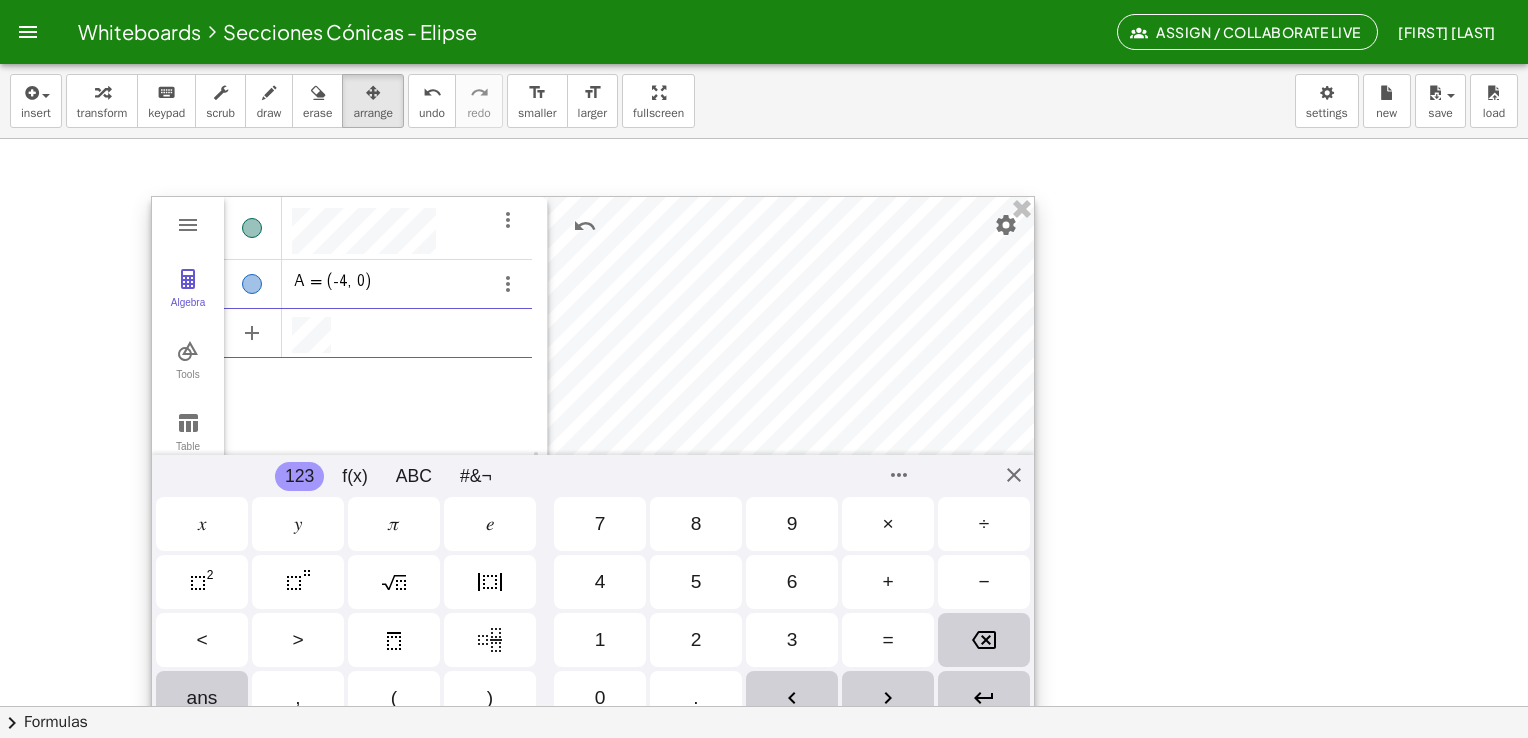 scroll, scrollTop: 12, scrollLeft: 0, axis: vertical 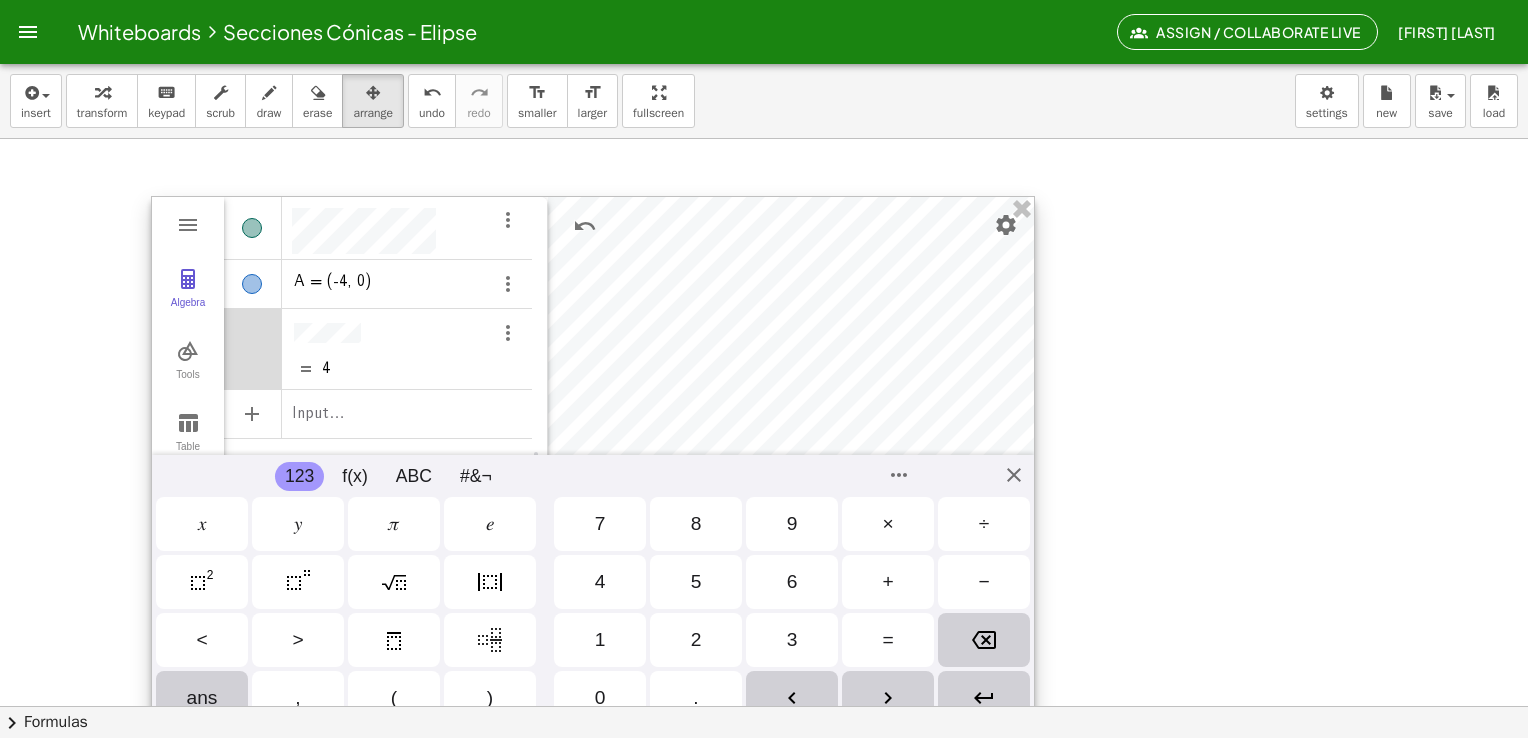 click on "A = (-4, 0) 4 Input… GeoGebra Graphing Calculator" at bounding box center (378, 465) 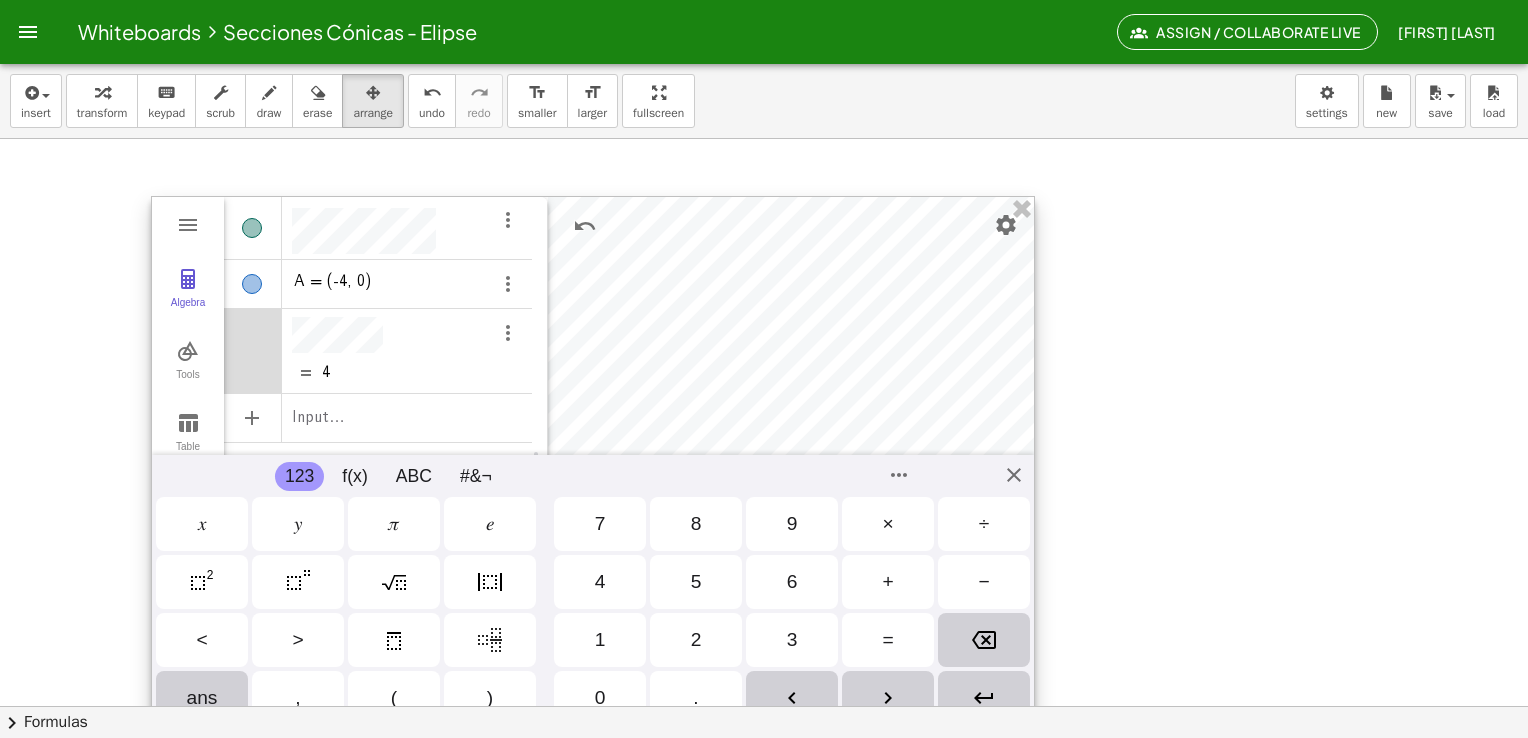 scroll, scrollTop: 12, scrollLeft: 0, axis: vertical 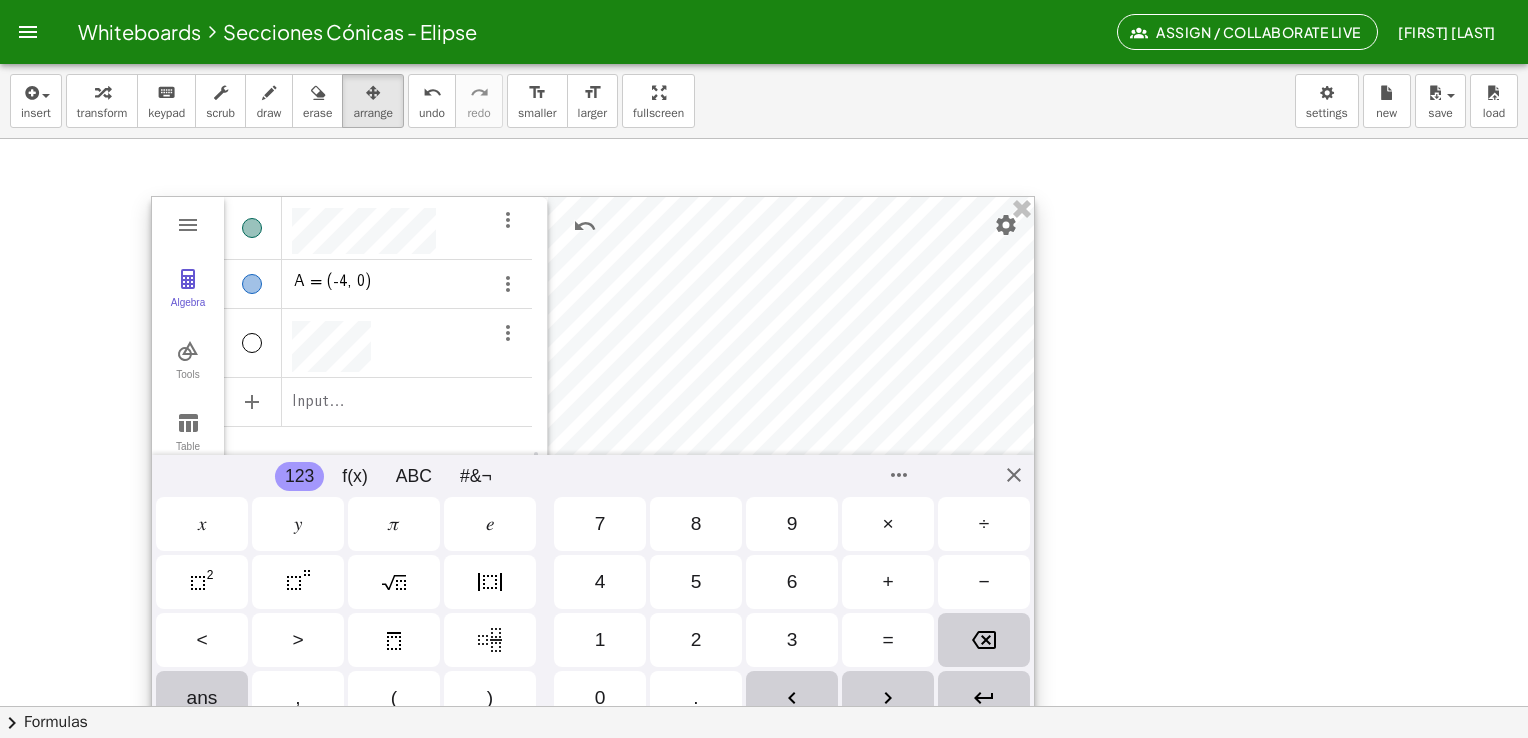 click on "A = ([COORDINATES], [COORDINATES]) Input… GeoGebra Graphing Calculator" at bounding box center [378, 465] 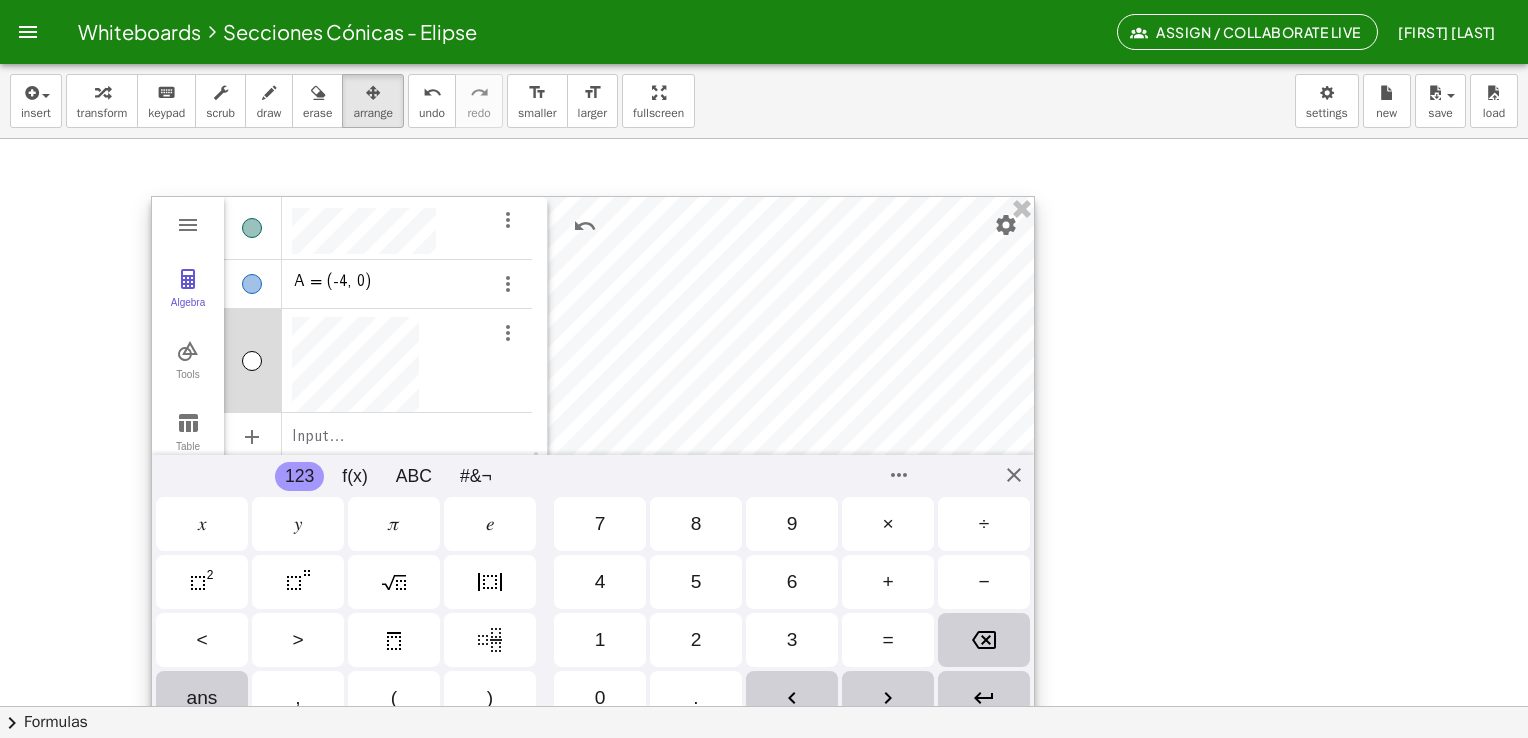 scroll, scrollTop: 14, scrollLeft: 0, axis: vertical 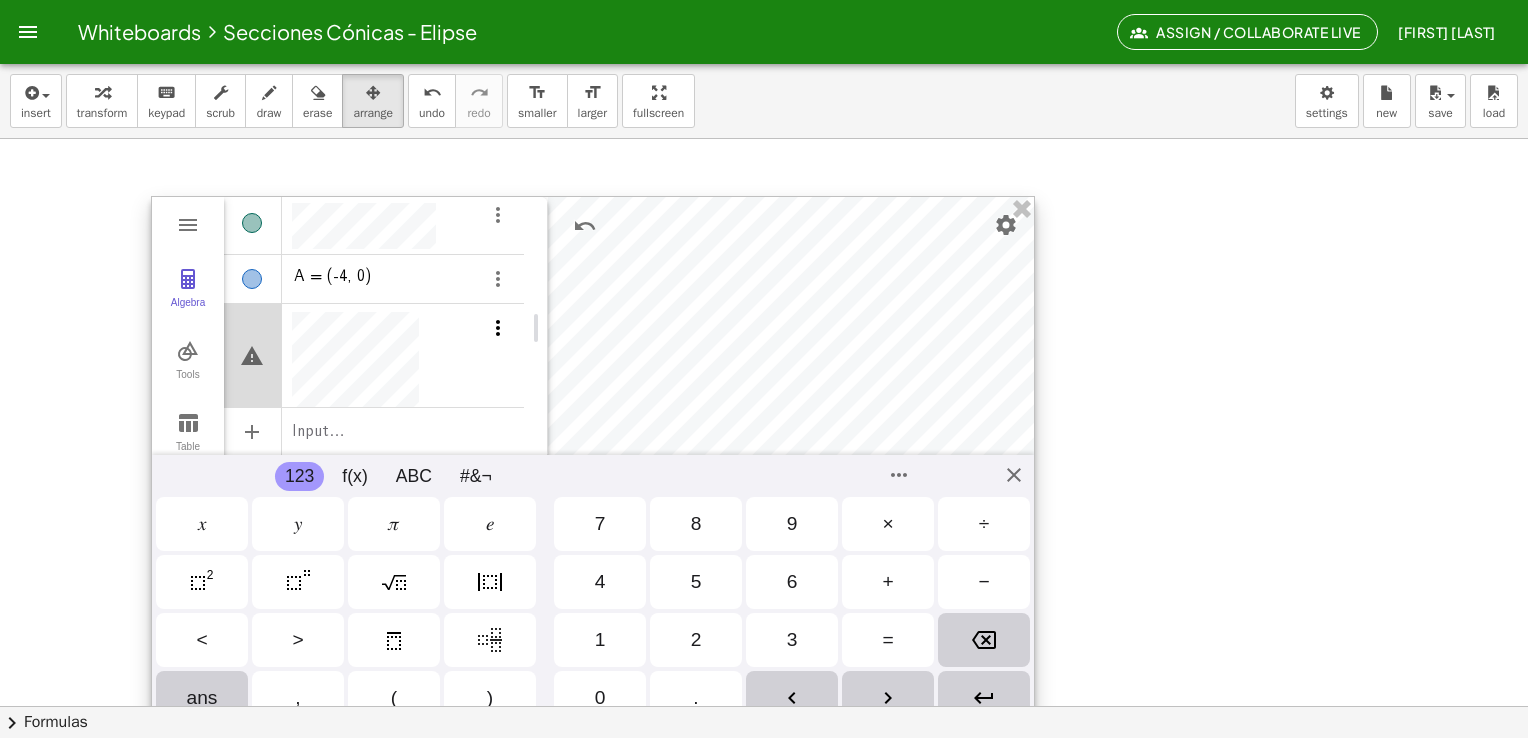 click at bounding box center [498, 328] 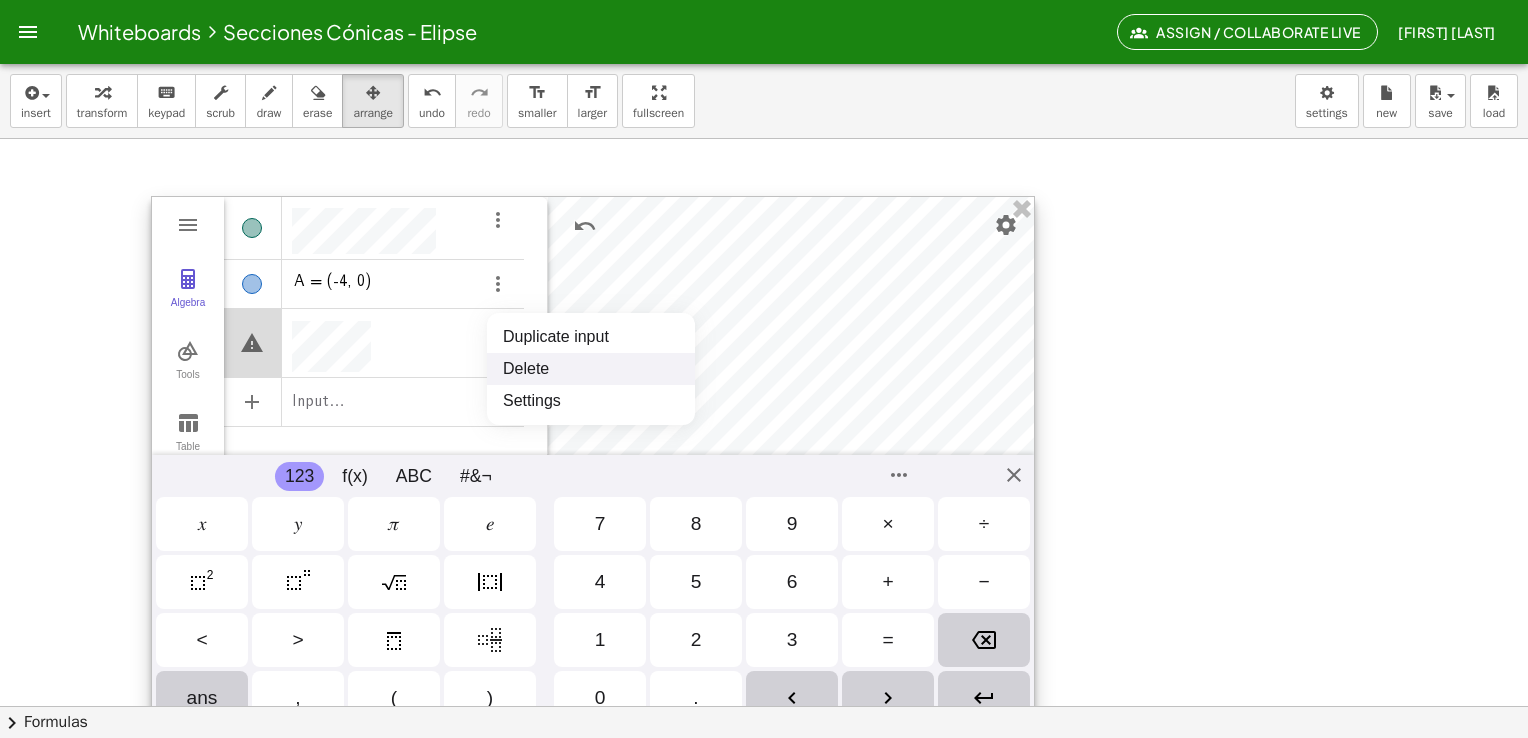 click on "Delete" at bounding box center (591, 369) 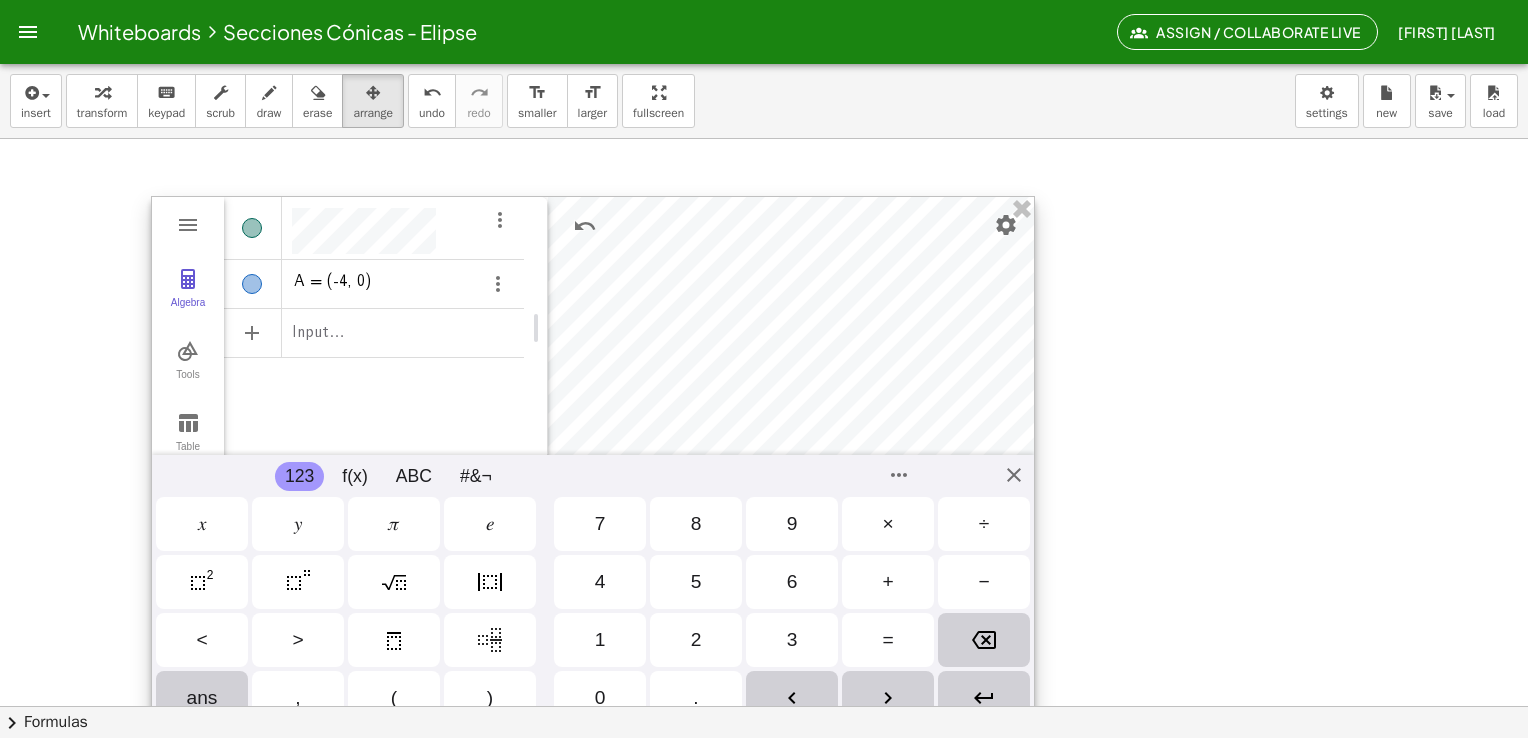 scroll, scrollTop: 12, scrollLeft: 0, axis: vertical 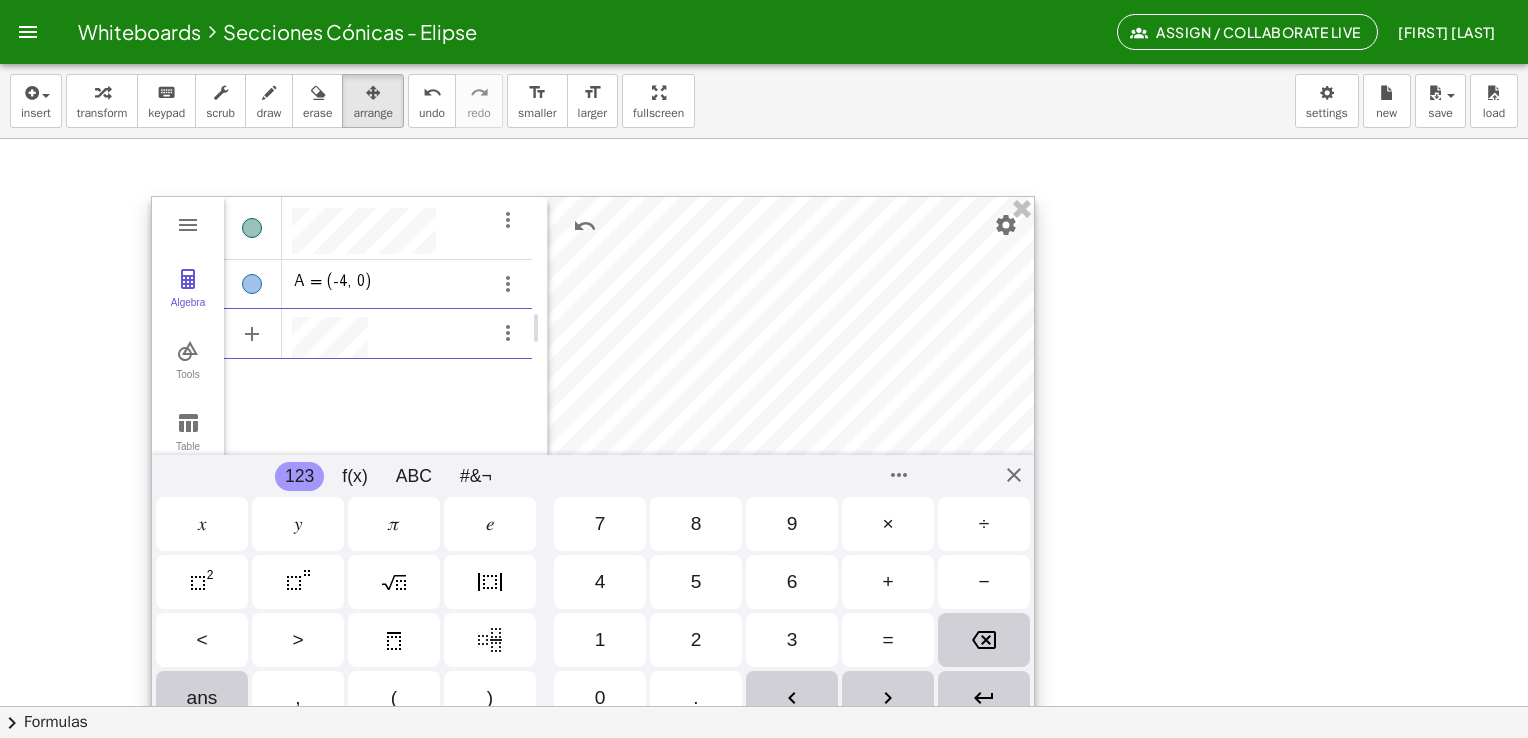 click at bounding box center (593, 464) 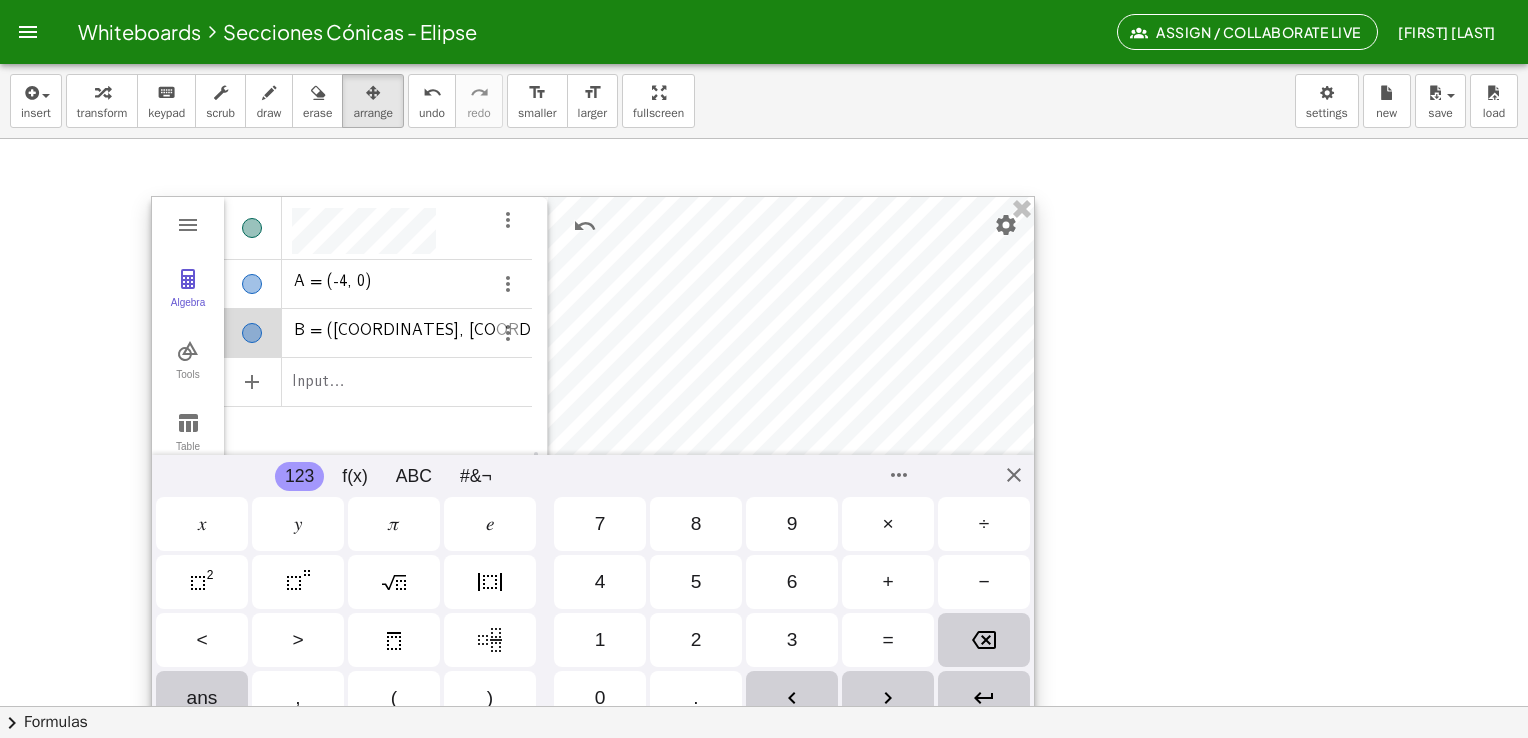 click on "A = (-4, 0) B = (4, 0) Input… GeoGebra Graphing Calculator" at bounding box center [378, 465] 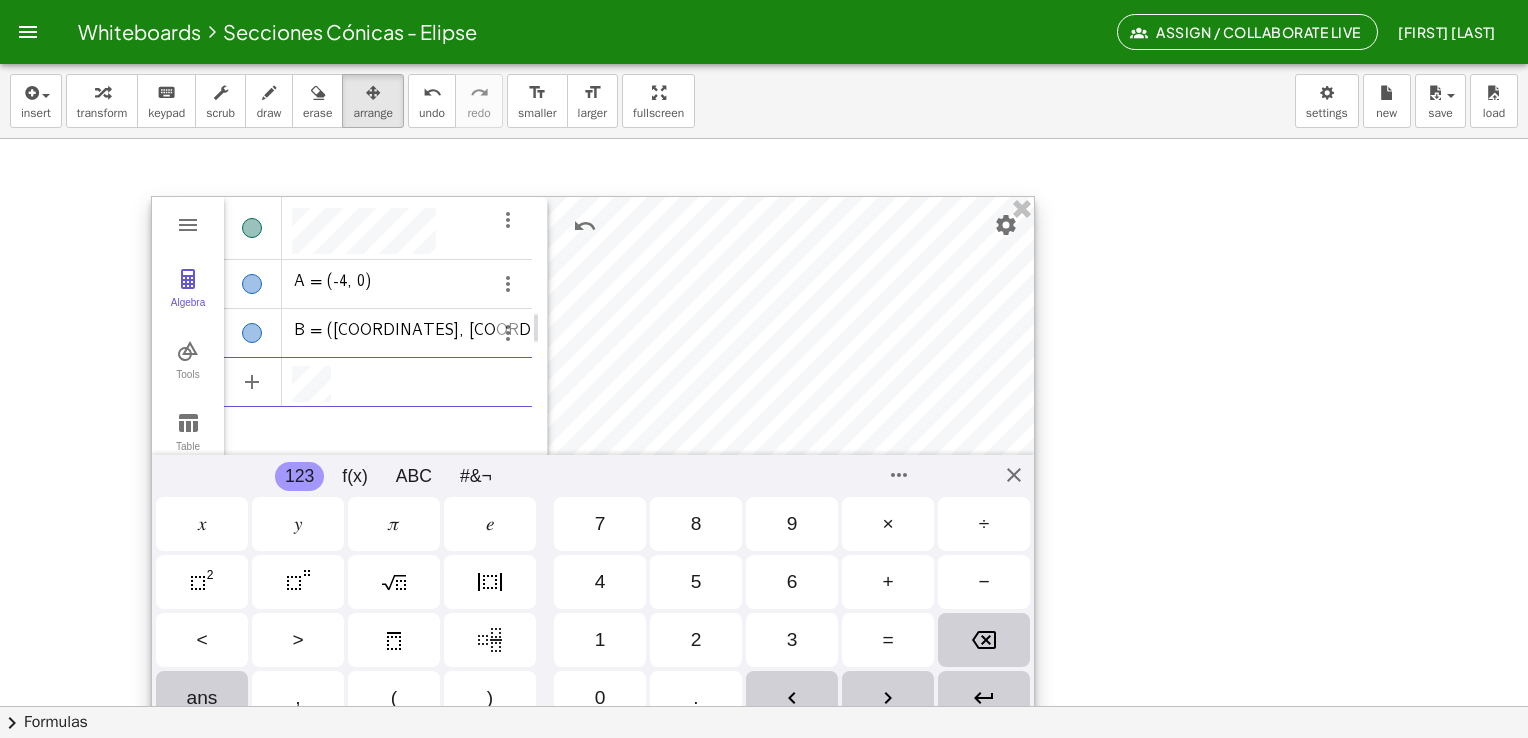 scroll, scrollTop: 12, scrollLeft: 0, axis: vertical 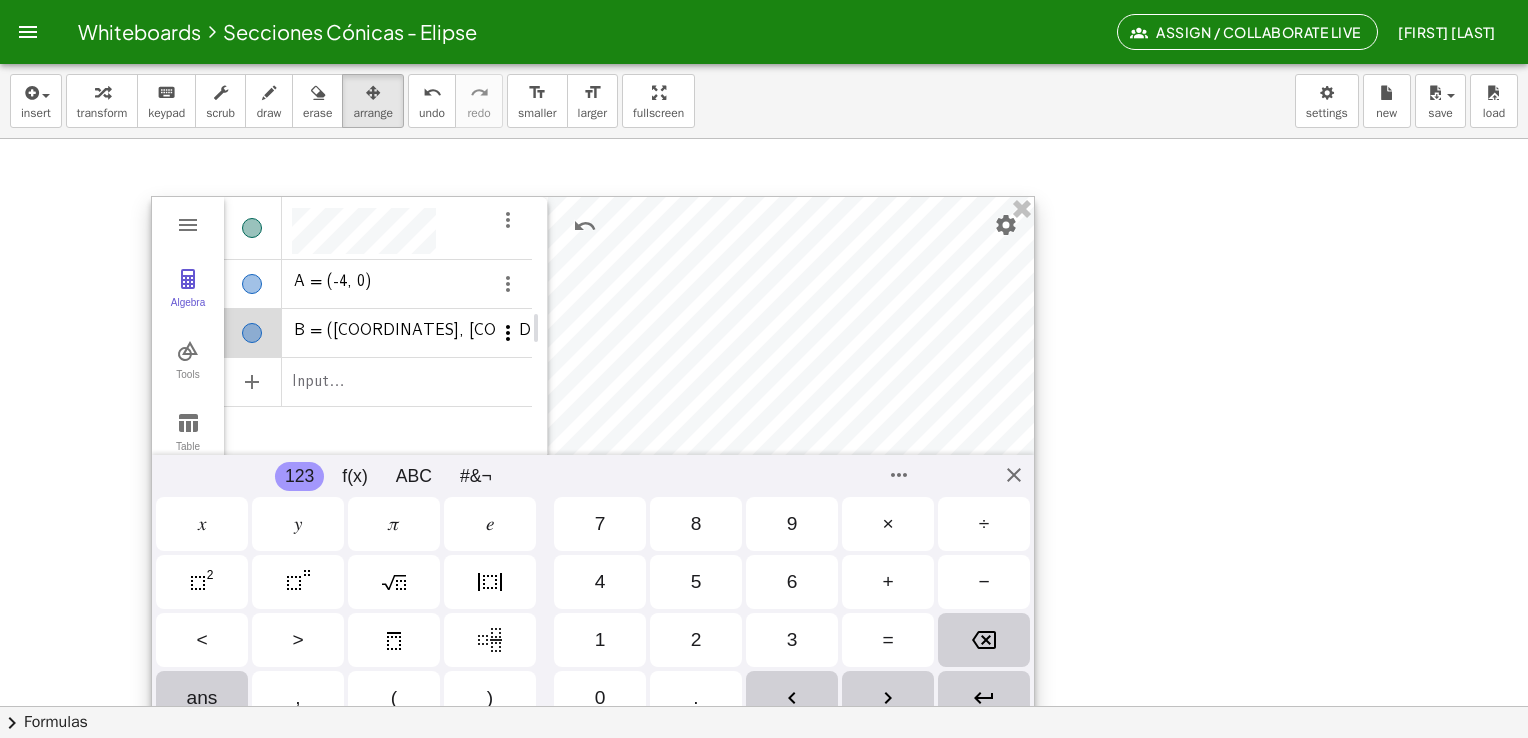 click at bounding box center [508, 333] 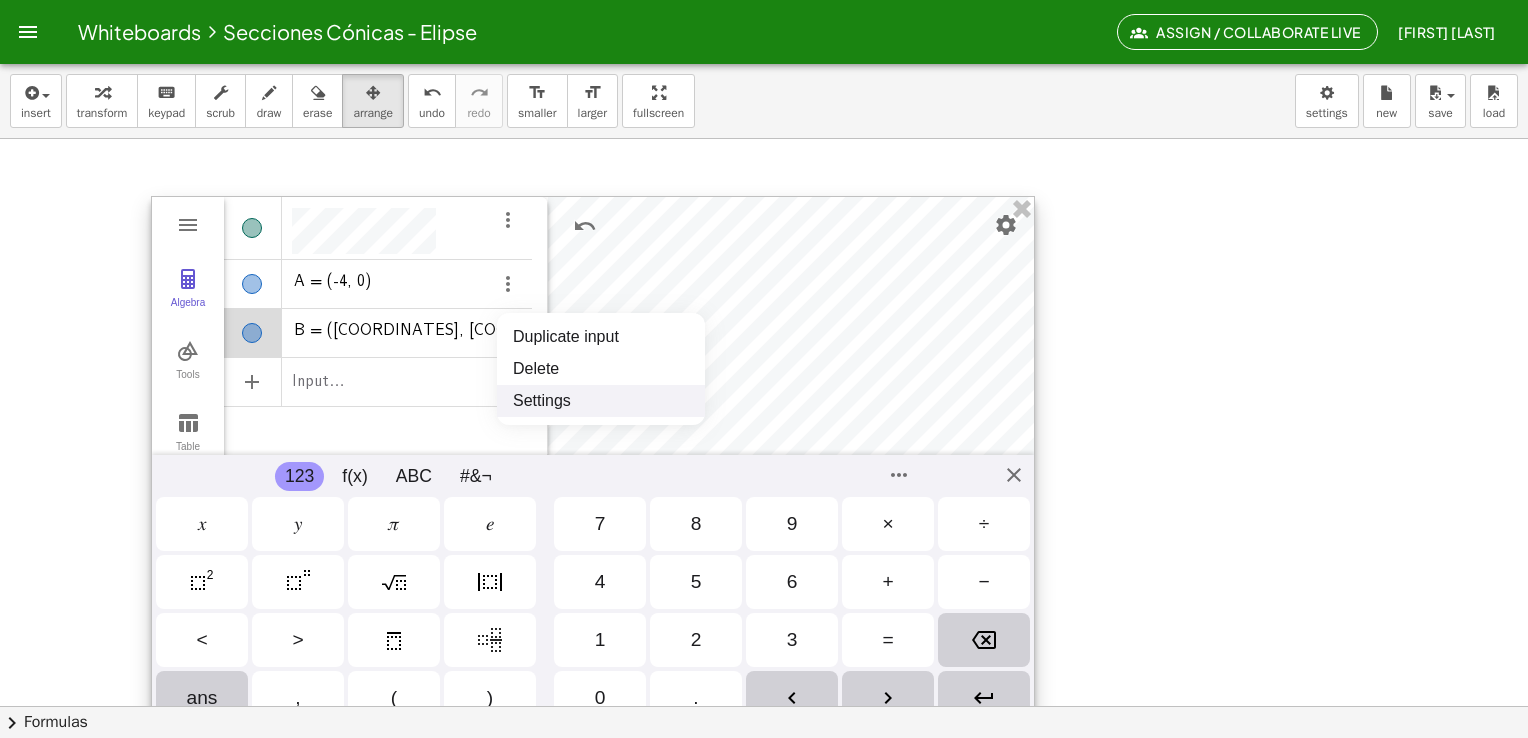 click on "Settings" at bounding box center (601, 401) 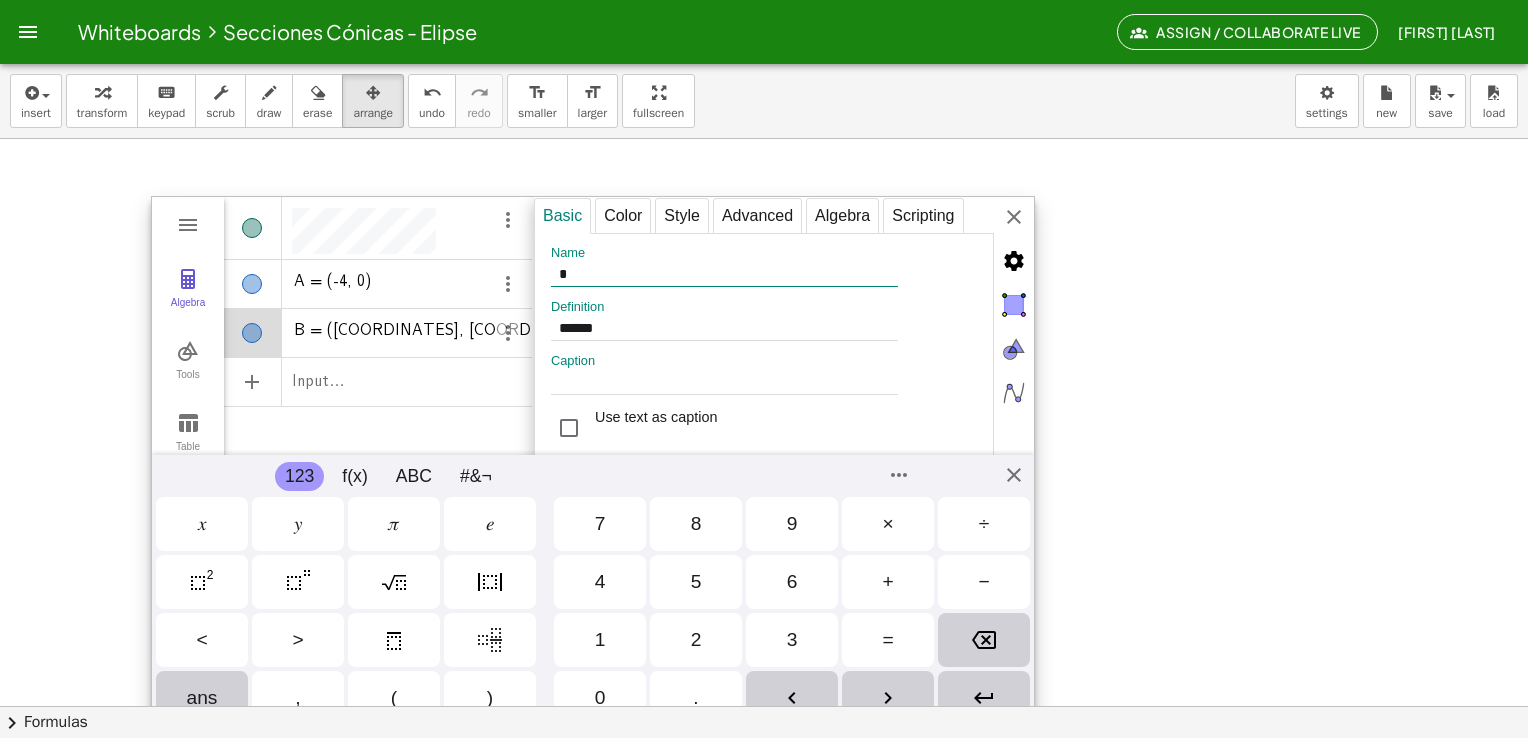 click on "*" at bounding box center [724, 275] 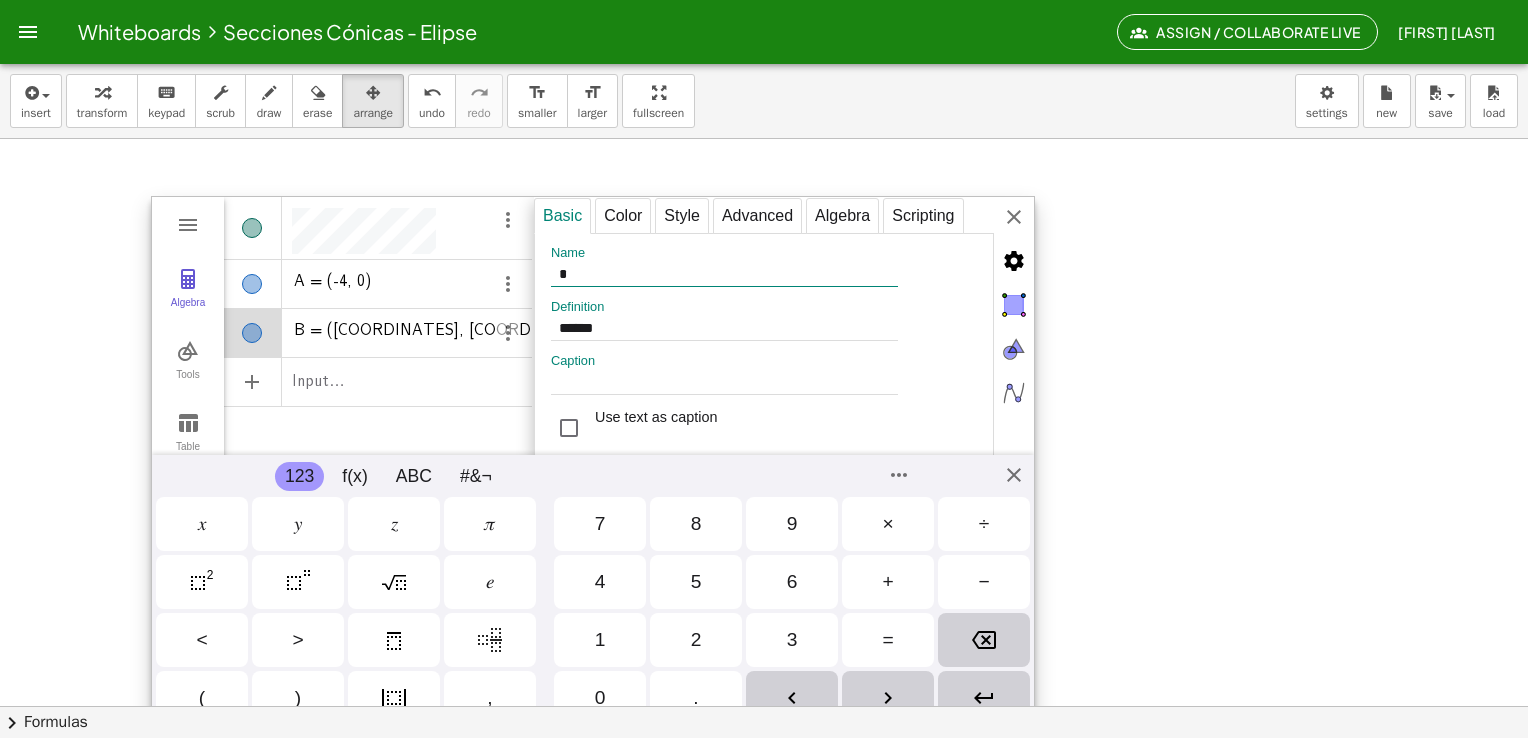 click on "*" at bounding box center [724, 275] 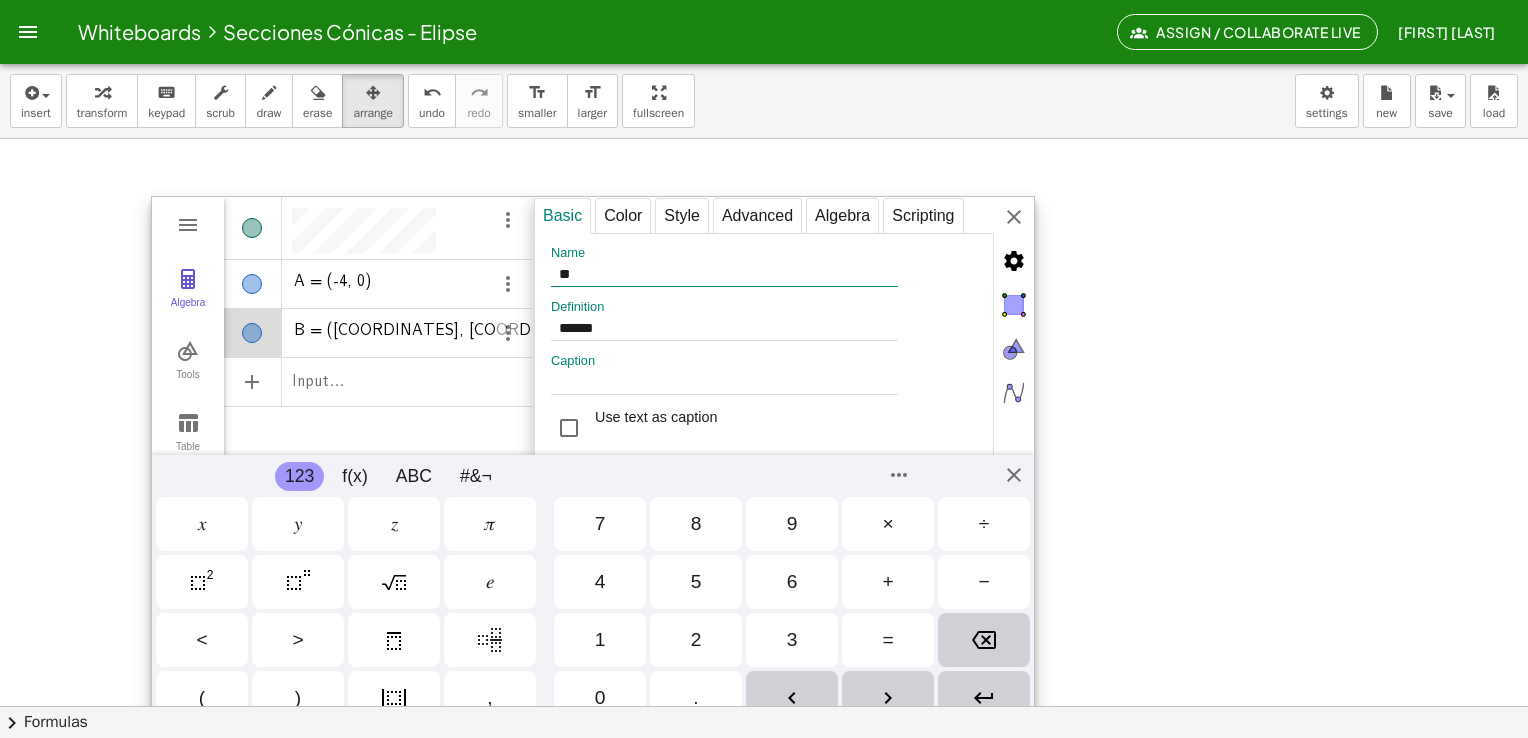 type on "*" 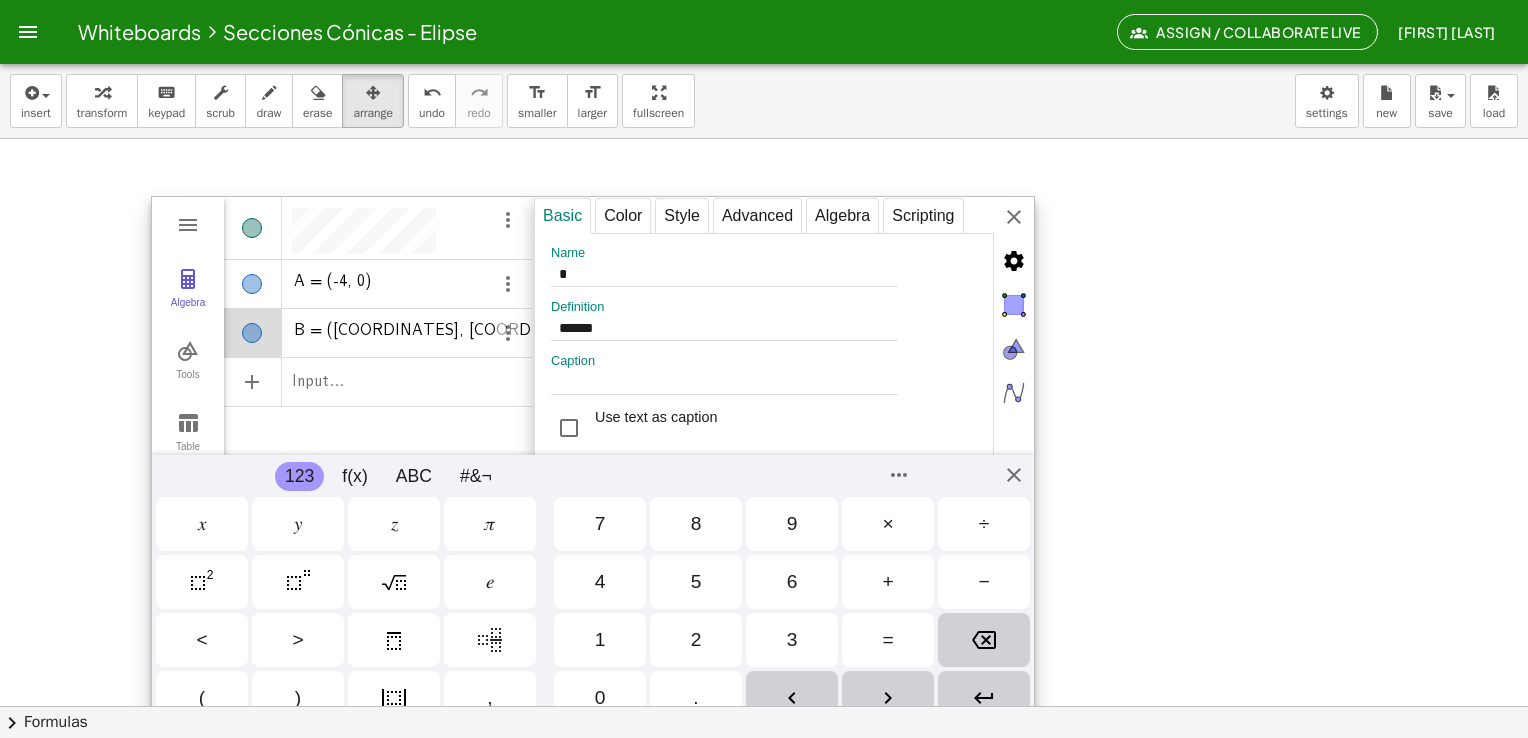 type on "*******" 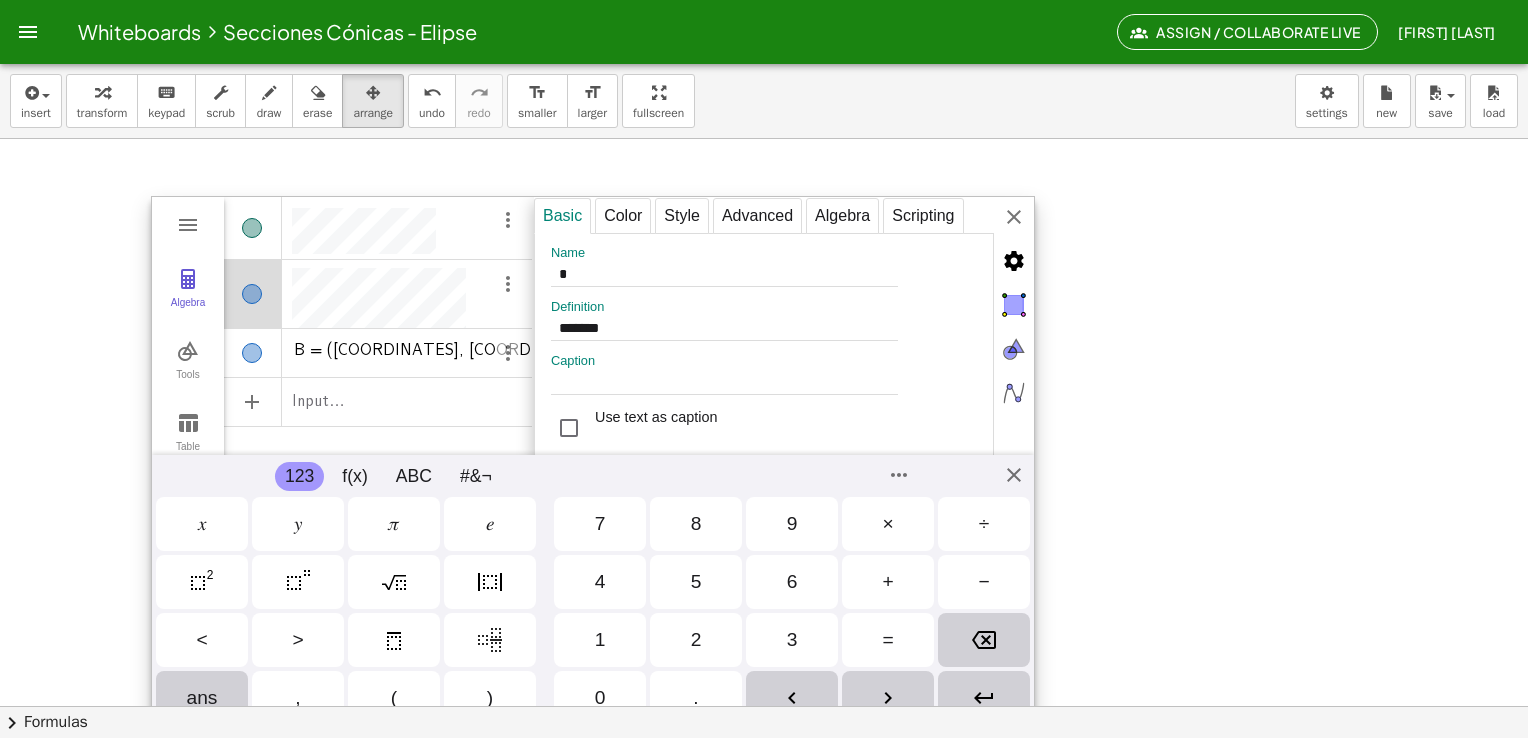 scroll, scrollTop: 12, scrollLeft: 0, axis: vertical 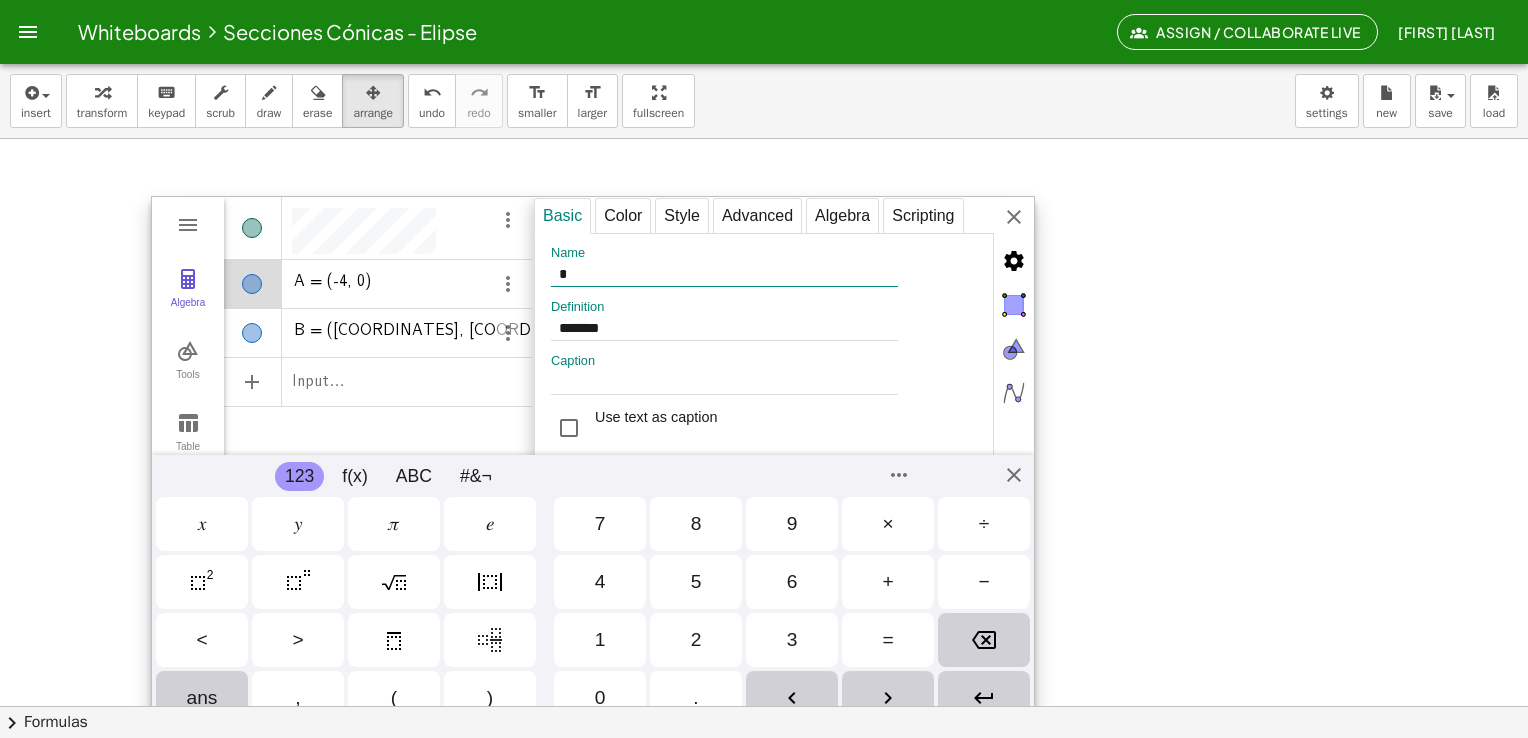 click on "*" at bounding box center (724, 275) 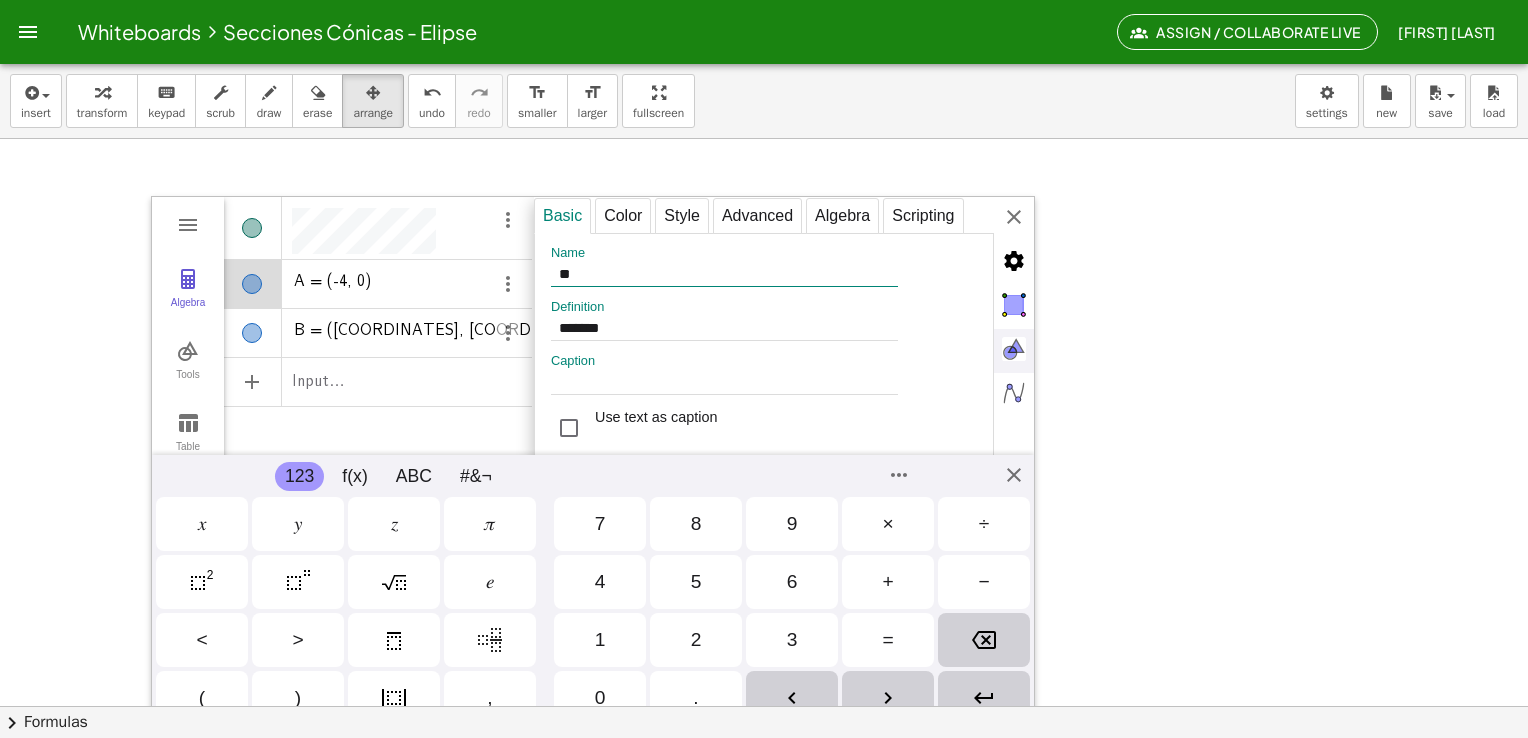 click at bounding box center [764, 771] 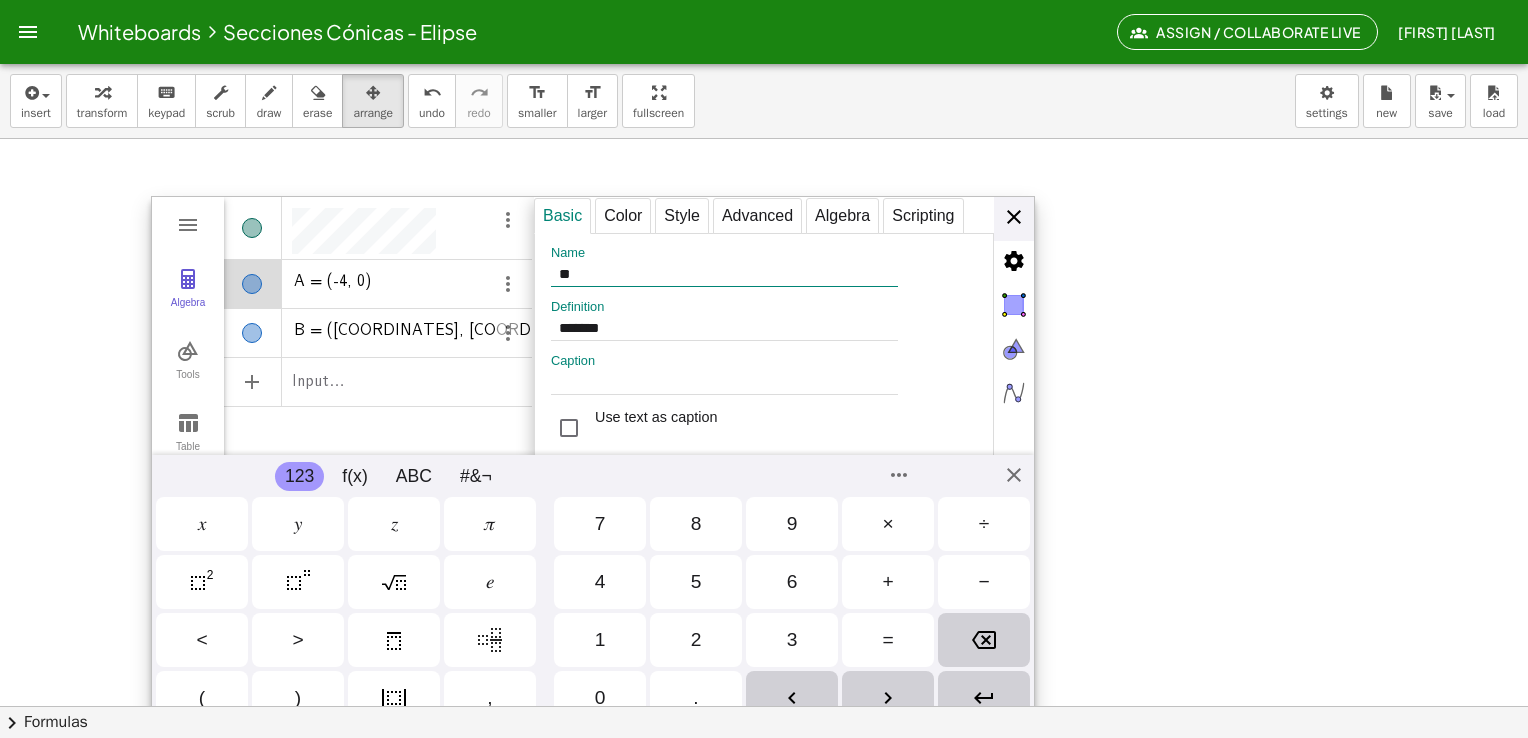 type on "**" 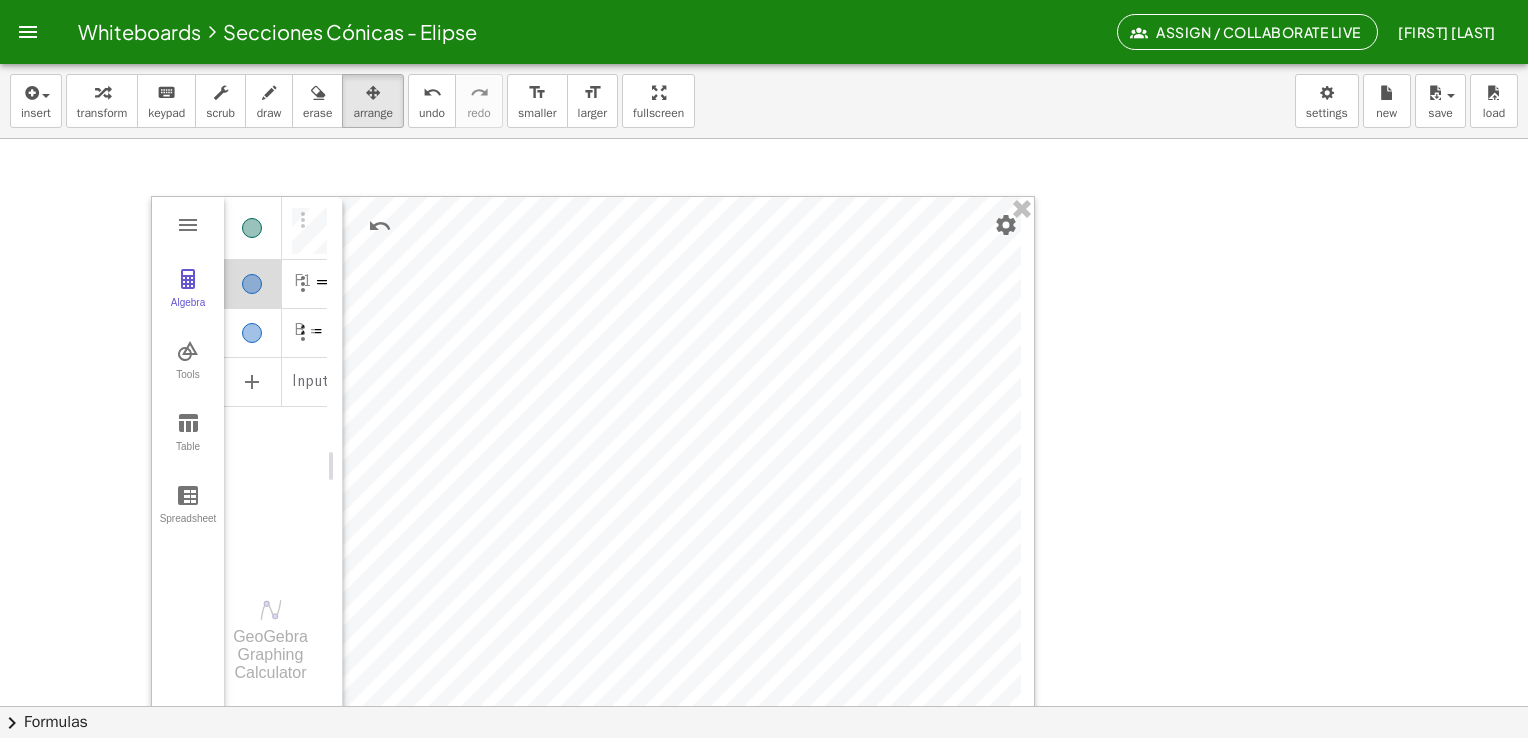 drag, startPoint x: 540, startPoint y: 330, endPoint x: 315, endPoint y: 398, distance: 235.05106 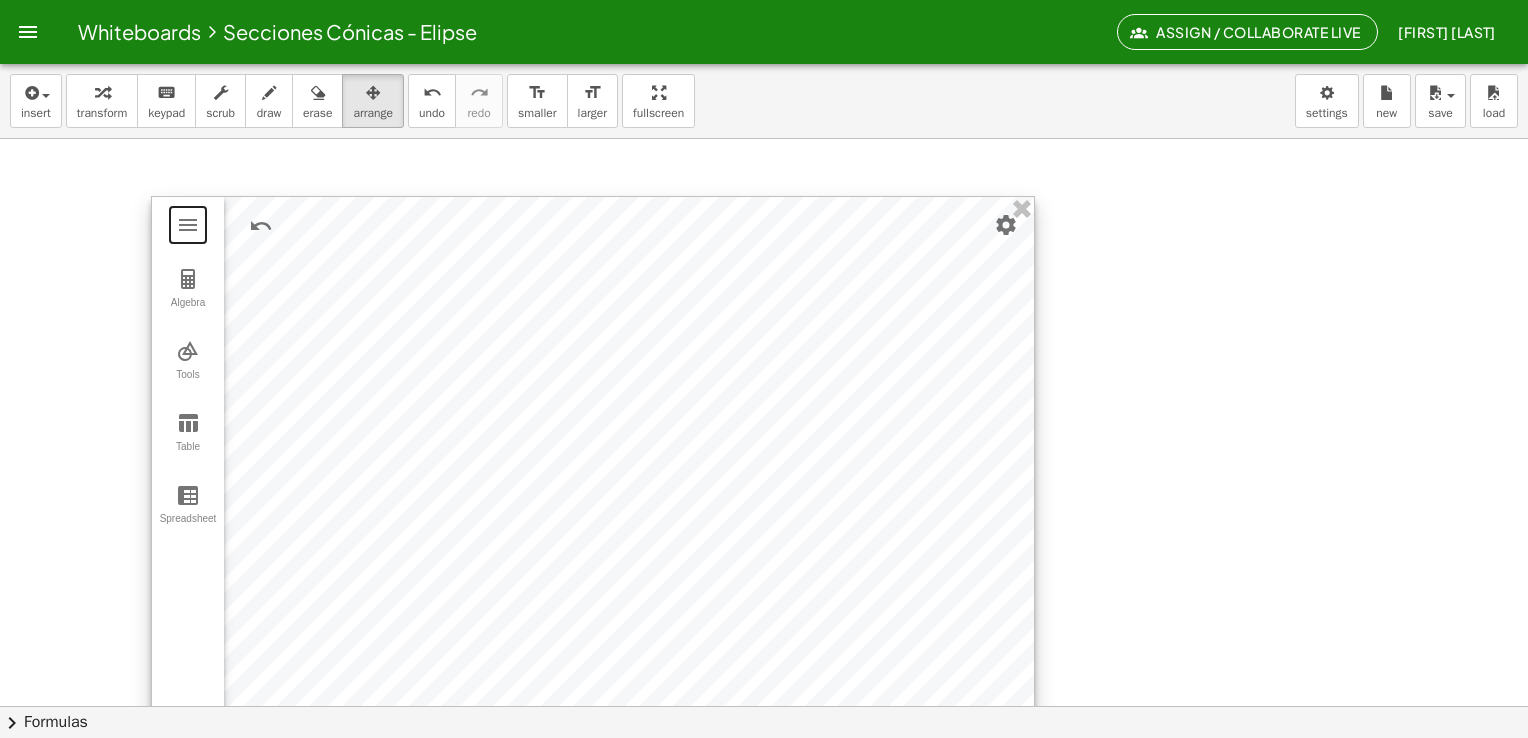 click at bounding box center (593, 464) 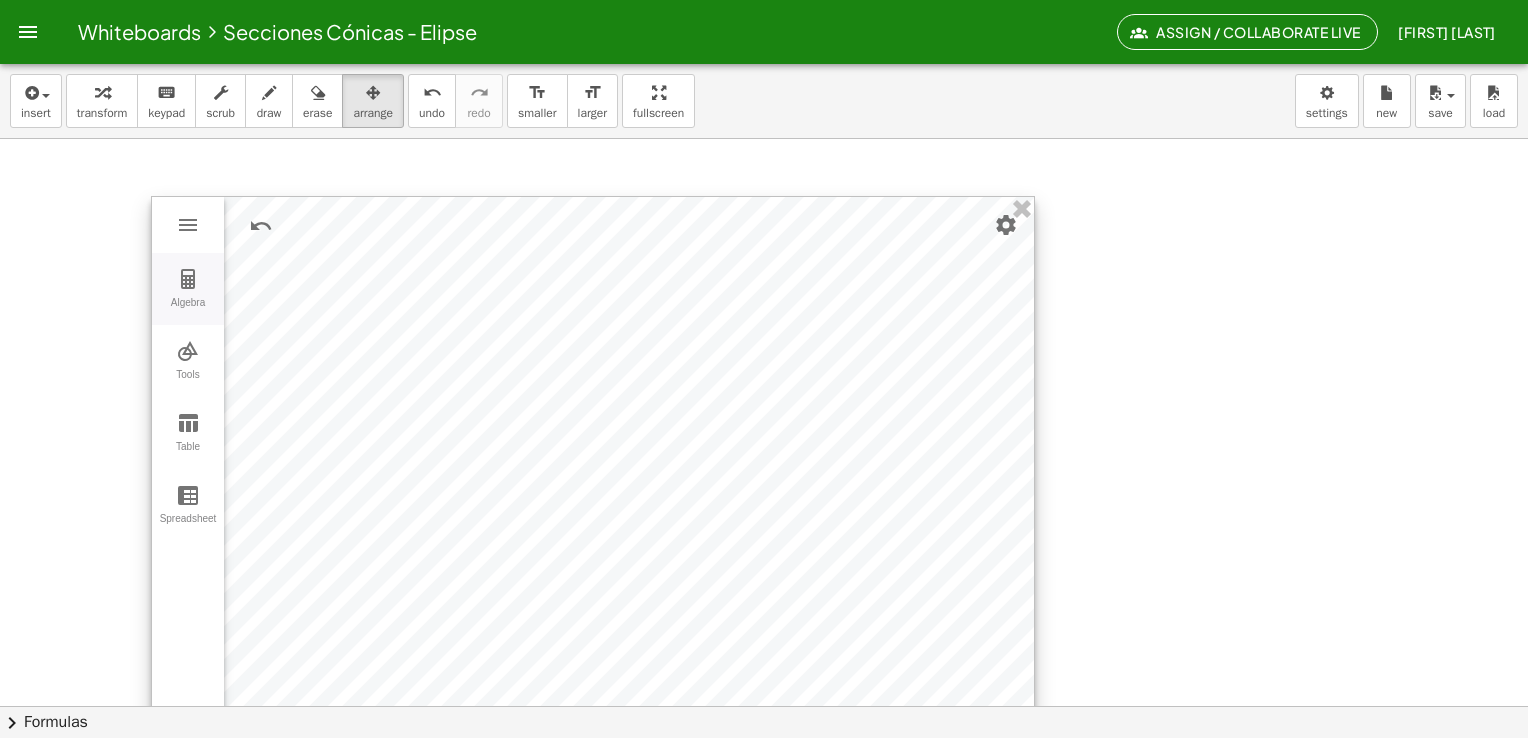 click at bounding box center [188, 279] 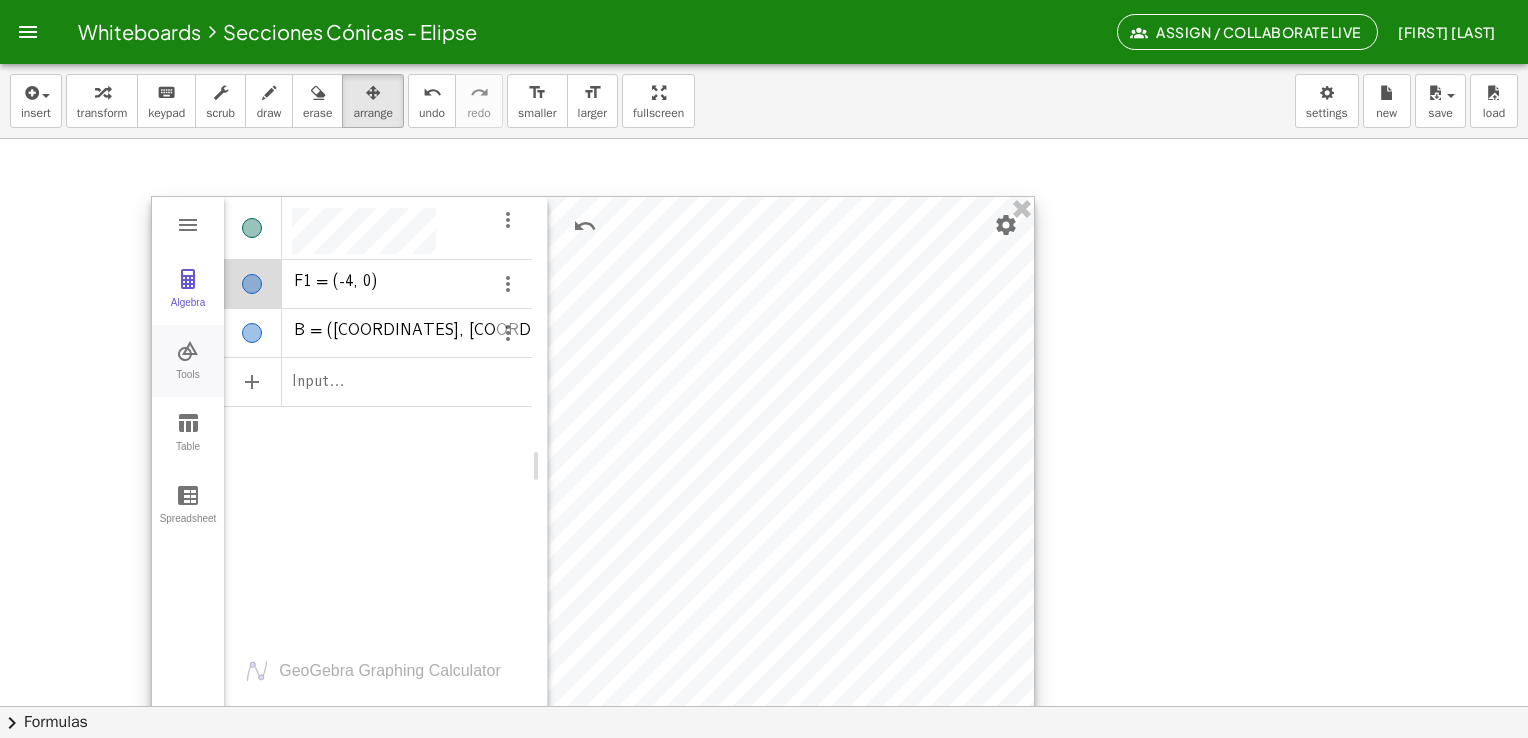 click at bounding box center (188, 351) 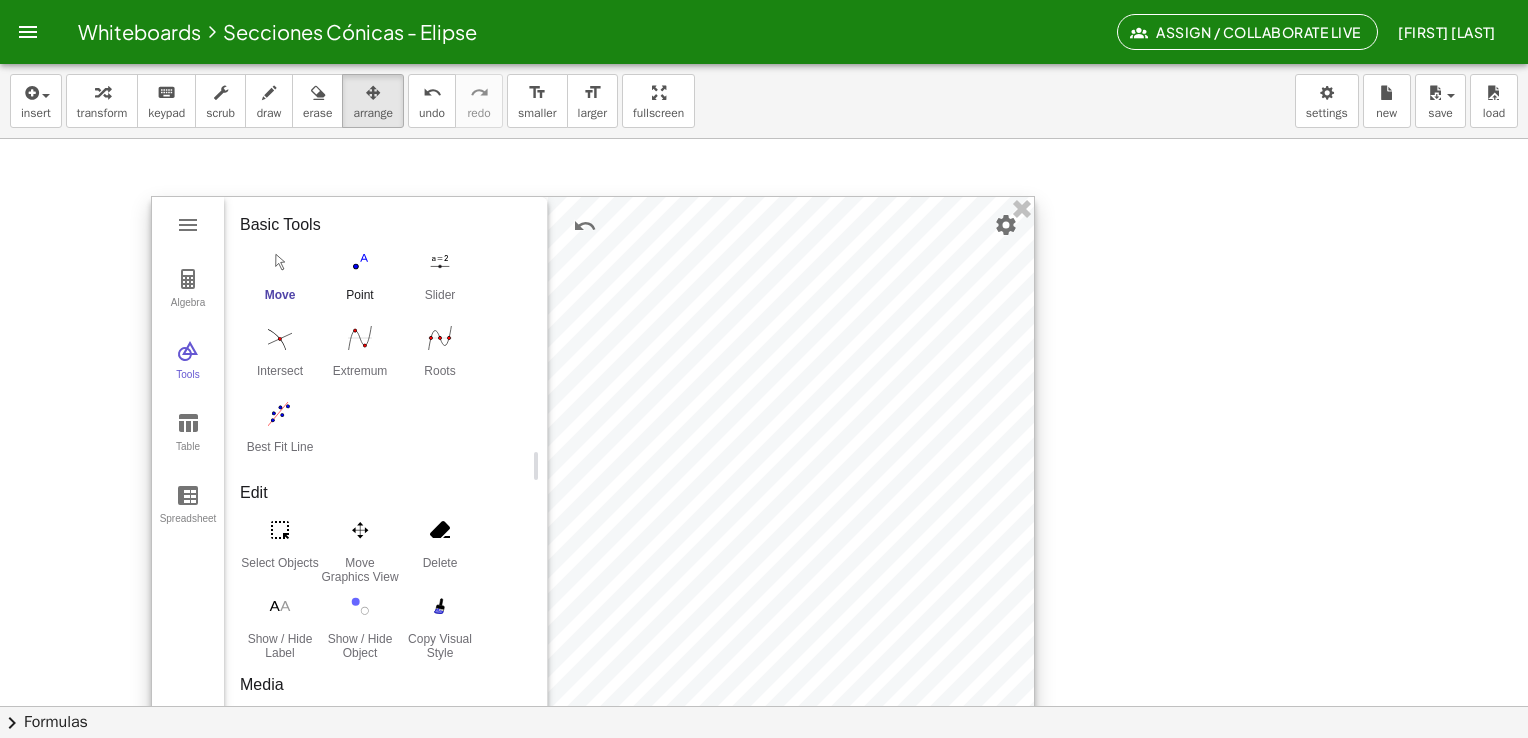 click on "Point" at bounding box center (360, 281) 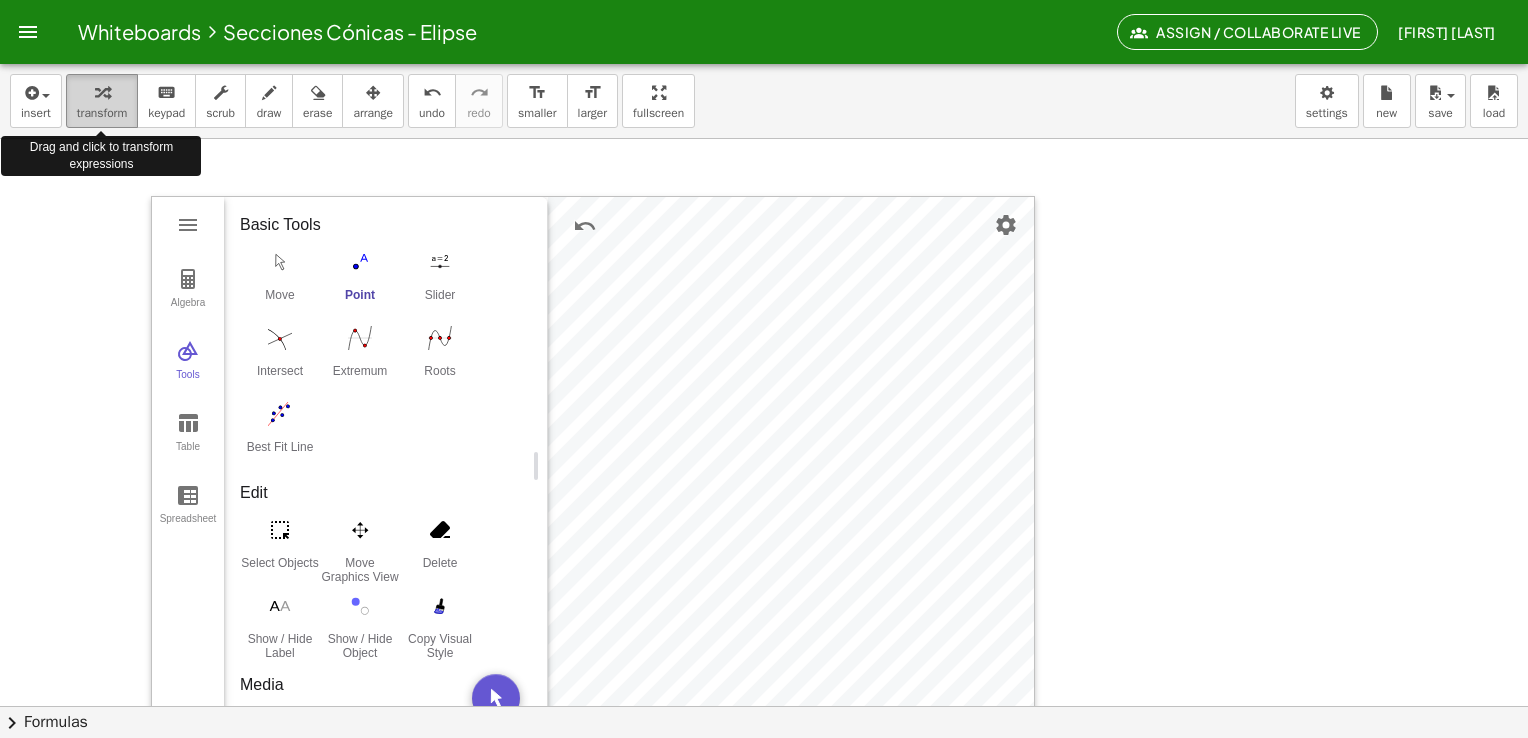 click on "transform" at bounding box center (102, 113) 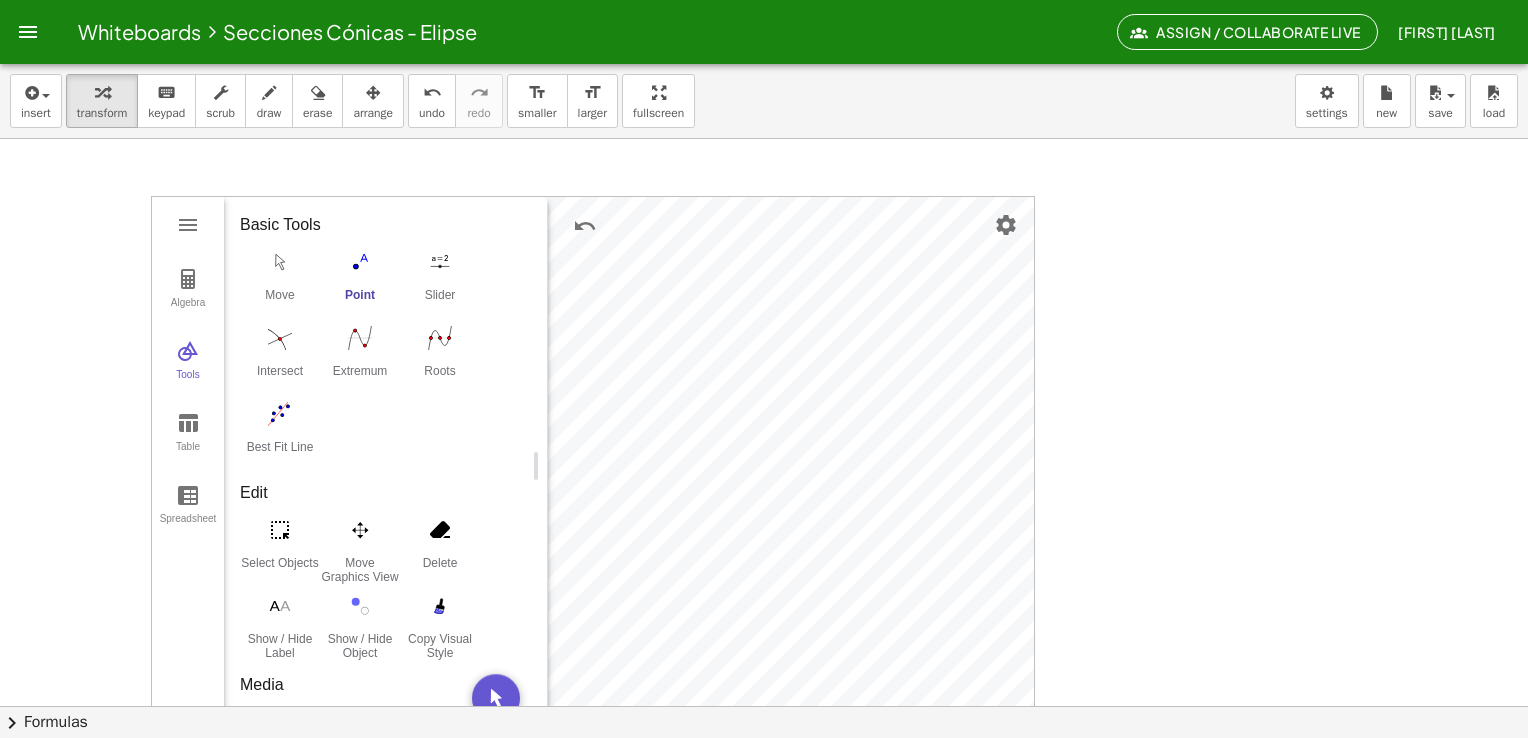 click at bounding box center [360, 262] 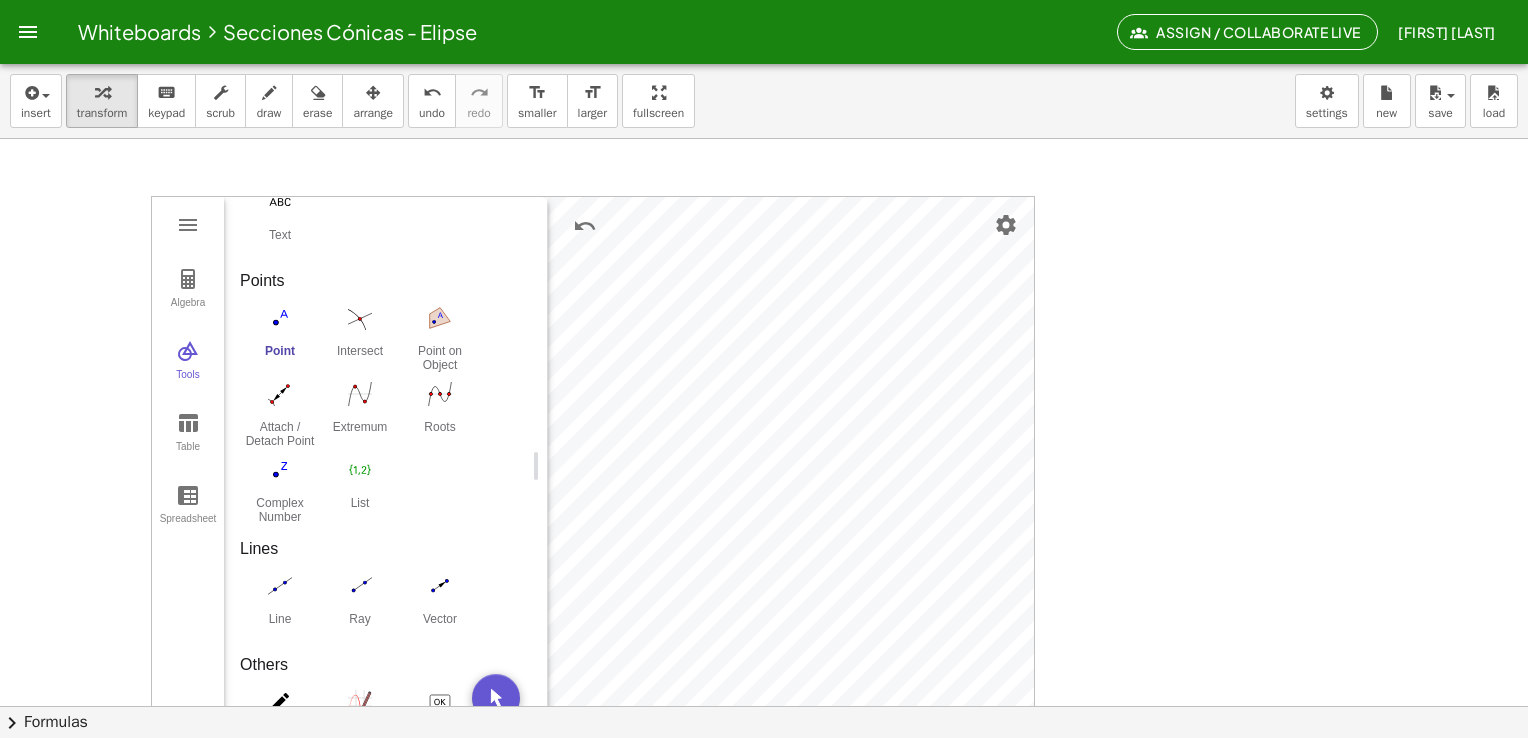 scroll, scrollTop: 520, scrollLeft: 0, axis: vertical 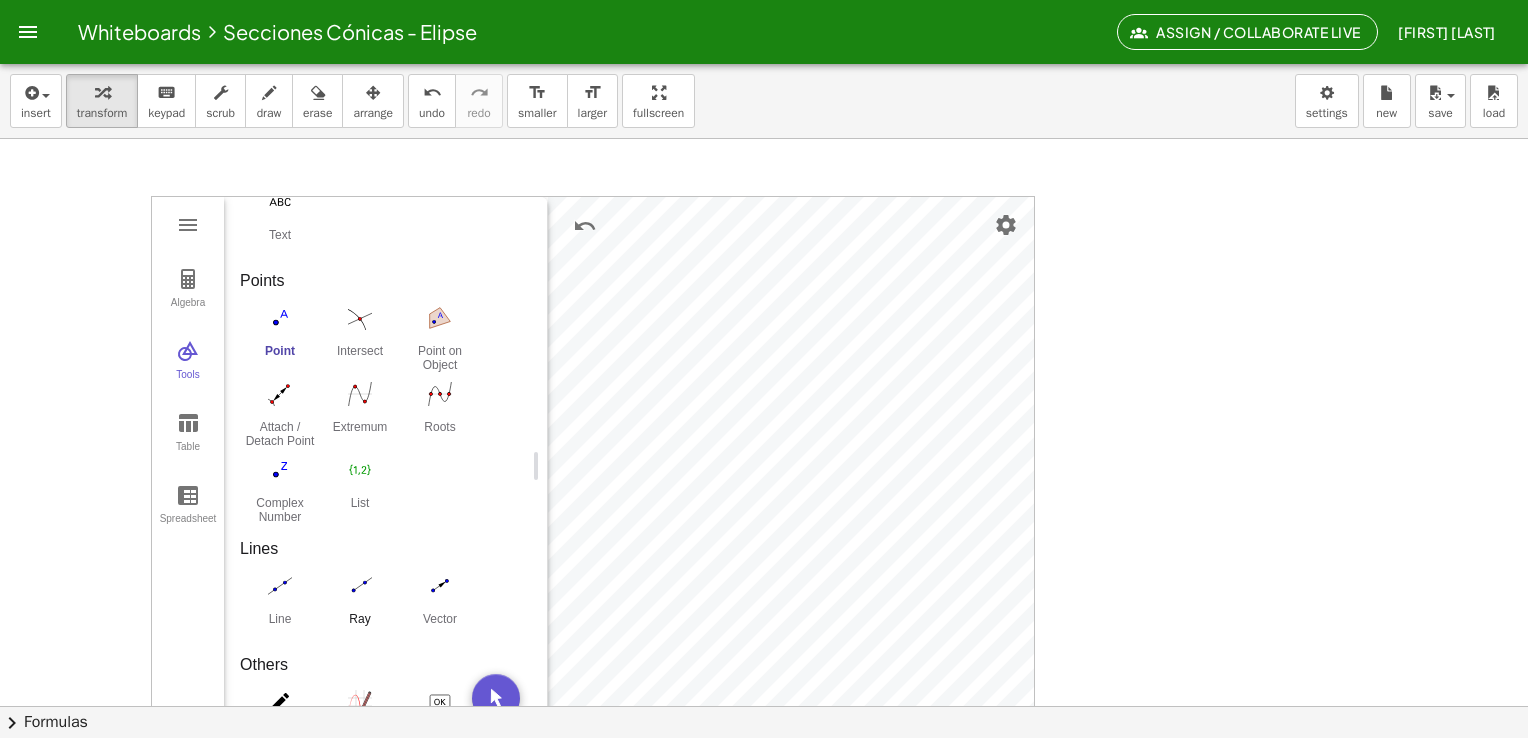 click at bounding box center [360, 586] 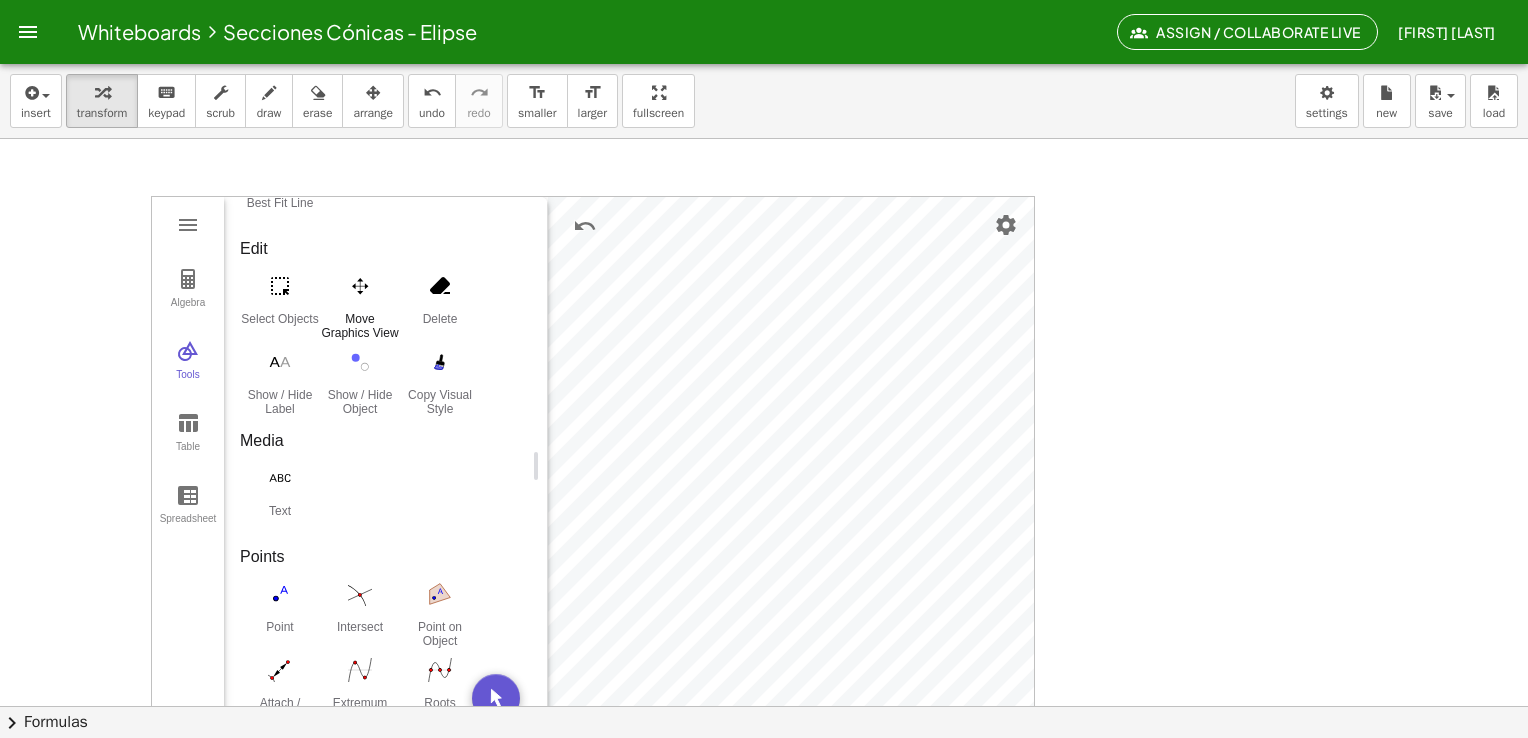 scroll, scrollTop: 195, scrollLeft: 0, axis: vertical 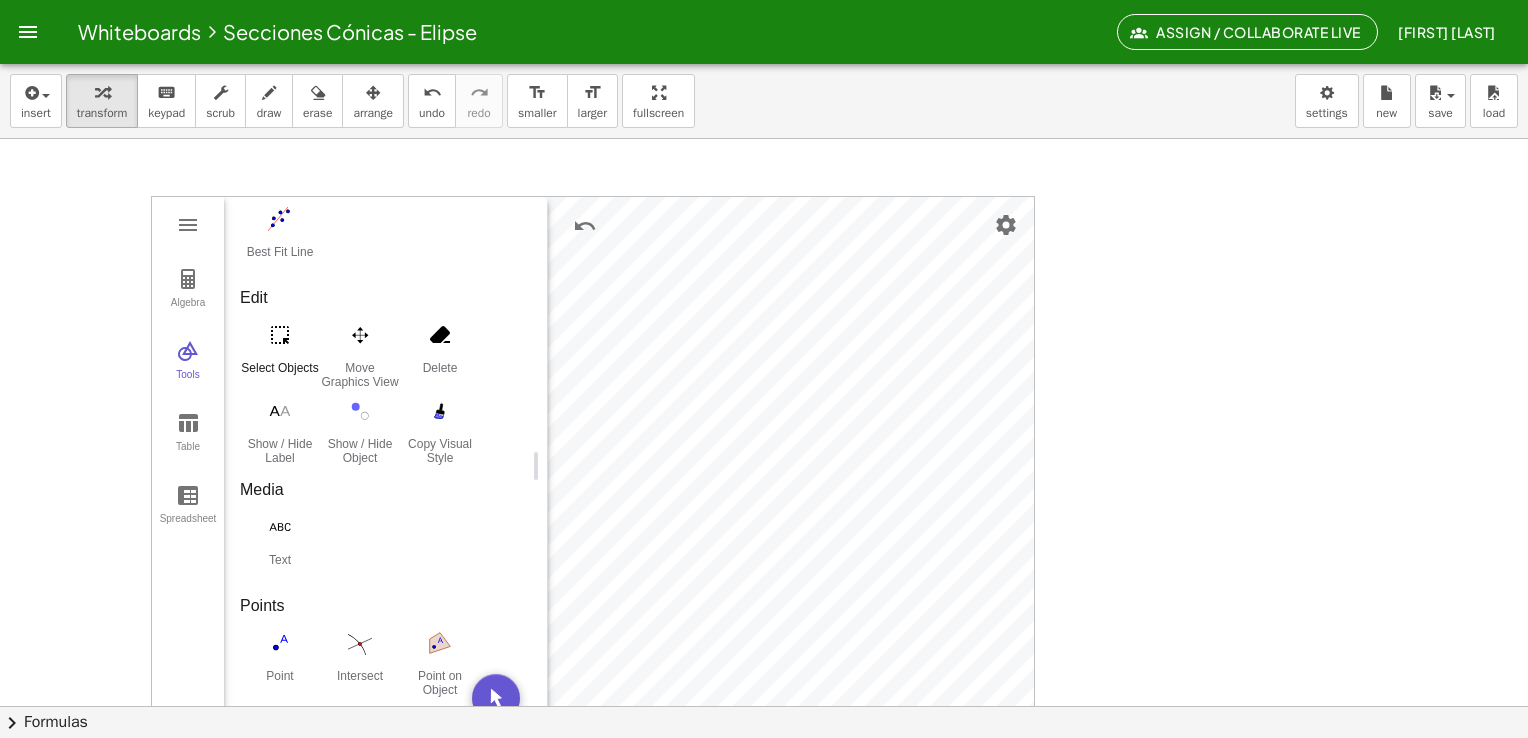 click on "Select Objects" at bounding box center (280, 354) 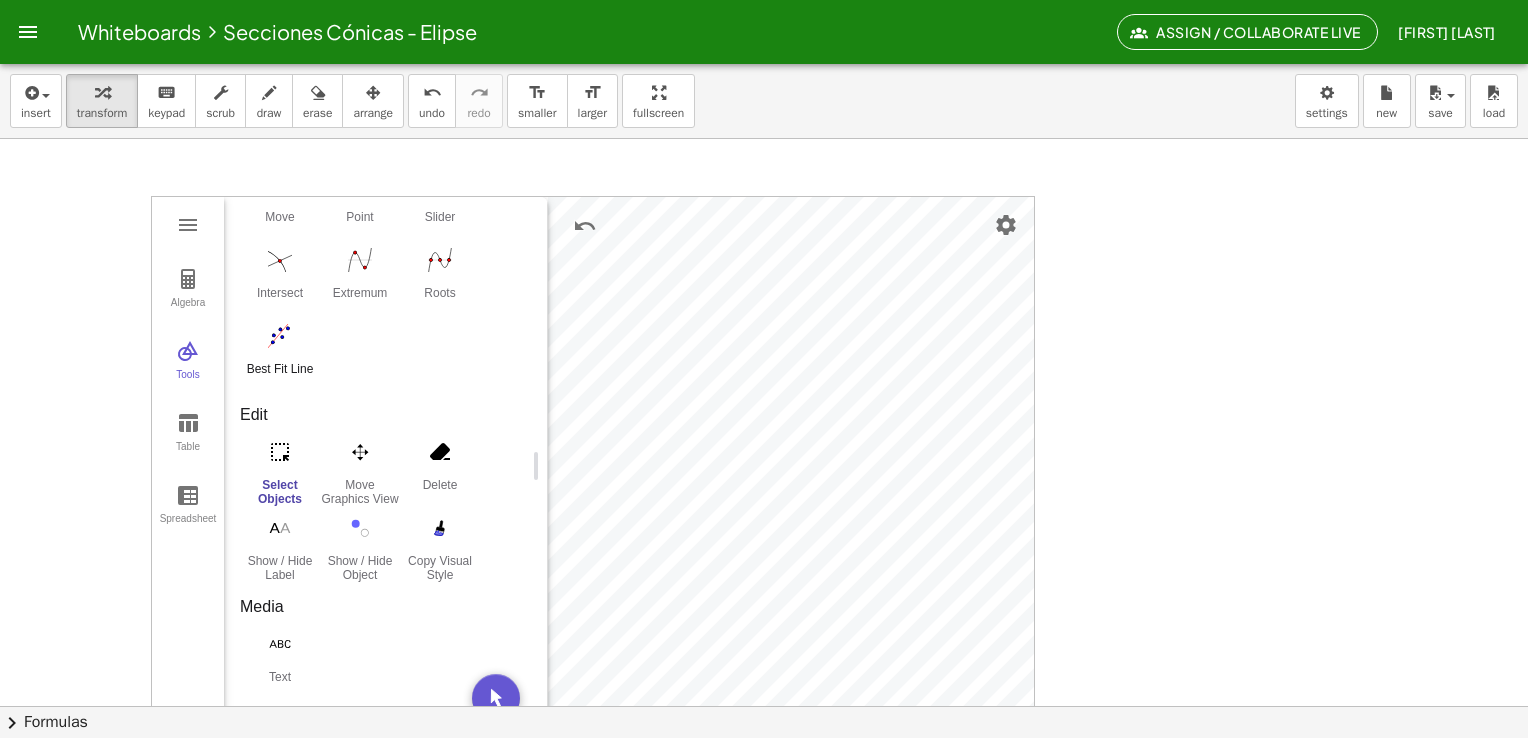 scroll, scrollTop: 0, scrollLeft: 0, axis: both 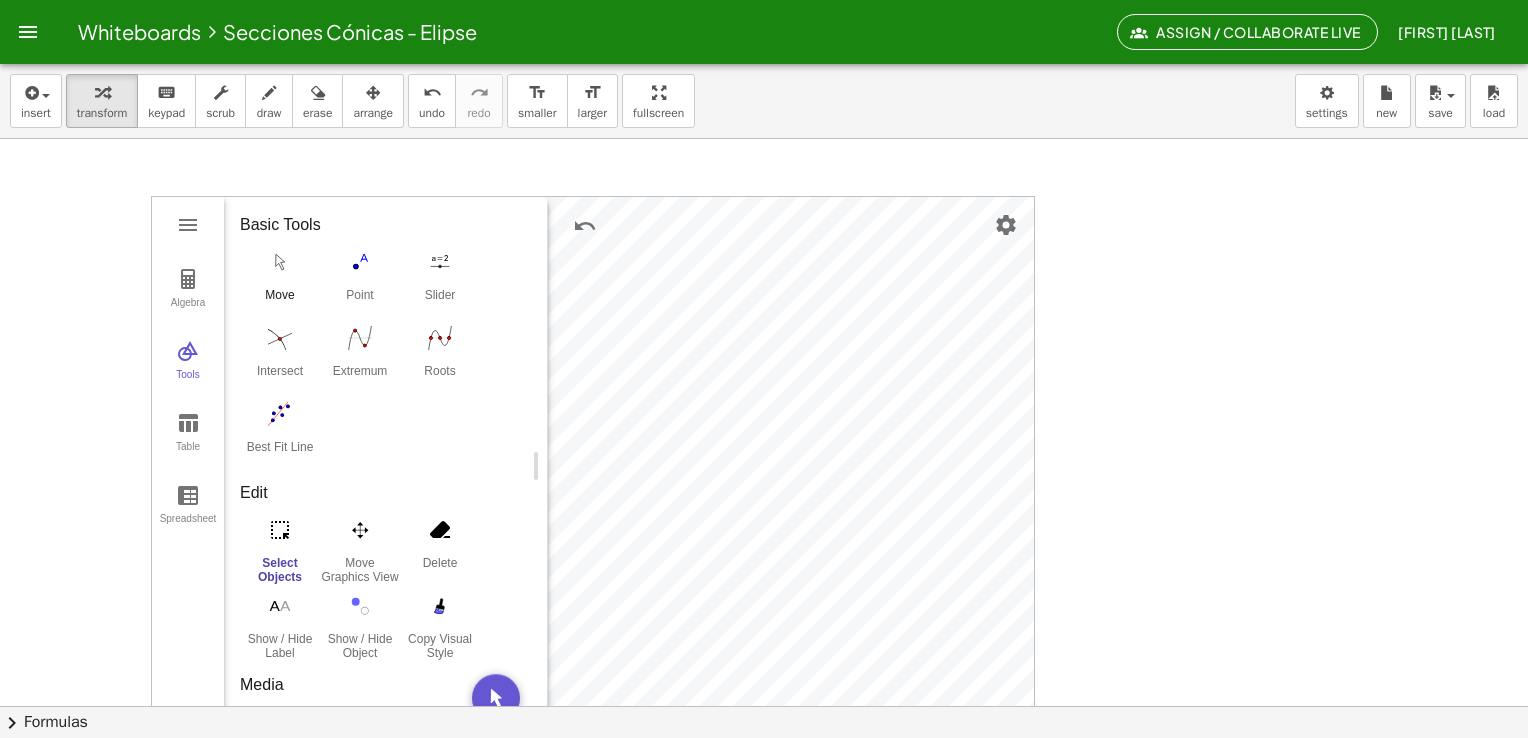 click on "Move" at bounding box center [280, 302] 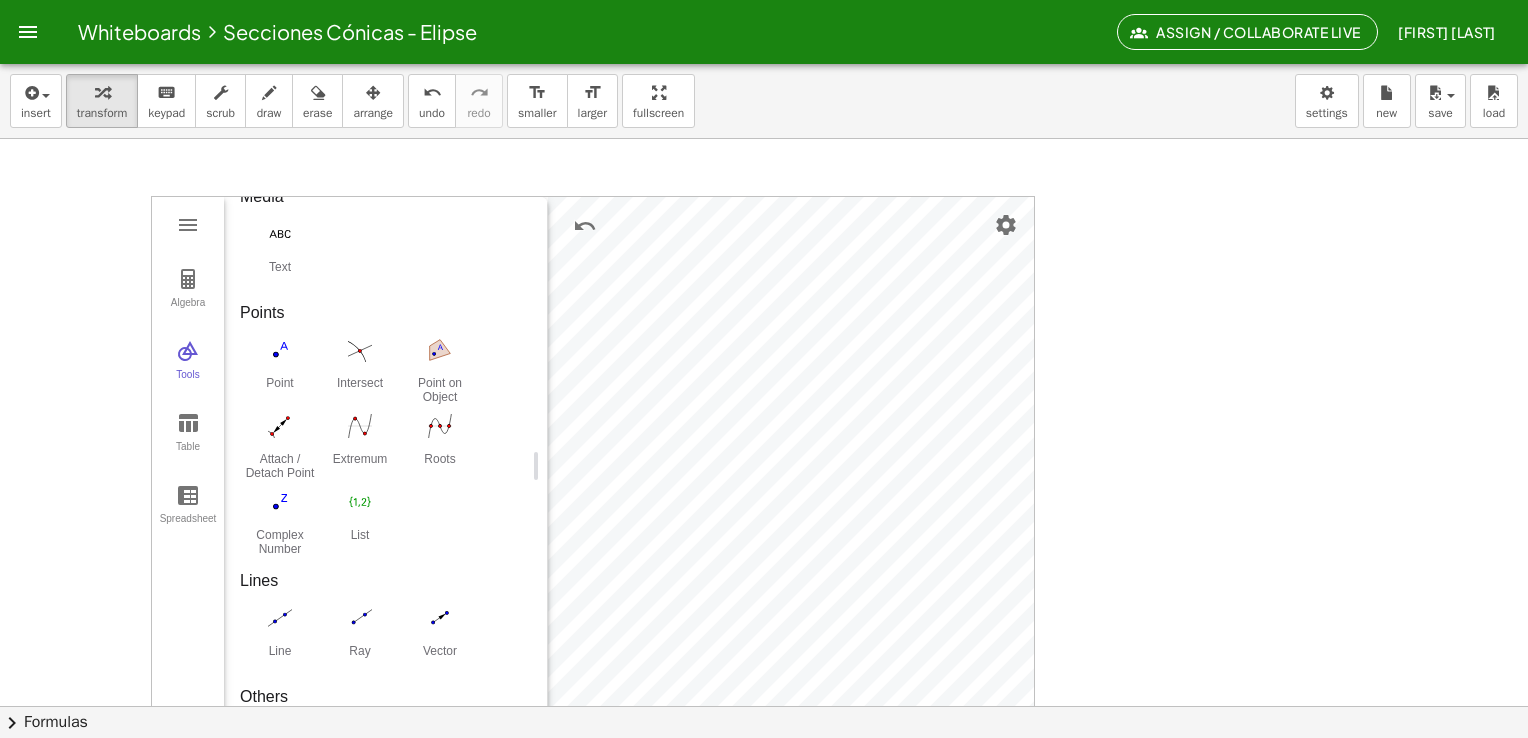 scroll, scrollTop: 490, scrollLeft: 0, axis: vertical 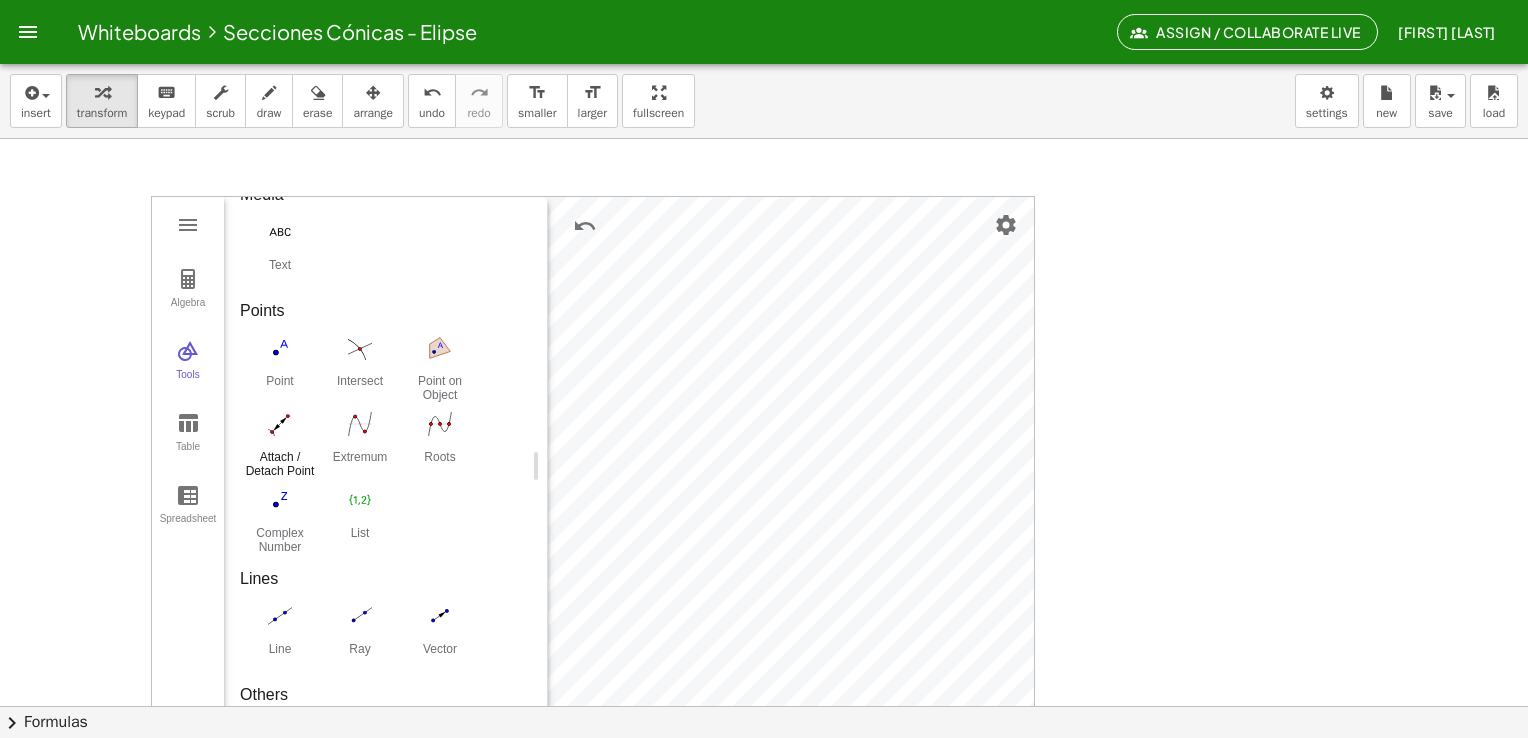 click at bounding box center [280, 424] 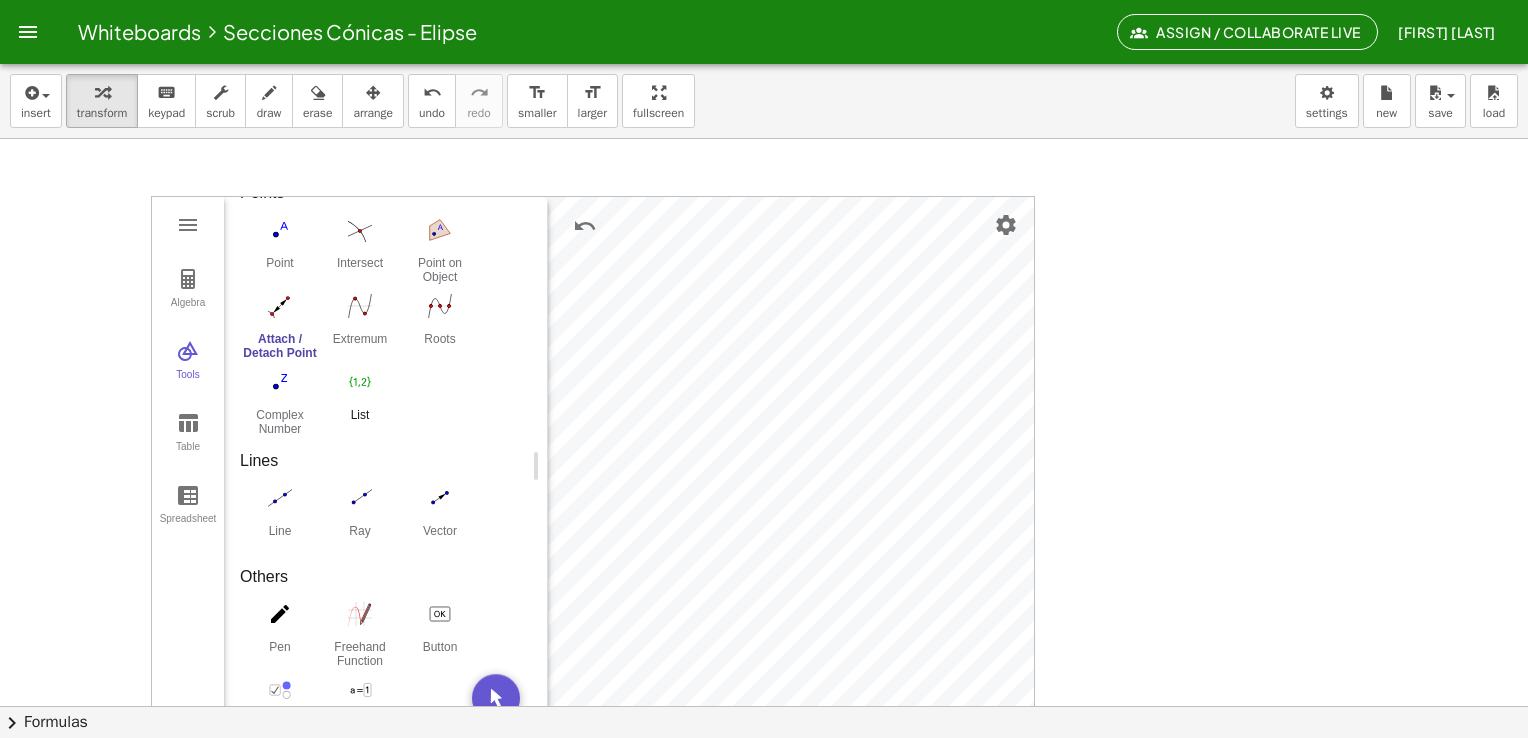 scroll, scrollTop: 636, scrollLeft: 0, axis: vertical 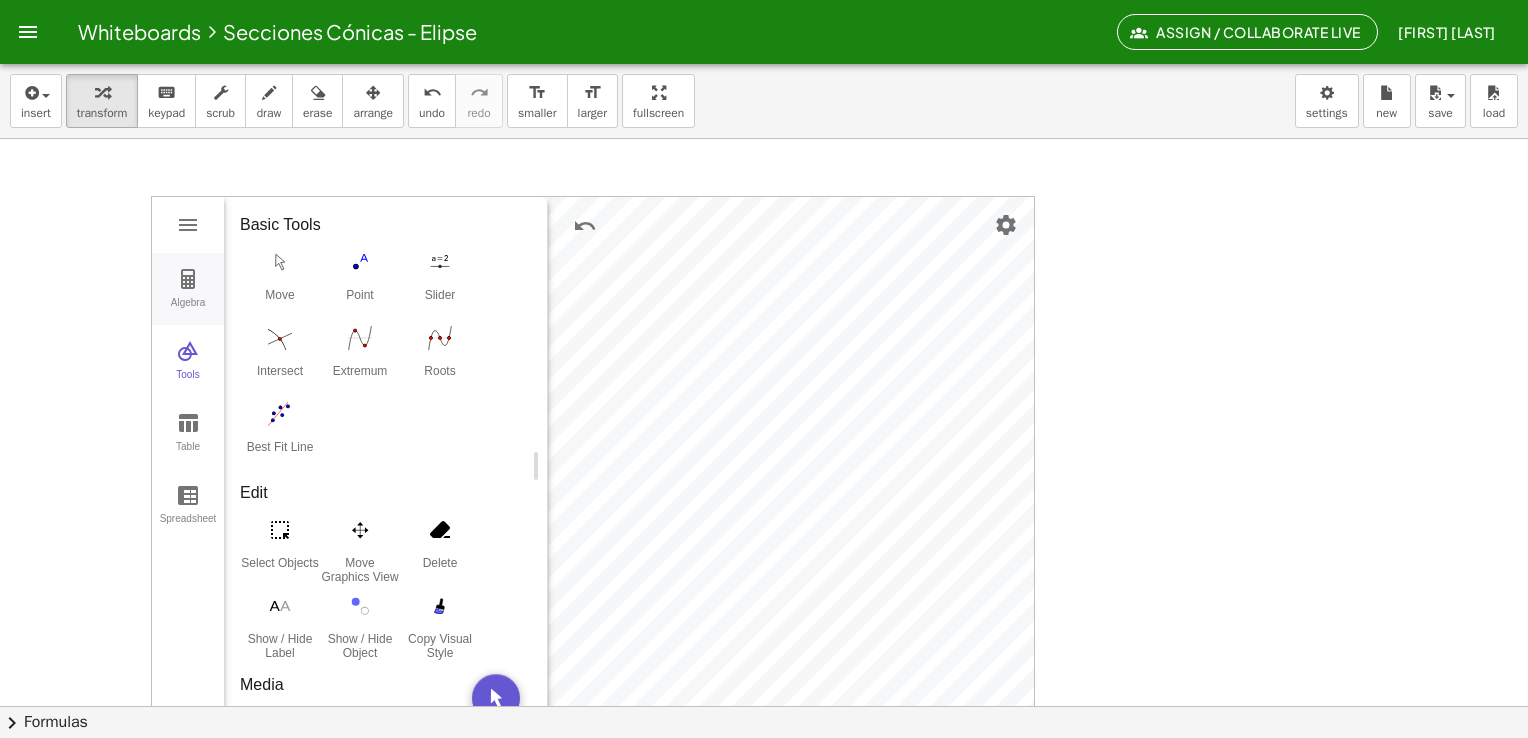 click at bounding box center (188, 279) 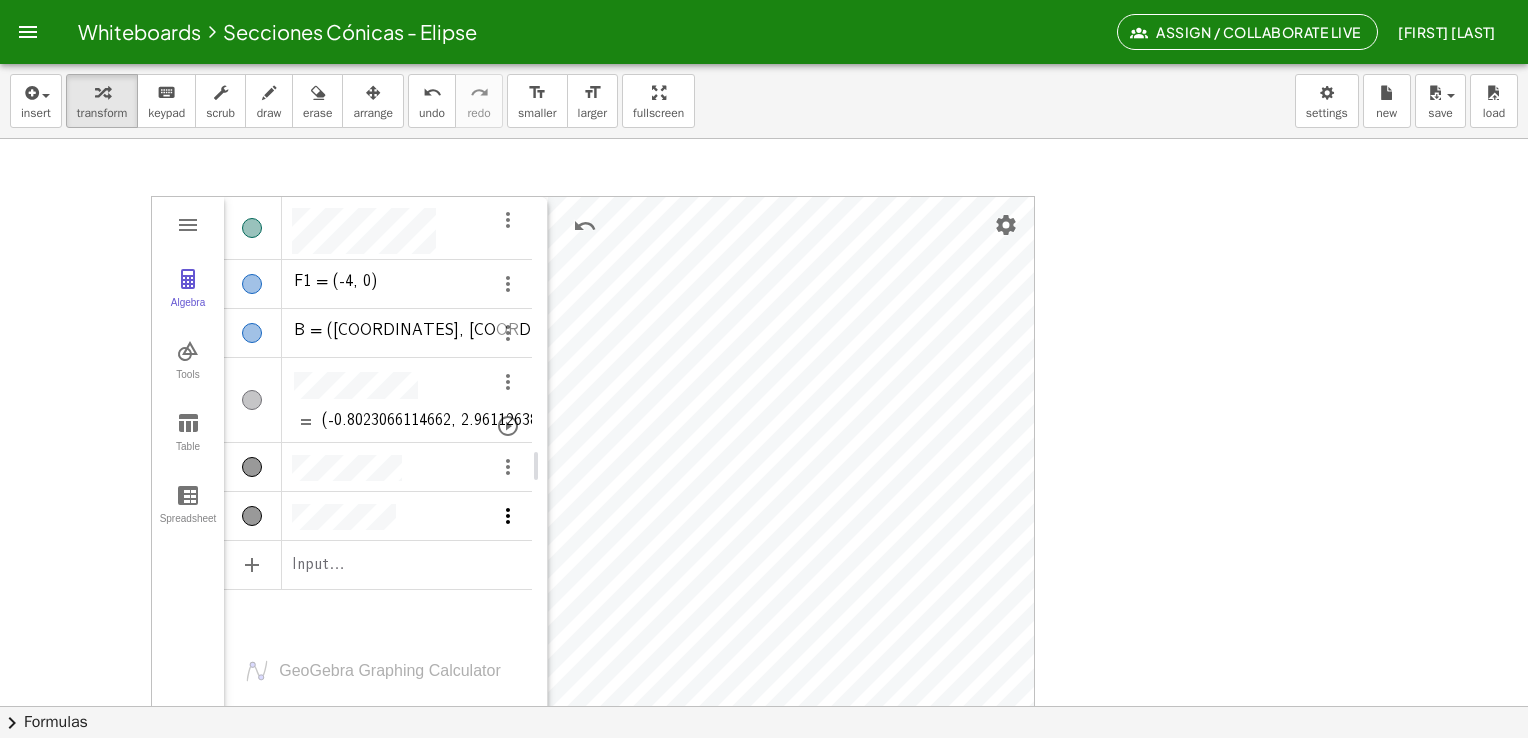 click at bounding box center (508, 516) 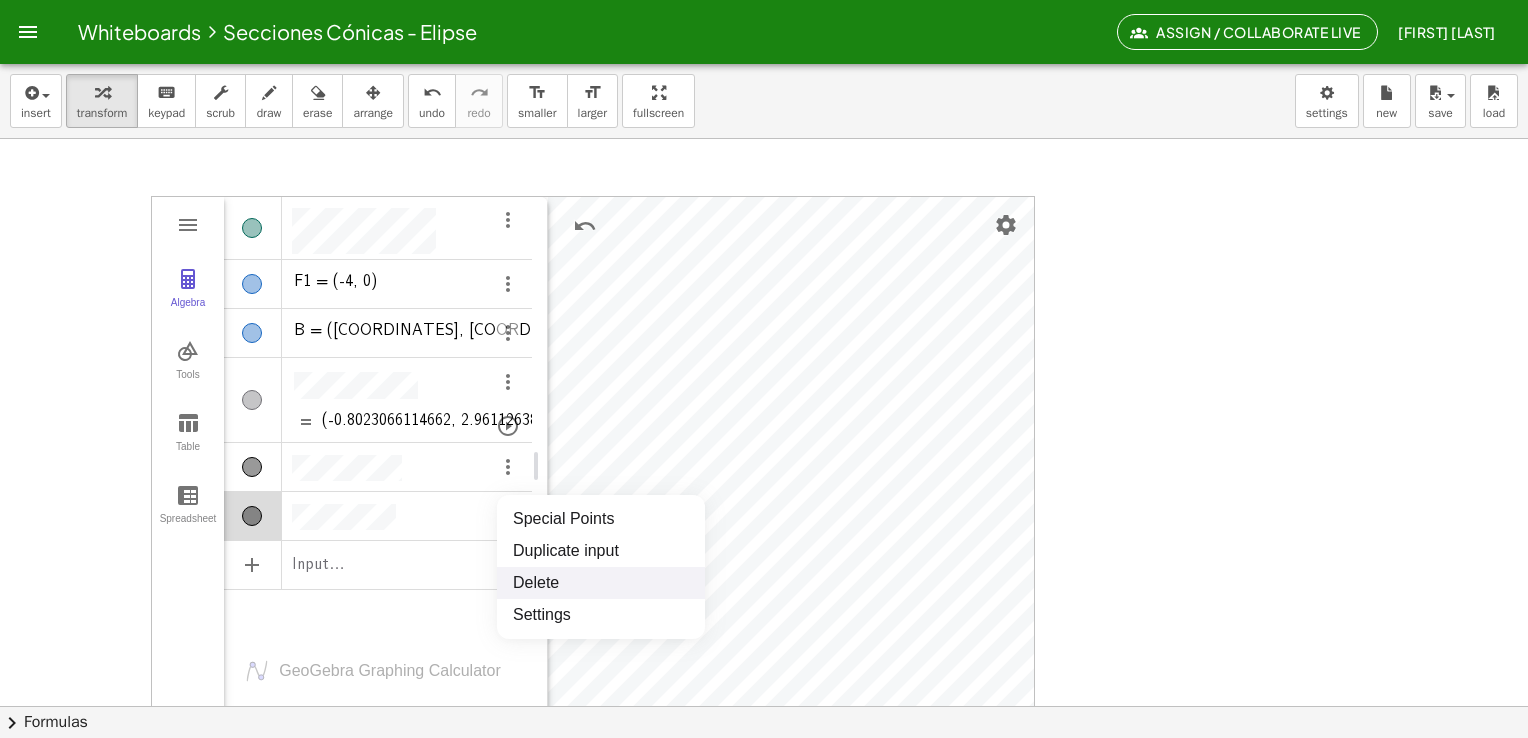 click on "Delete" at bounding box center [601, 583] 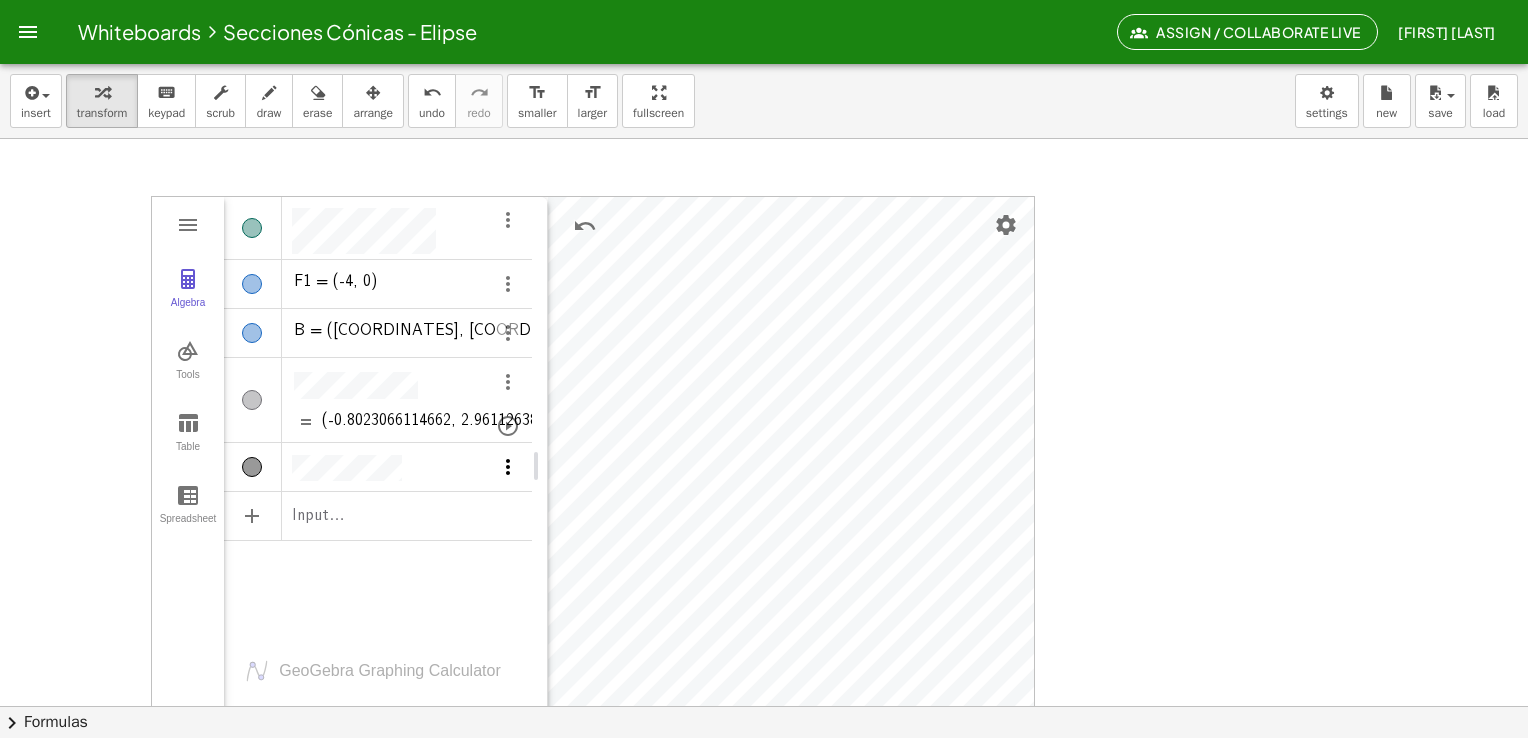 click at bounding box center [508, 467] 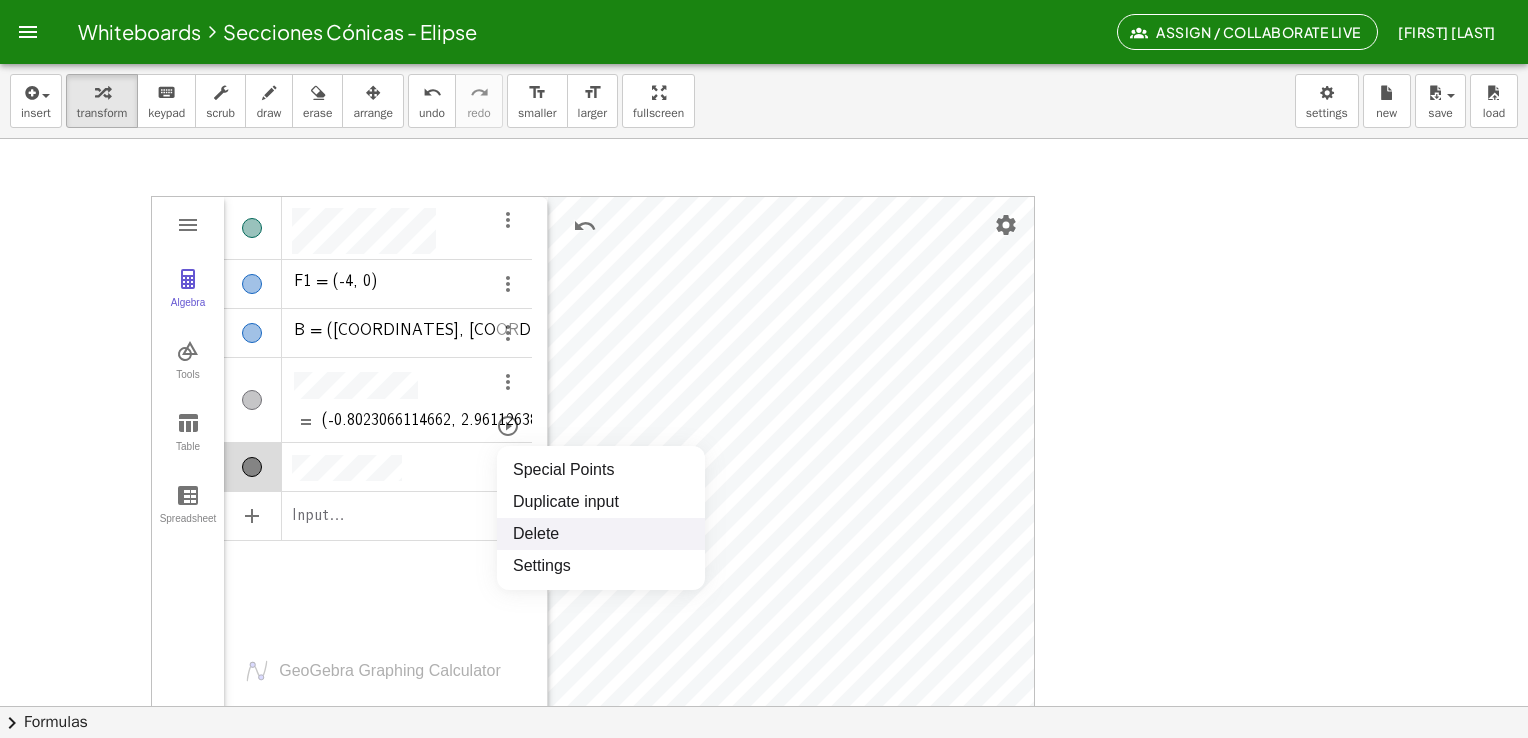 click on "Delete" at bounding box center [601, 534] 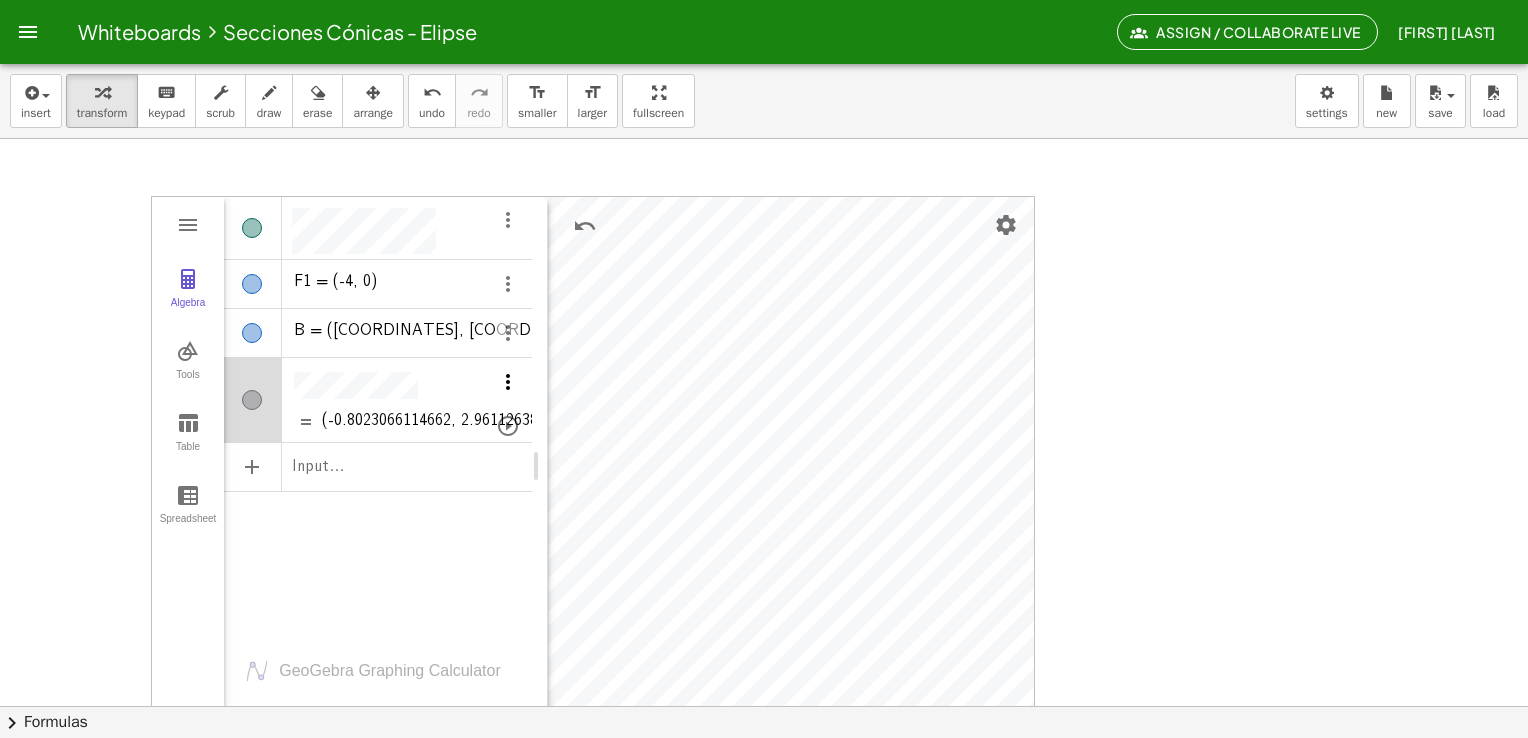 click at bounding box center (508, 382) 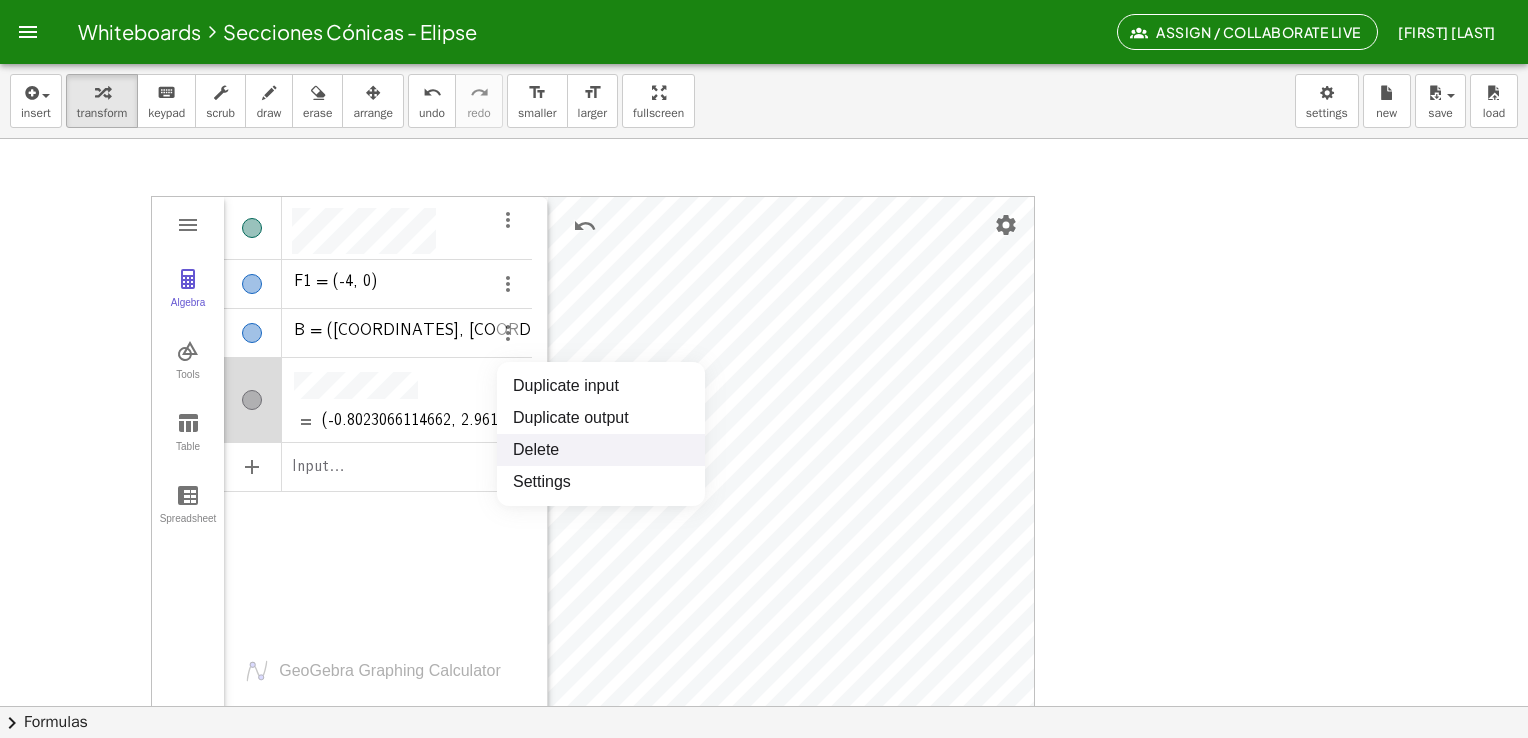 click on "Delete" at bounding box center [601, 450] 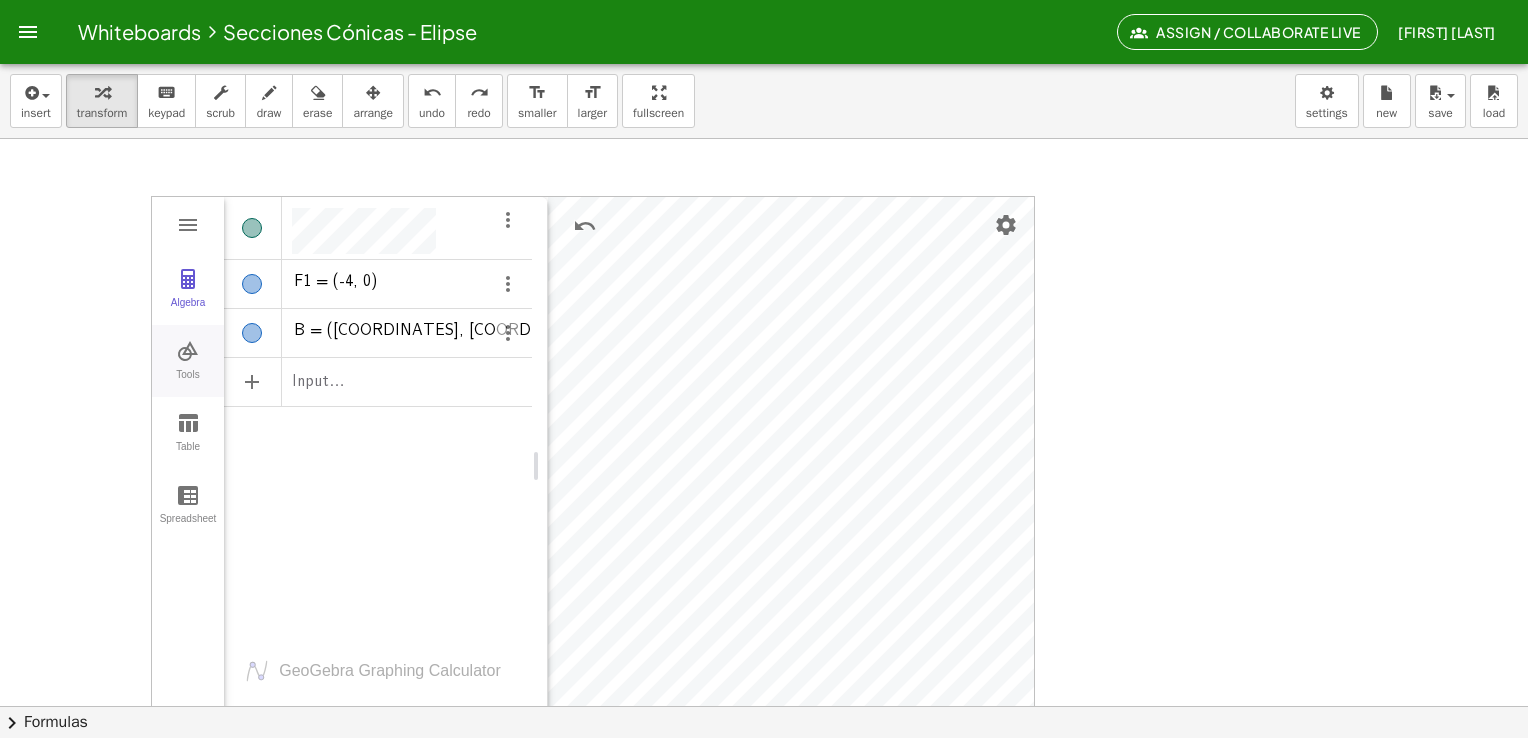 click at bounding box center (188, 351) 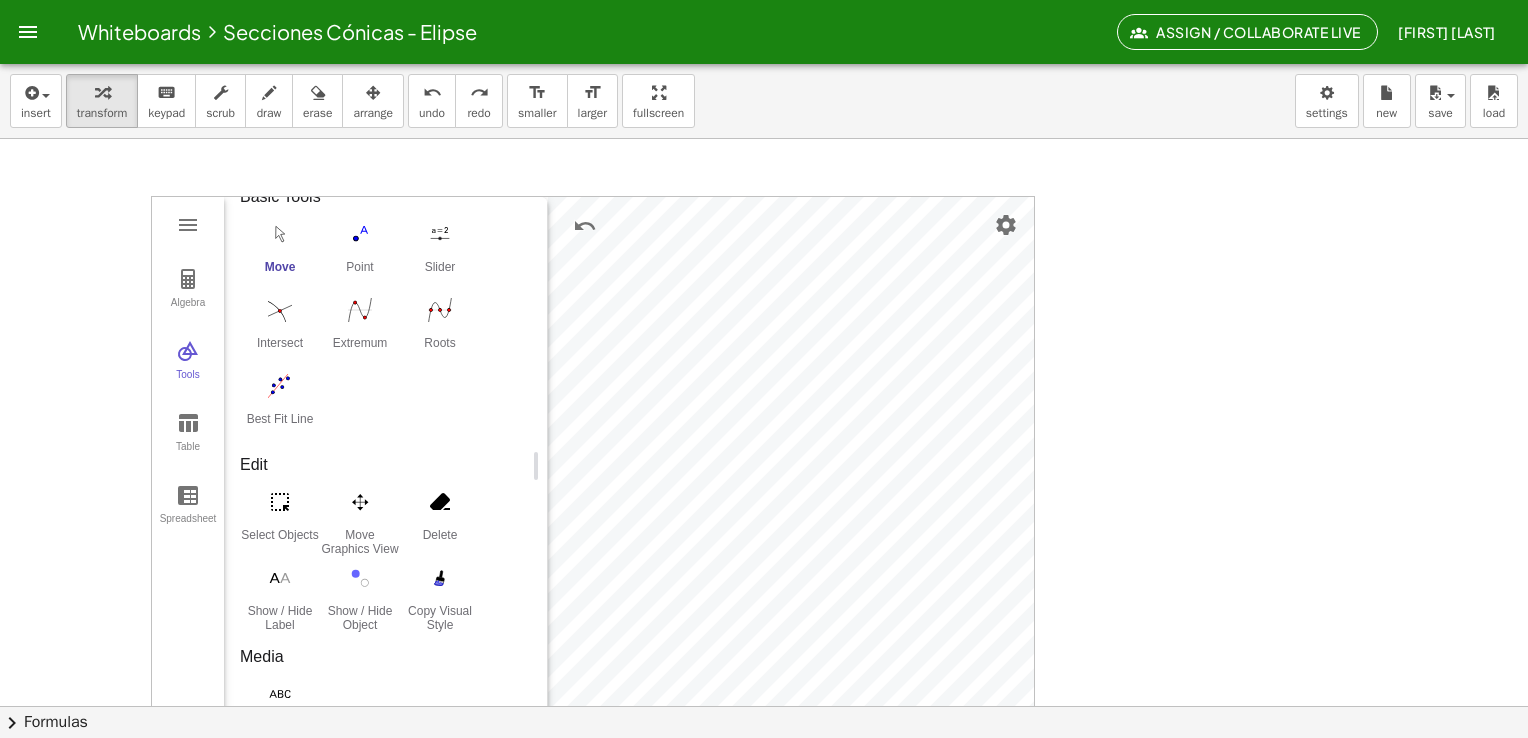 scroll, scrollTop: 26, scrollLeft: 0, axis: vertical 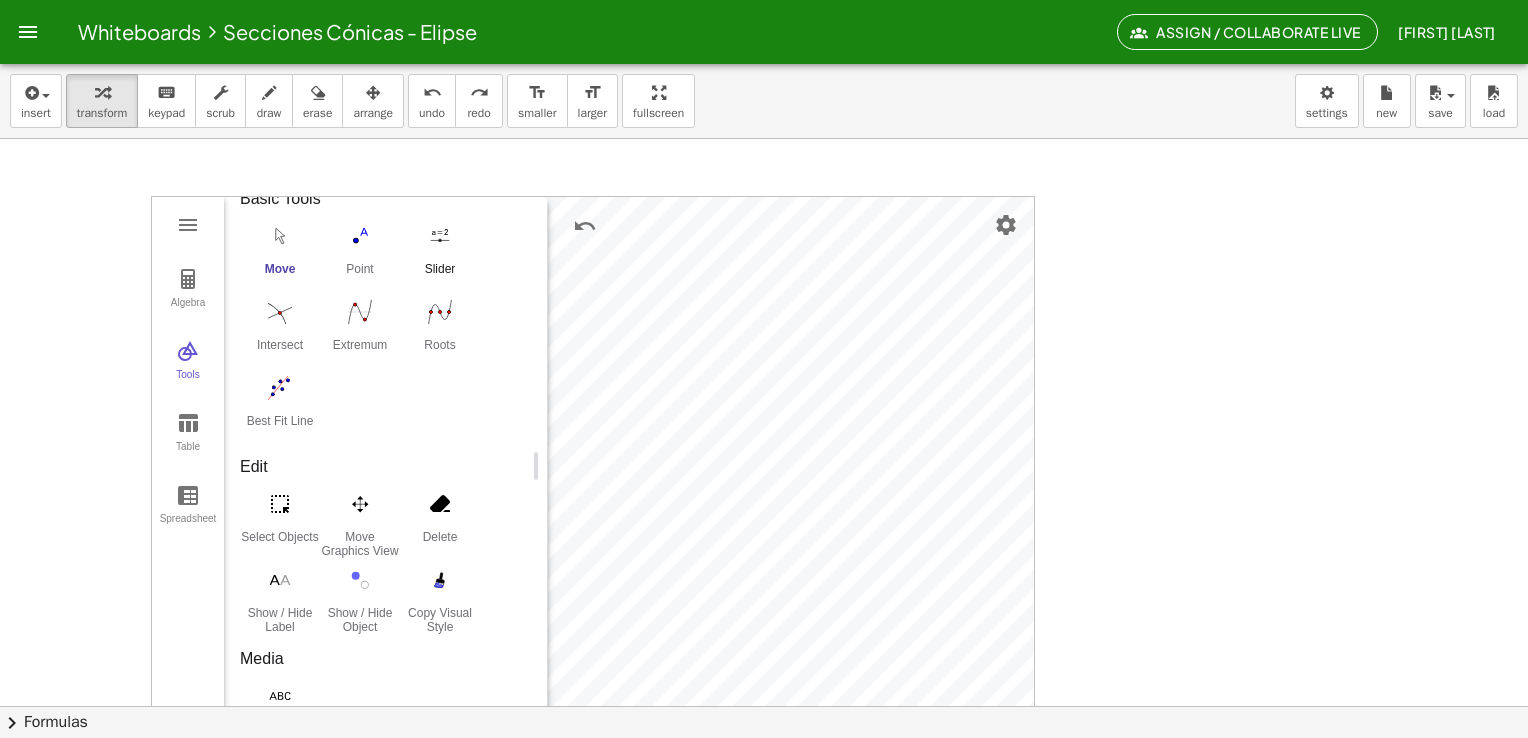 click at bounding box center (440, 236) 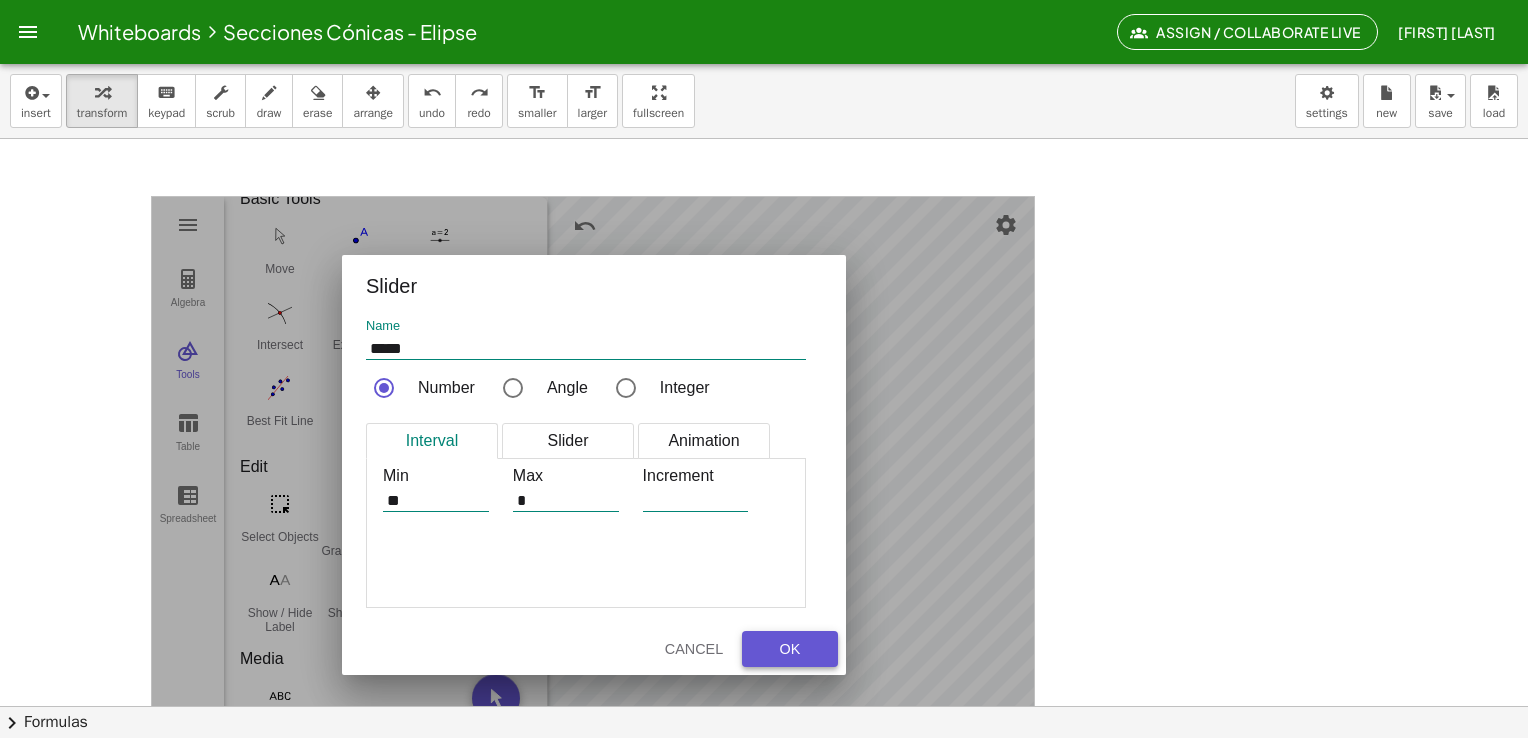 click on "OK" at bounding box center [790, 649] 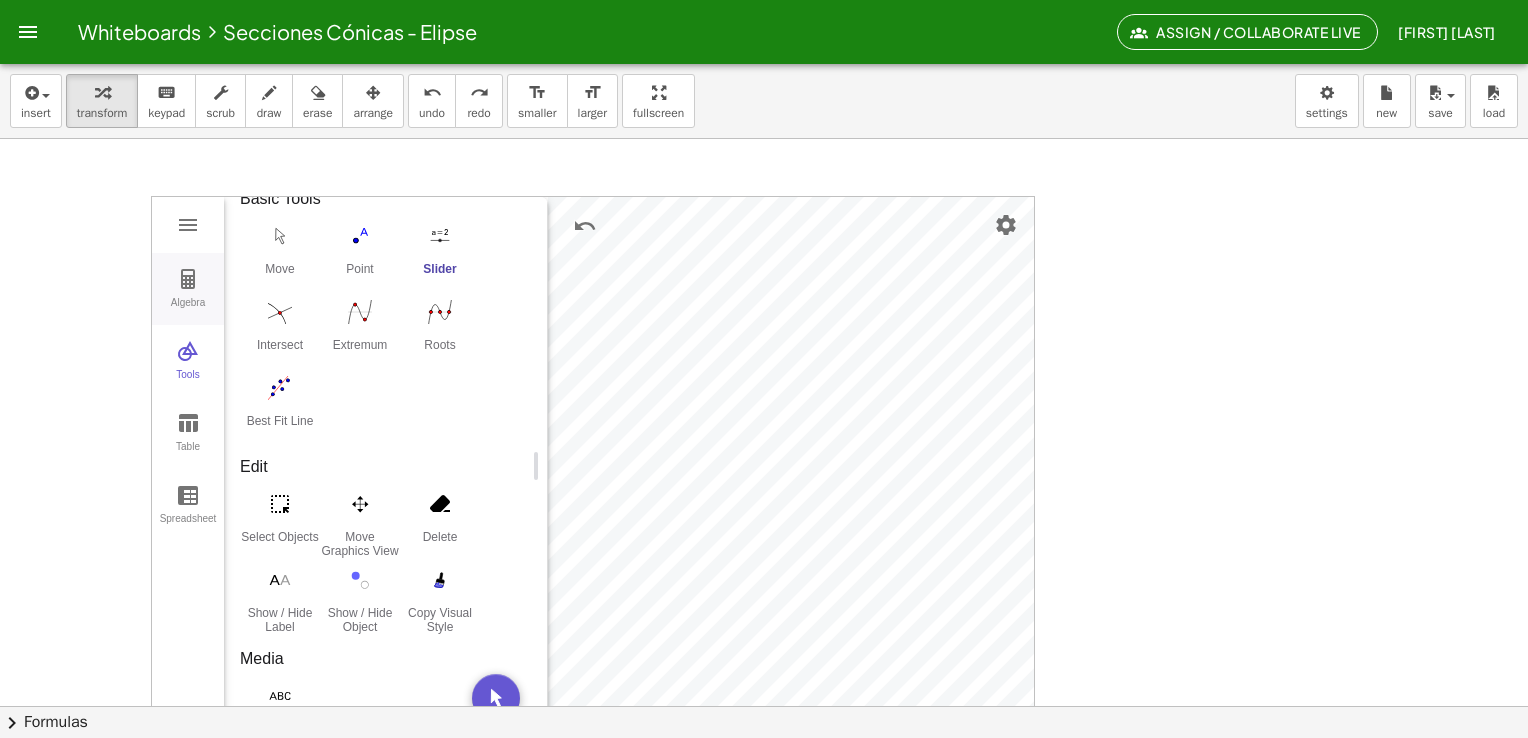 click on "Algebra" at bounding box center (188, 311) 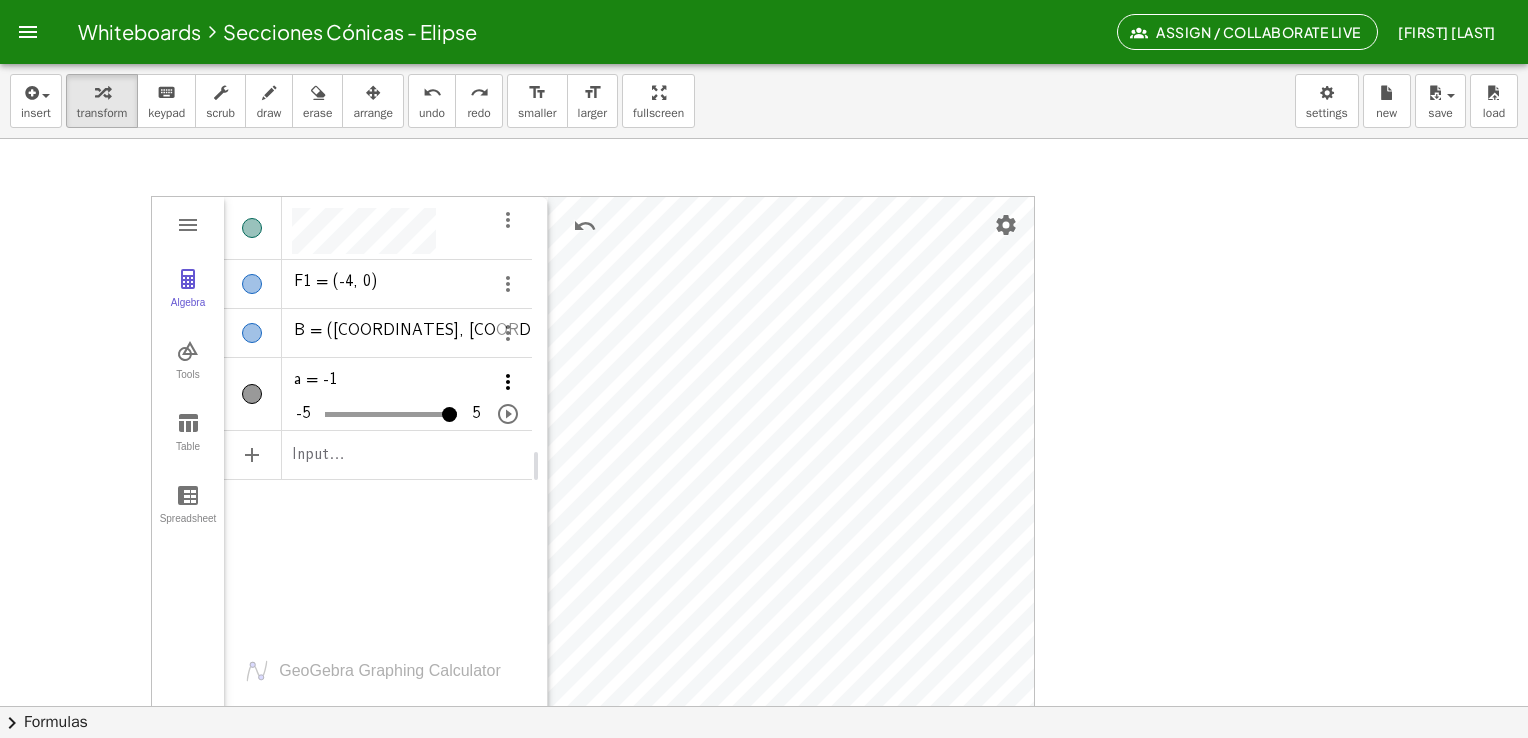 click at bounding box center (508, 382) 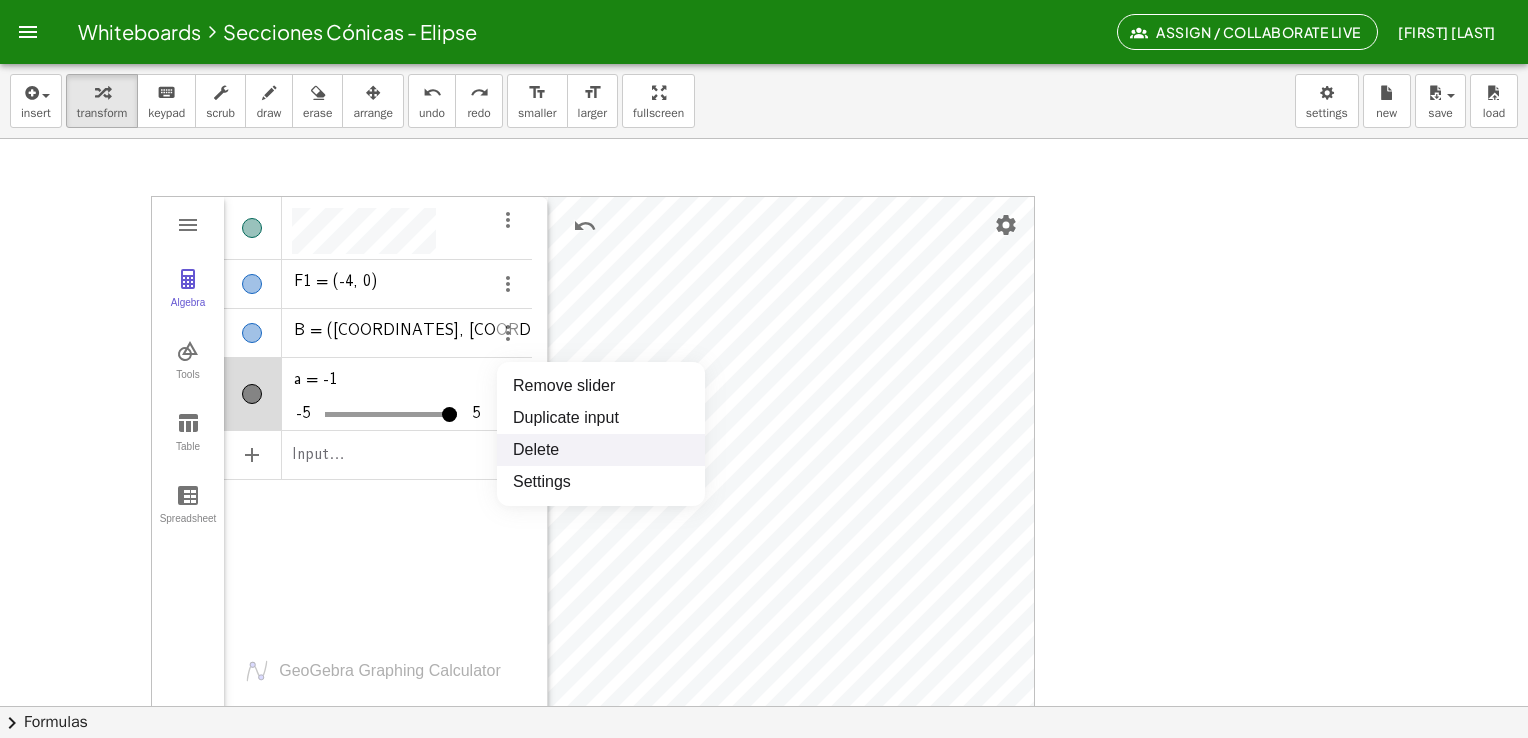 click on "Delete" at bounding box center (601, 450) 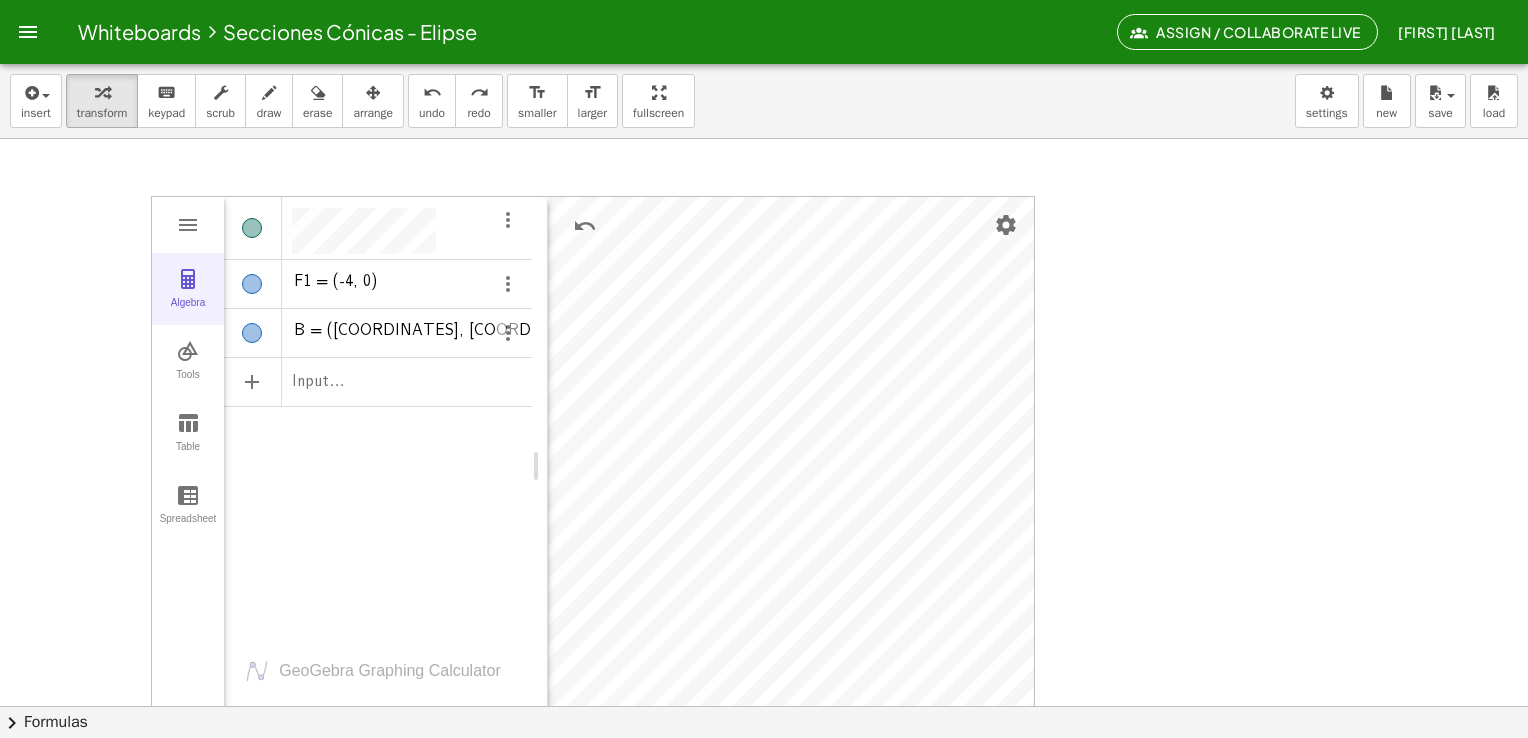 click on "Algebra" at bounding box center (188, 311) 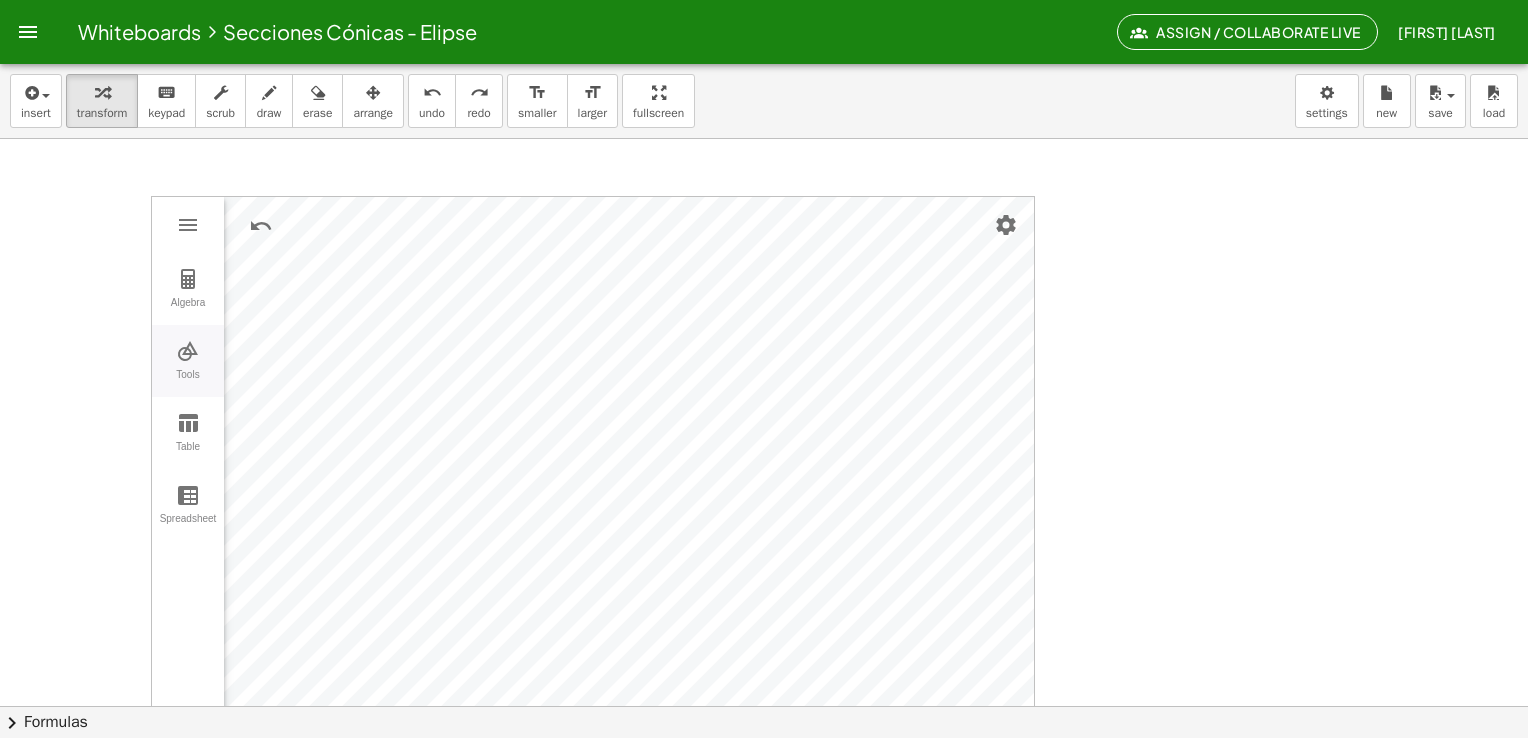 click on "Tools" at bounding box center (188, 383) 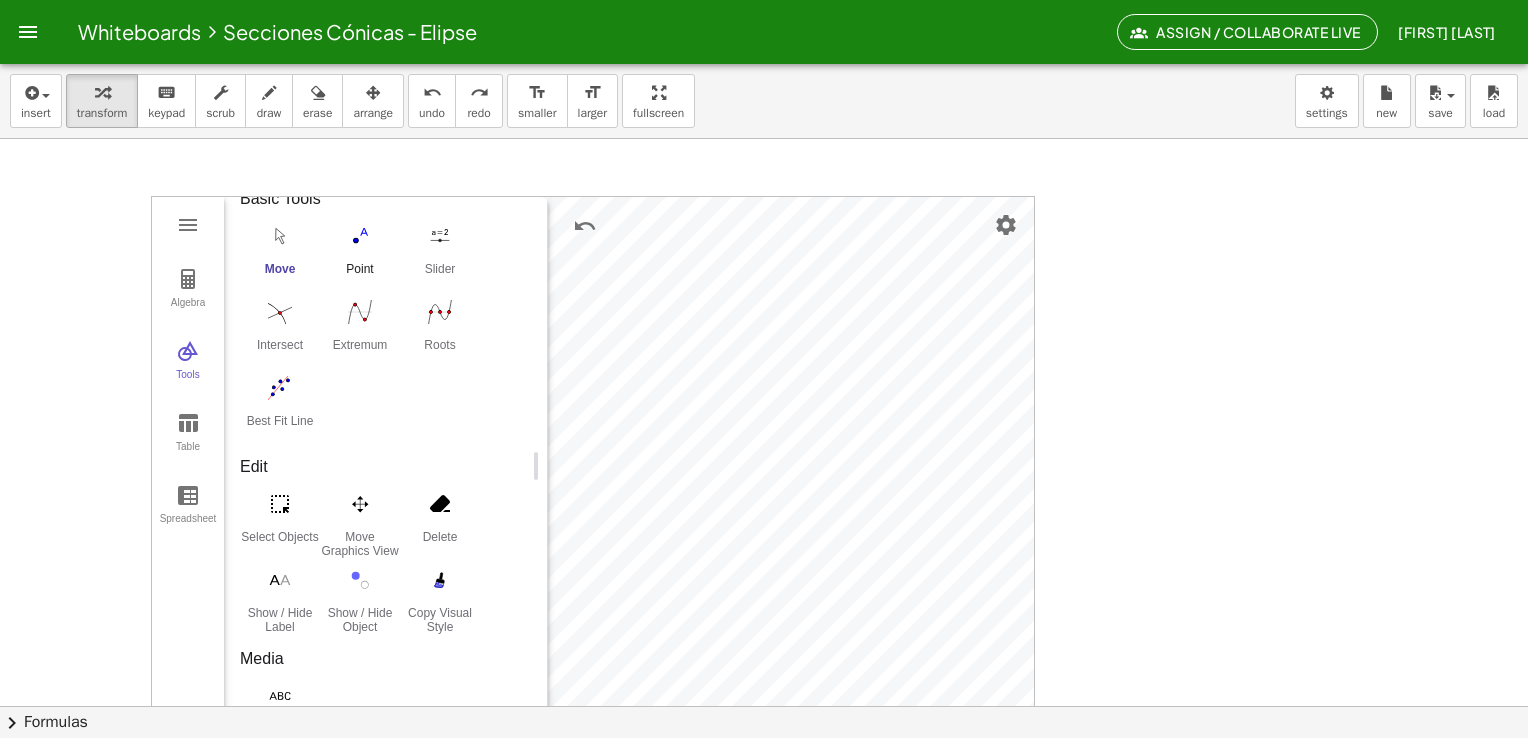 click at bounding box center [360, 236] 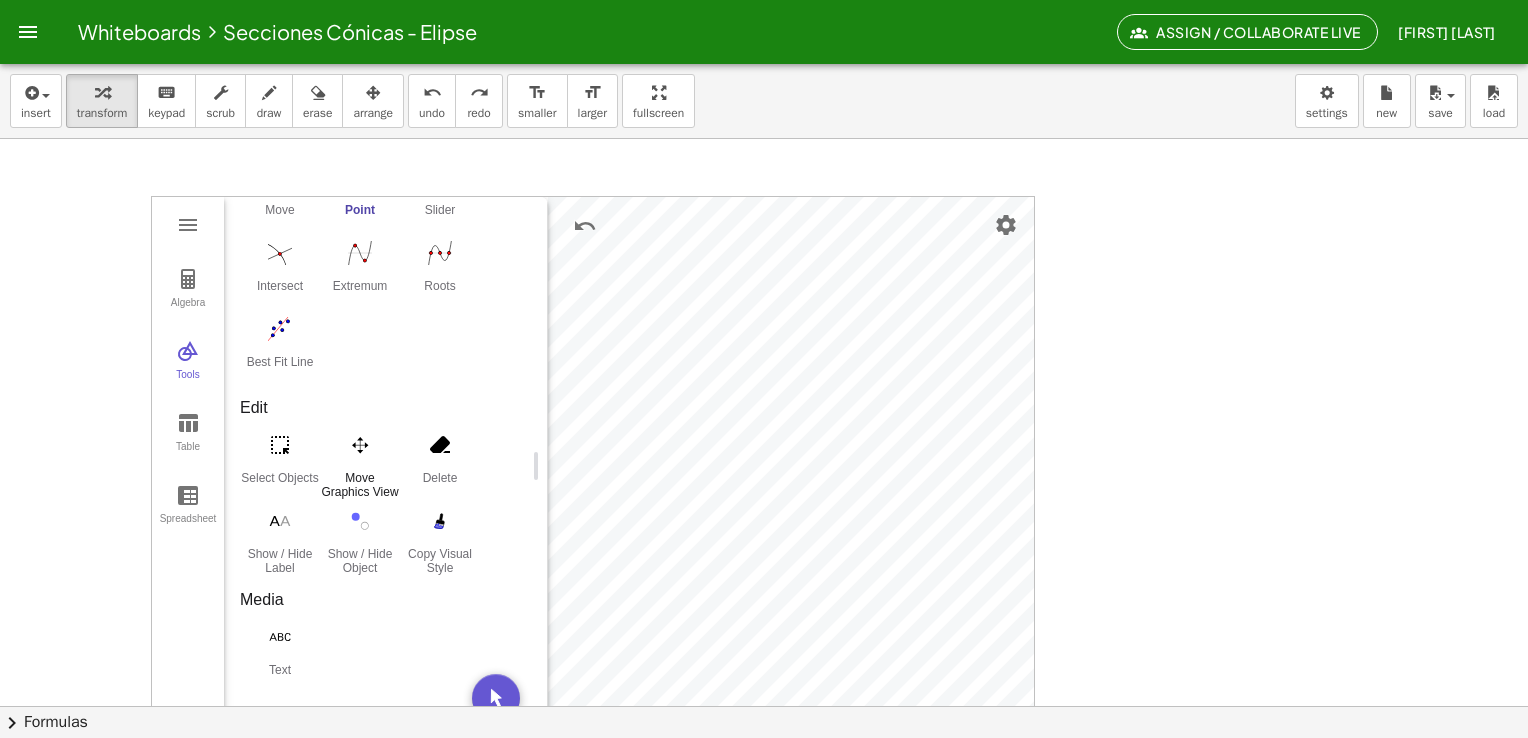 scroll, scrollTop: 84, scrollLeft: 0, axis: vertical 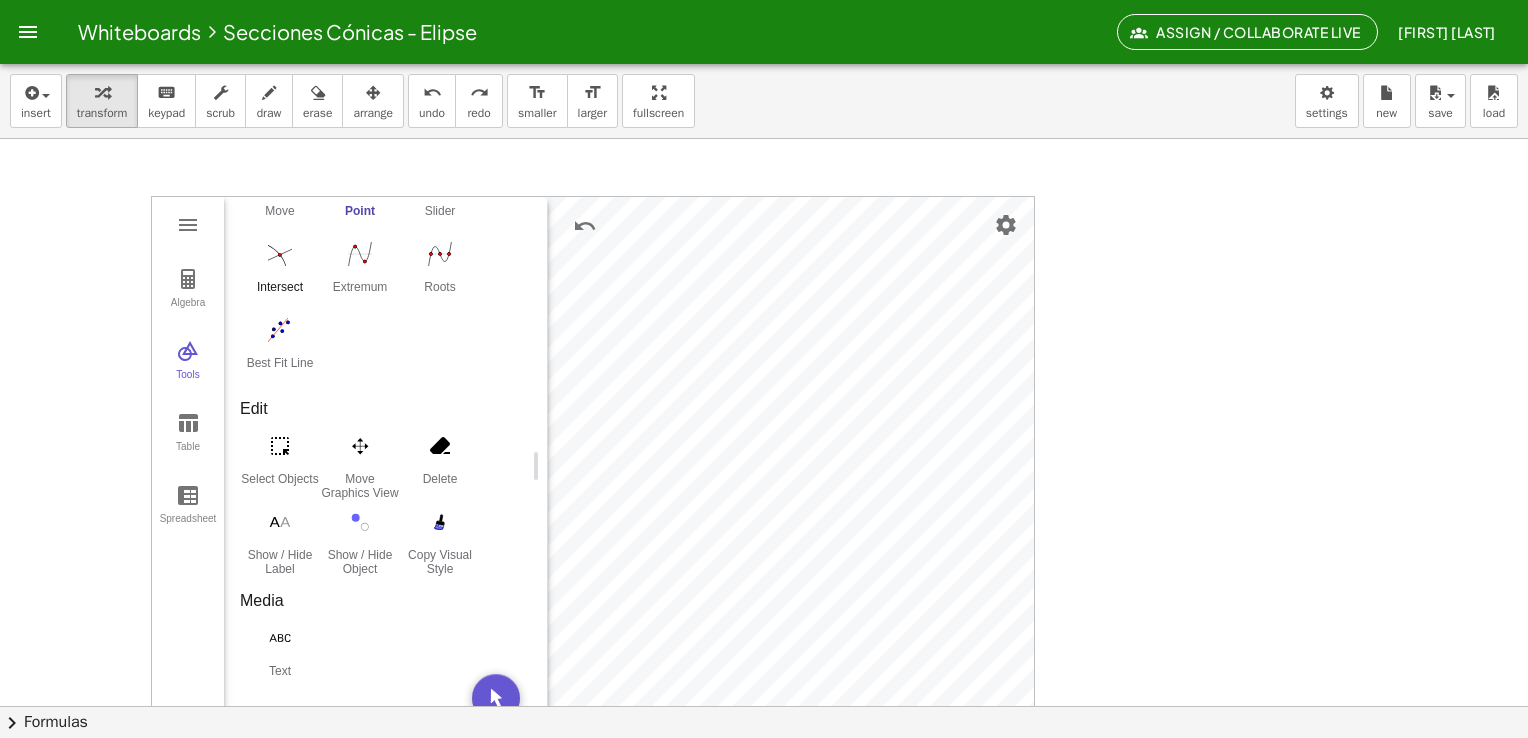 click on "Intersect" at bounding box center [280, 273] 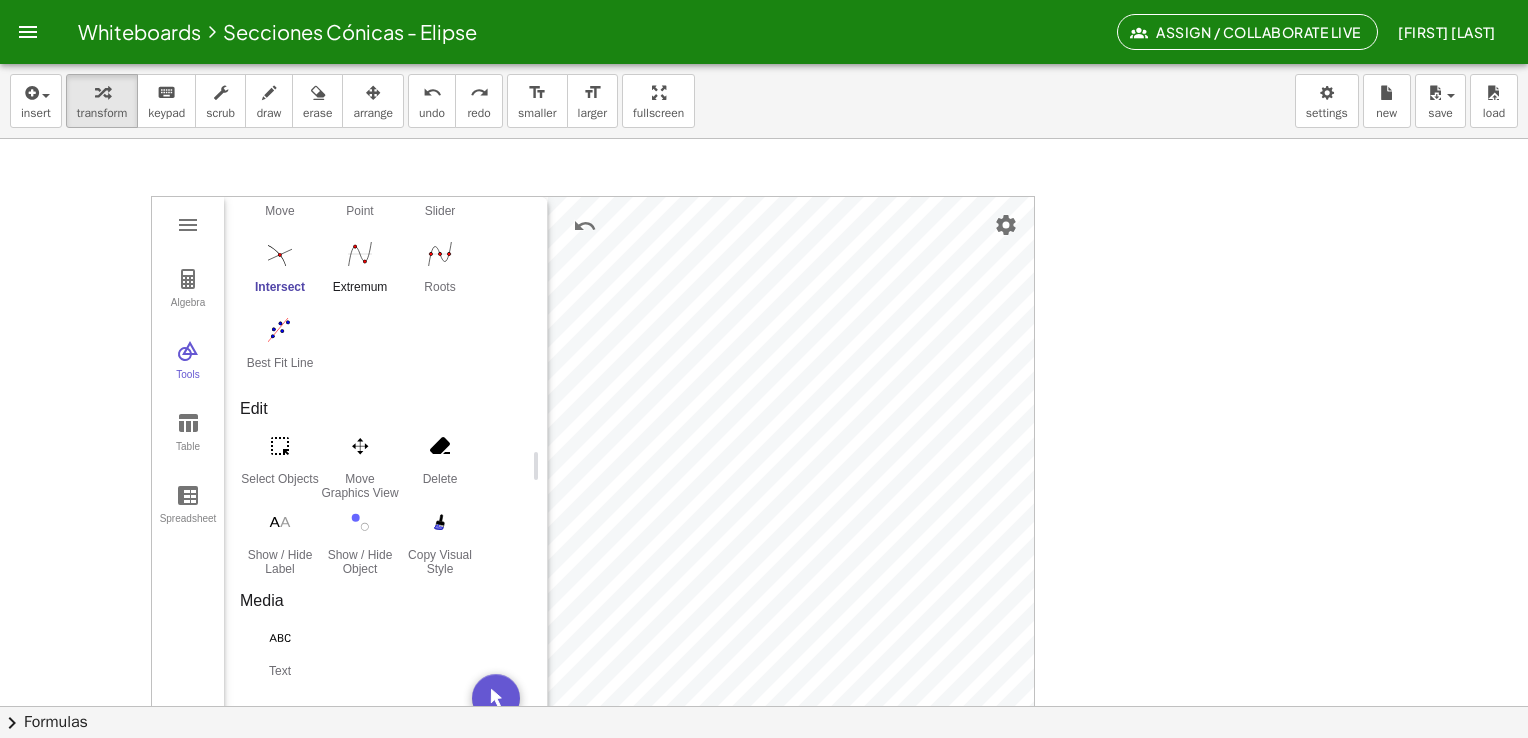 click at bounding box center (360, 254) 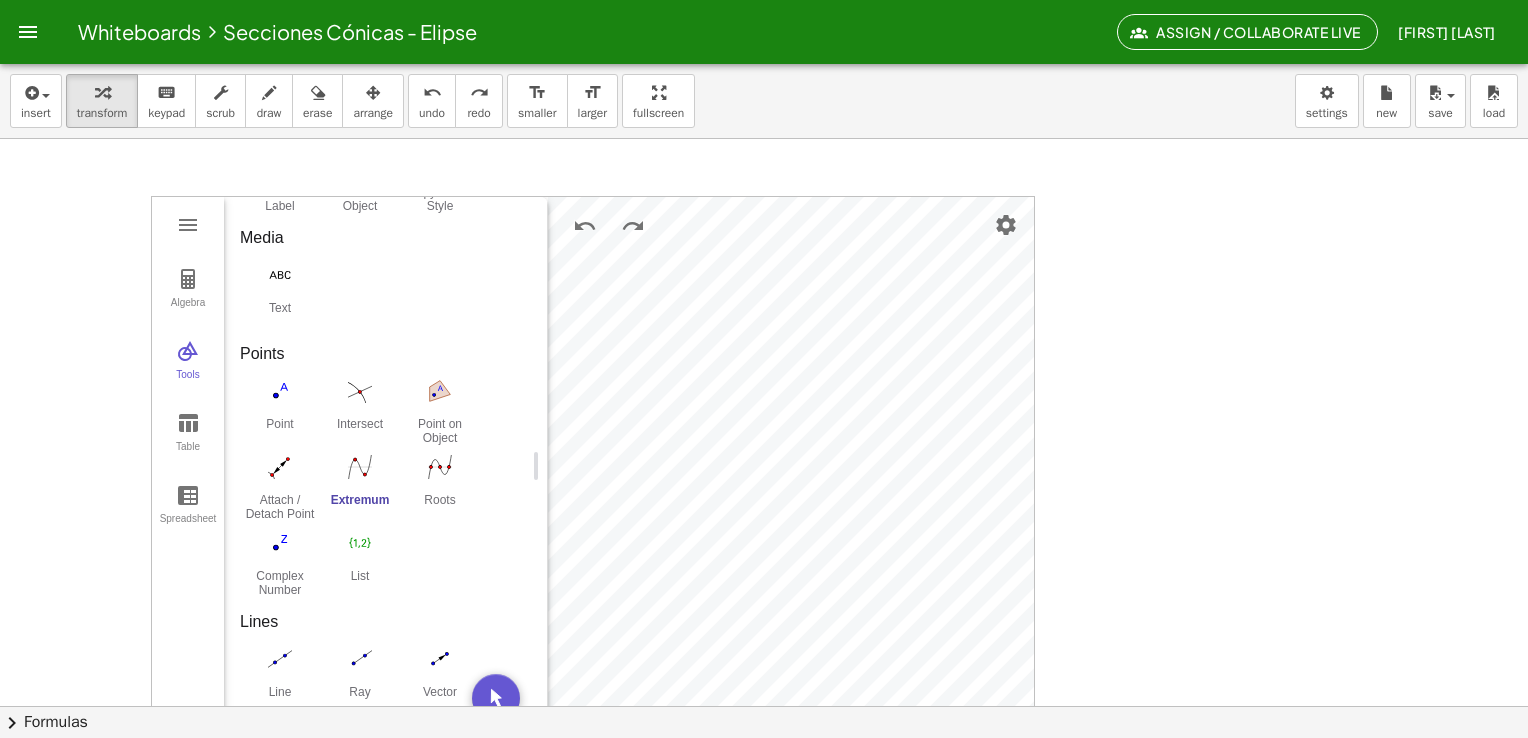 scroll, scrollTop: 452, scrollLeft: 0, axis: vertical 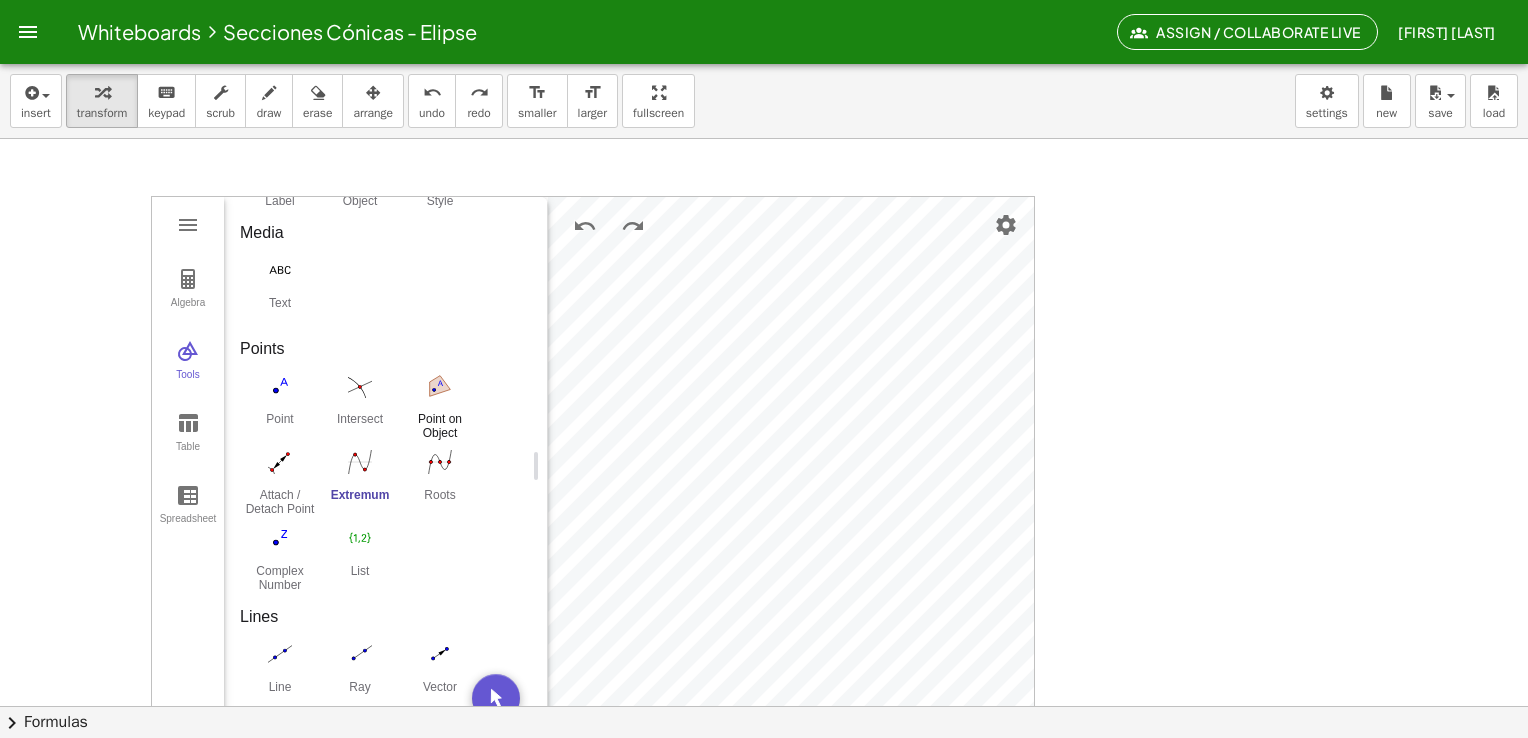 click on "Point on Object" at bounding box center [440, 405] 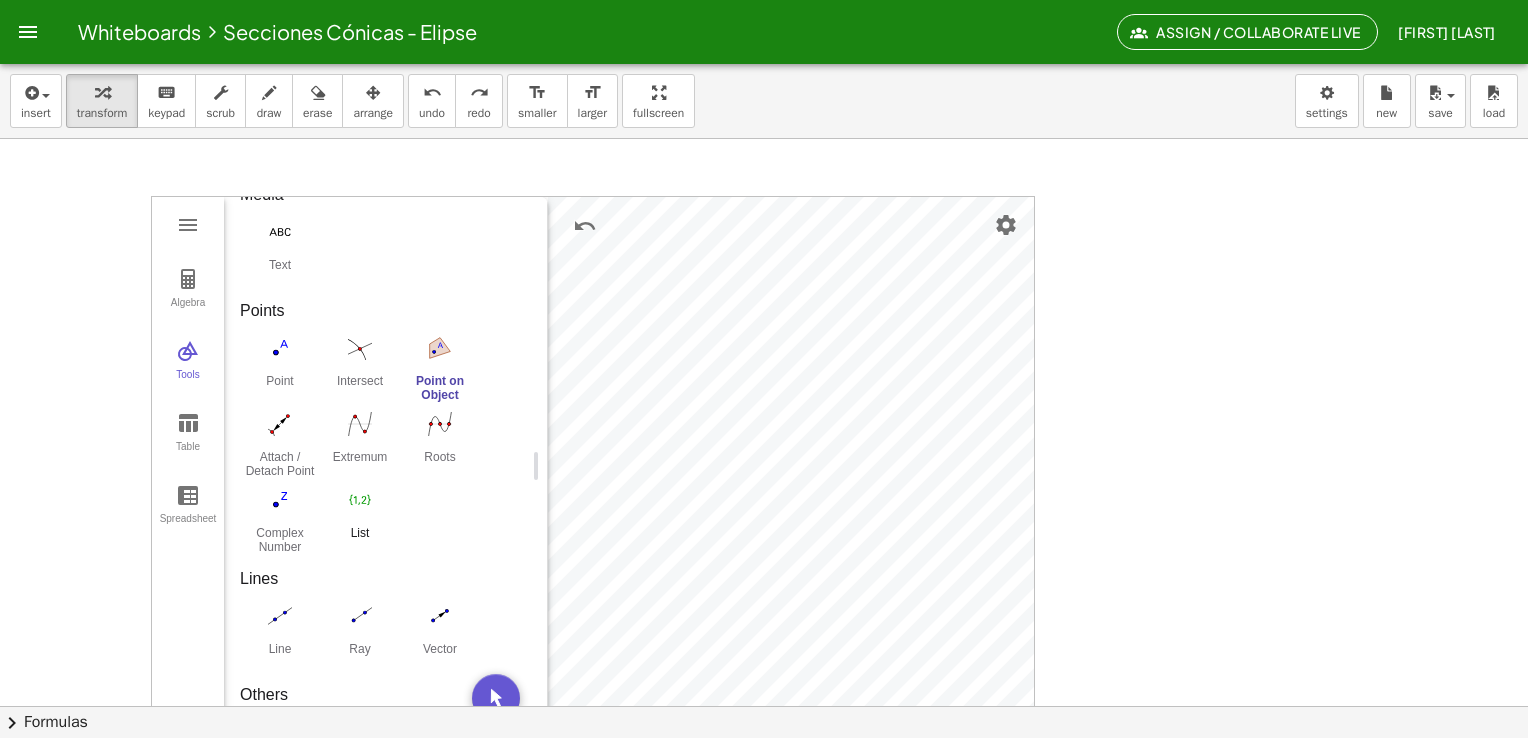 scroll, scrollTop: 494, scrollLeft: 0, axis: vertical 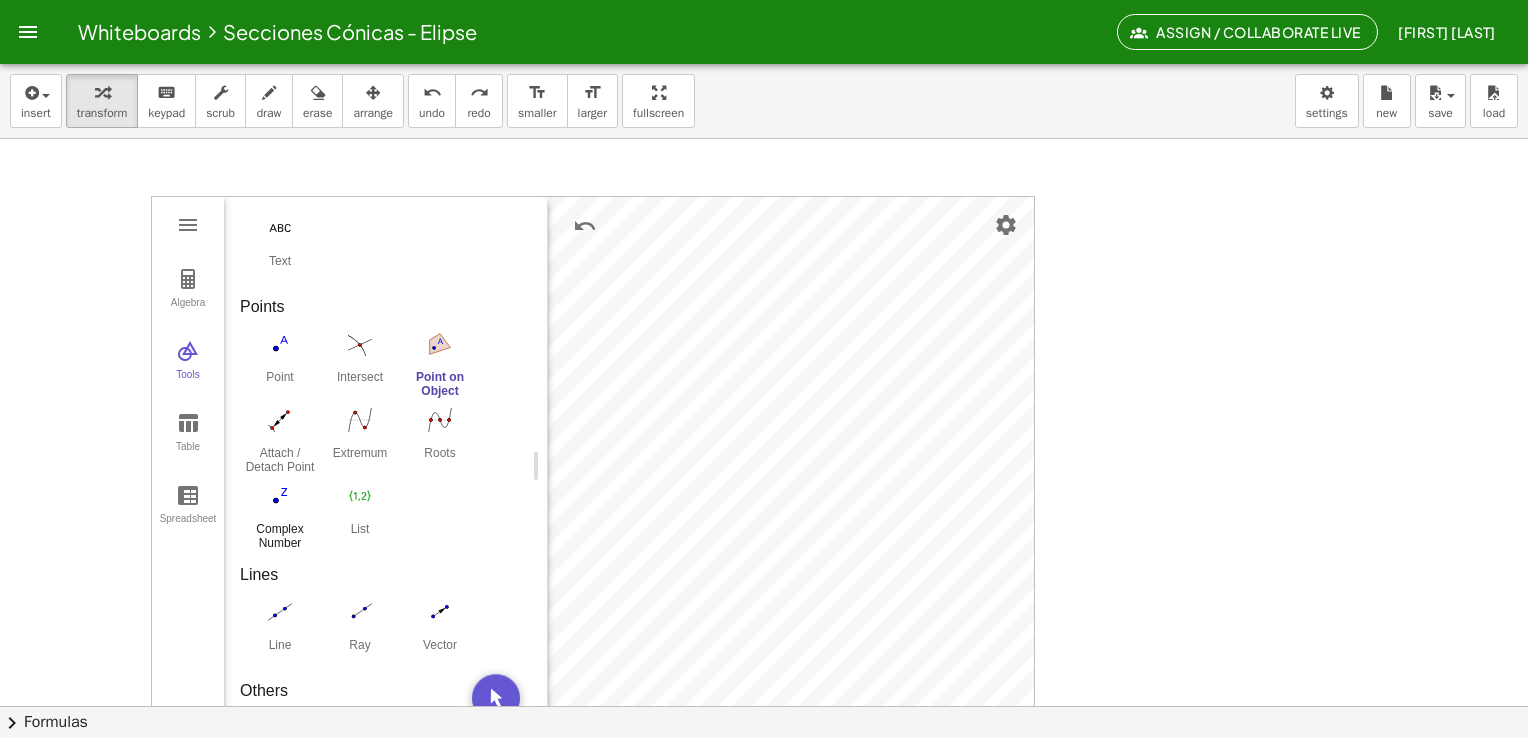 click at bounding box center (280, 496) 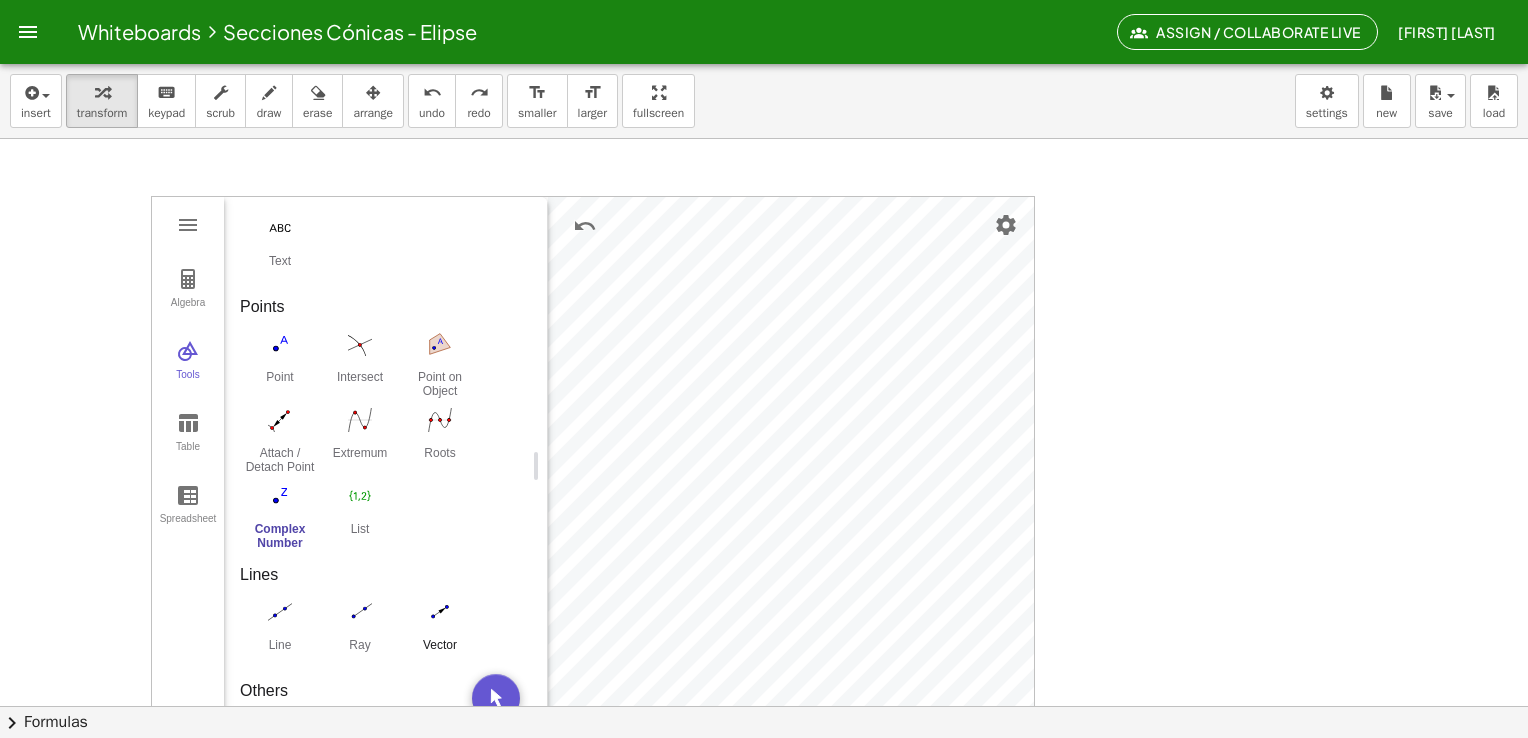 click at bounding box center [440, 612] 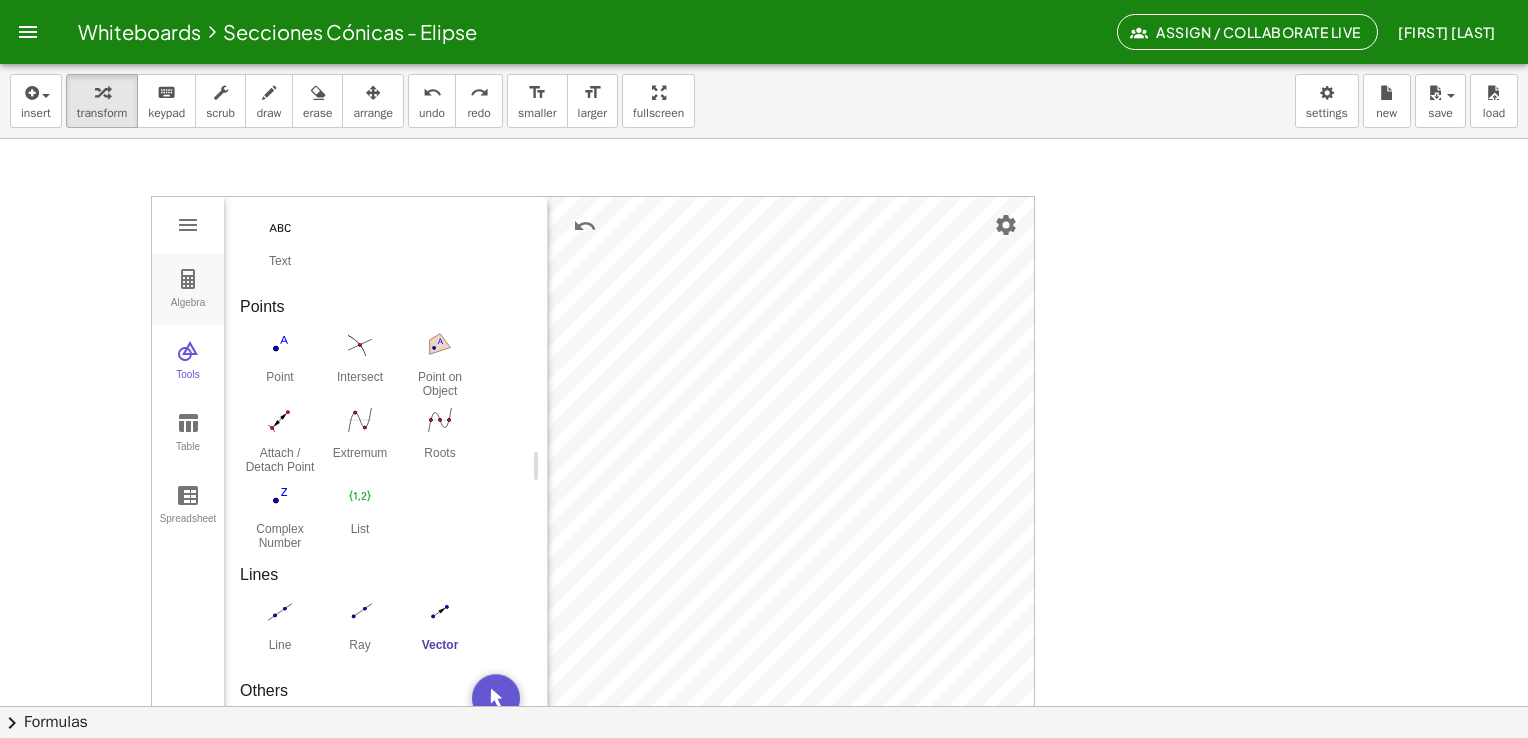 click on "Algebra" at bounding box center (188, 311) 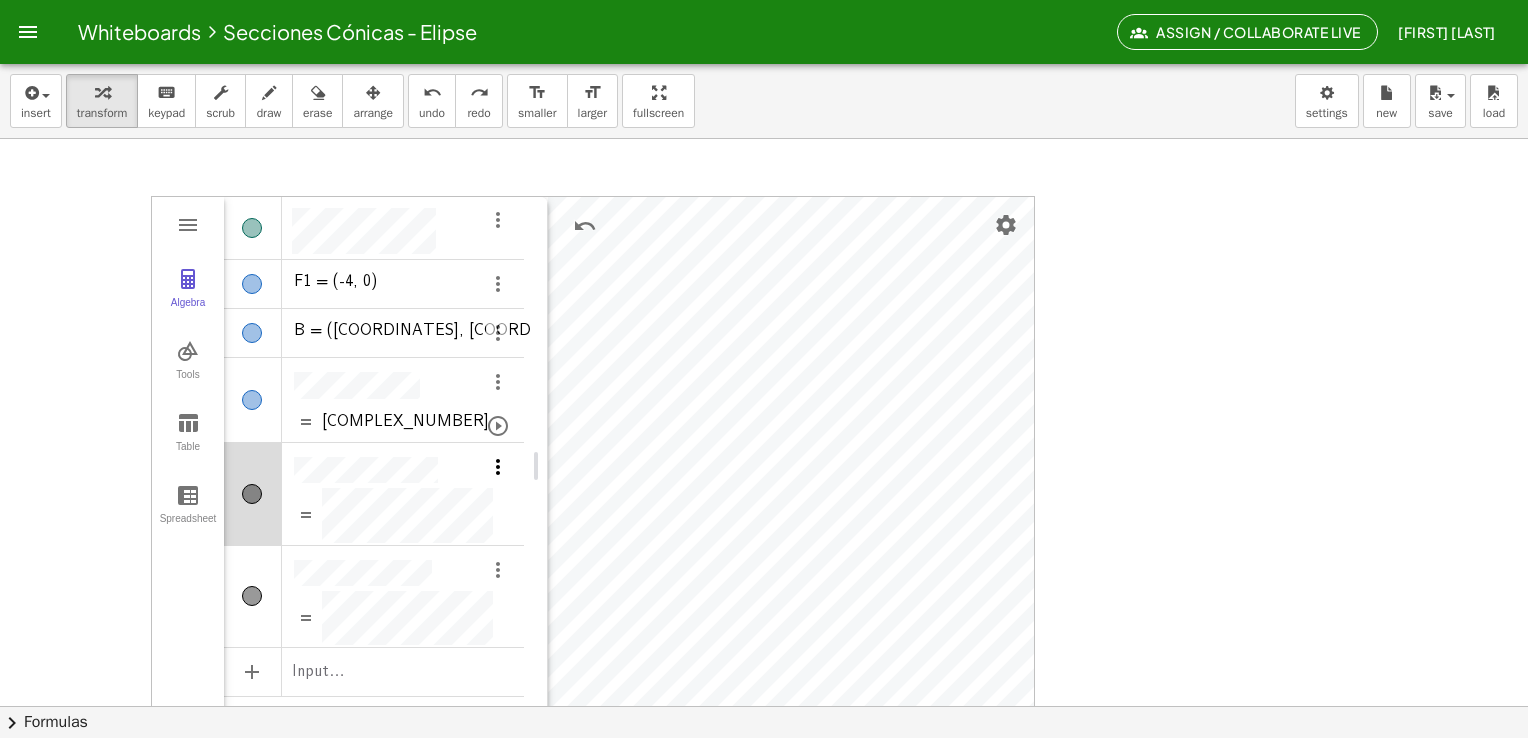 click at bounding box center [498, 467] 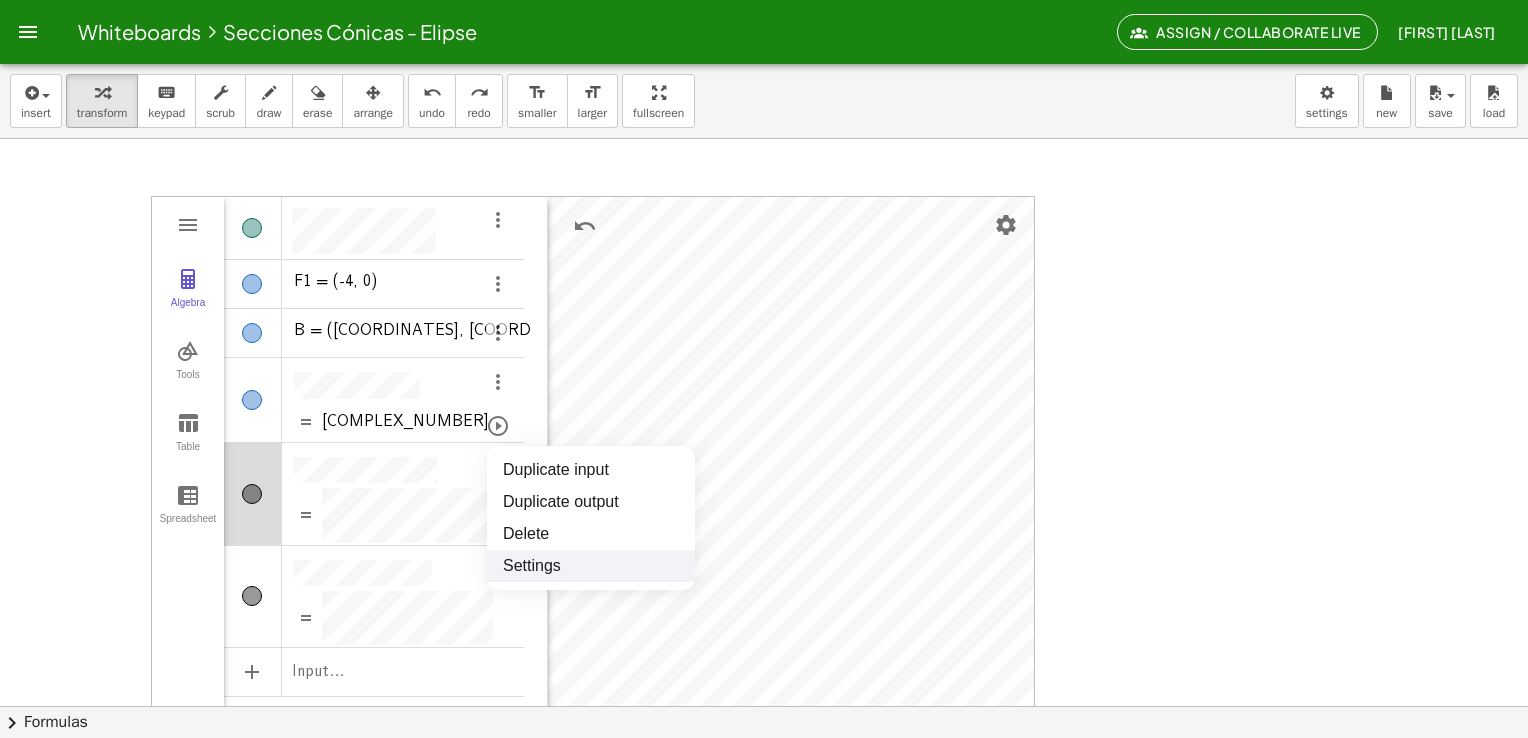 click on "Settings" at bounding box center [591, 566] 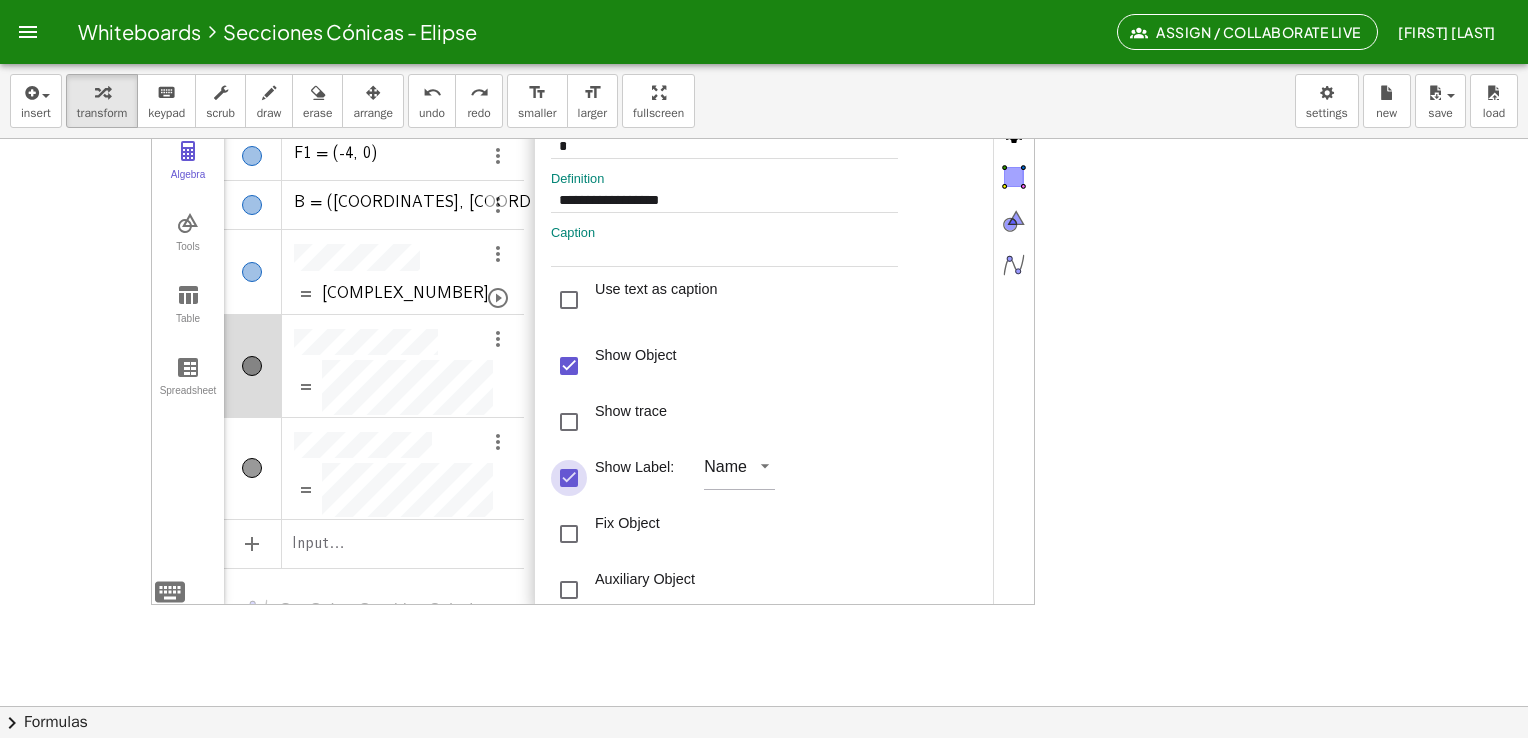 scroll, scrollTop: 136, scrollLeft: 0, axis: vertical 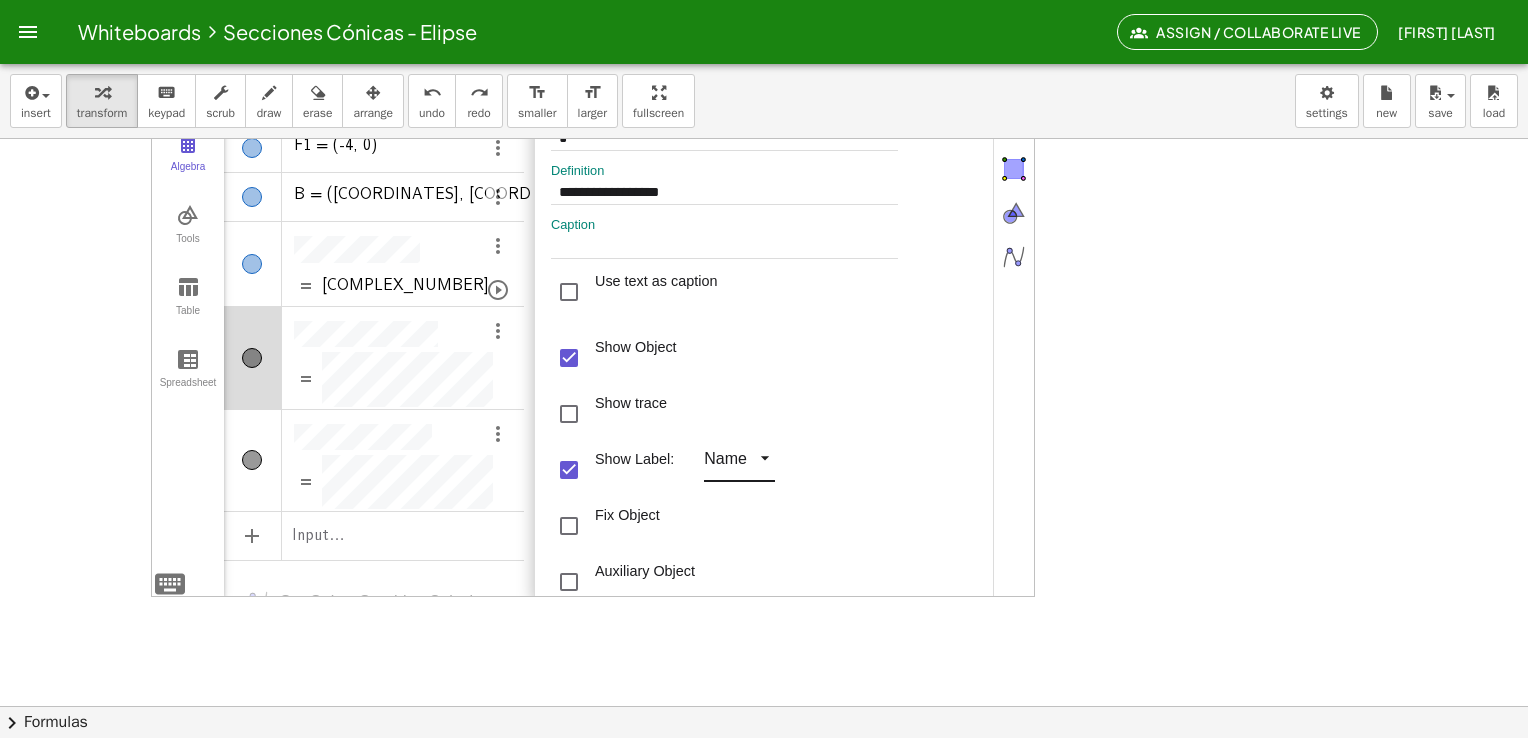 click on "**********" at bounding box center [593, 328] 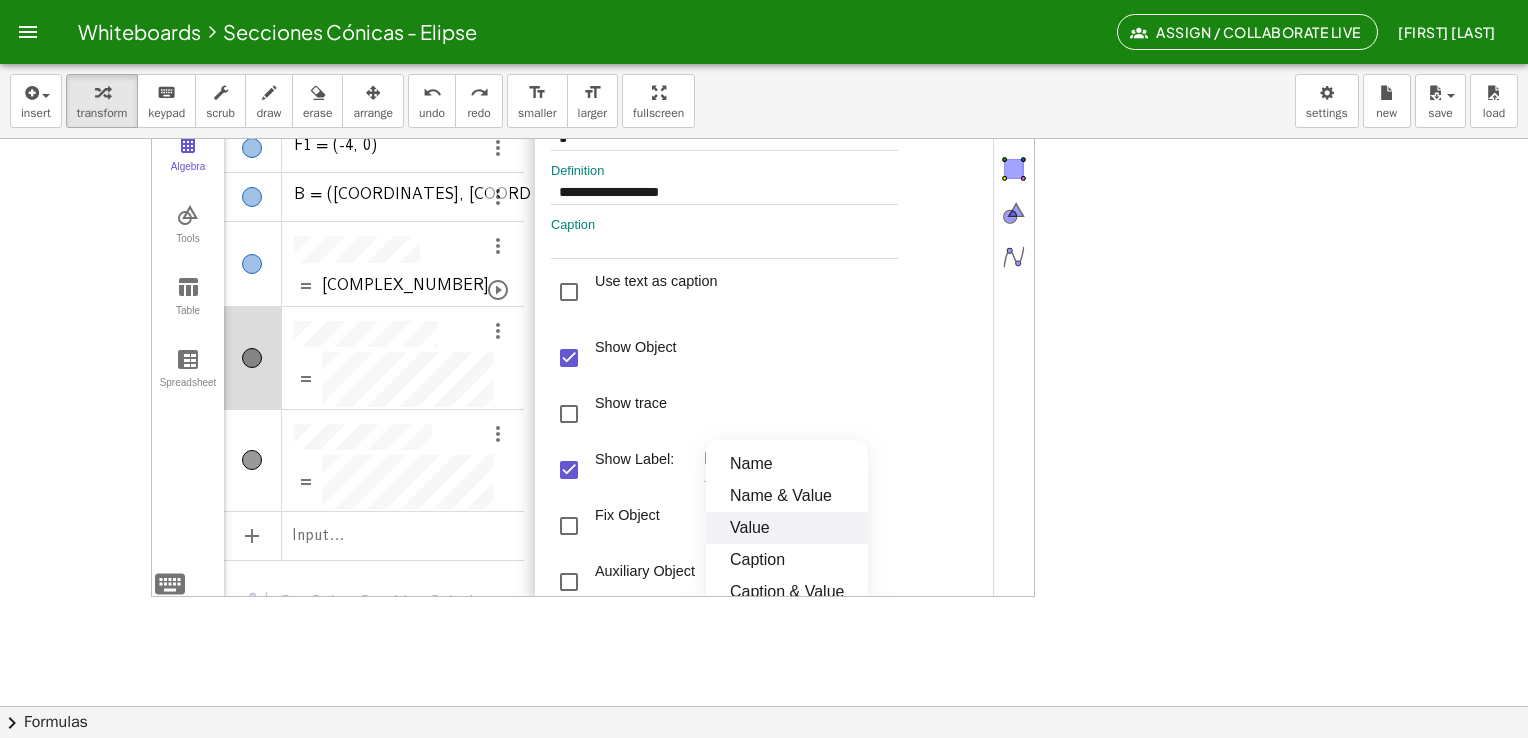 click on "Value" at bounding box center (787, 528) 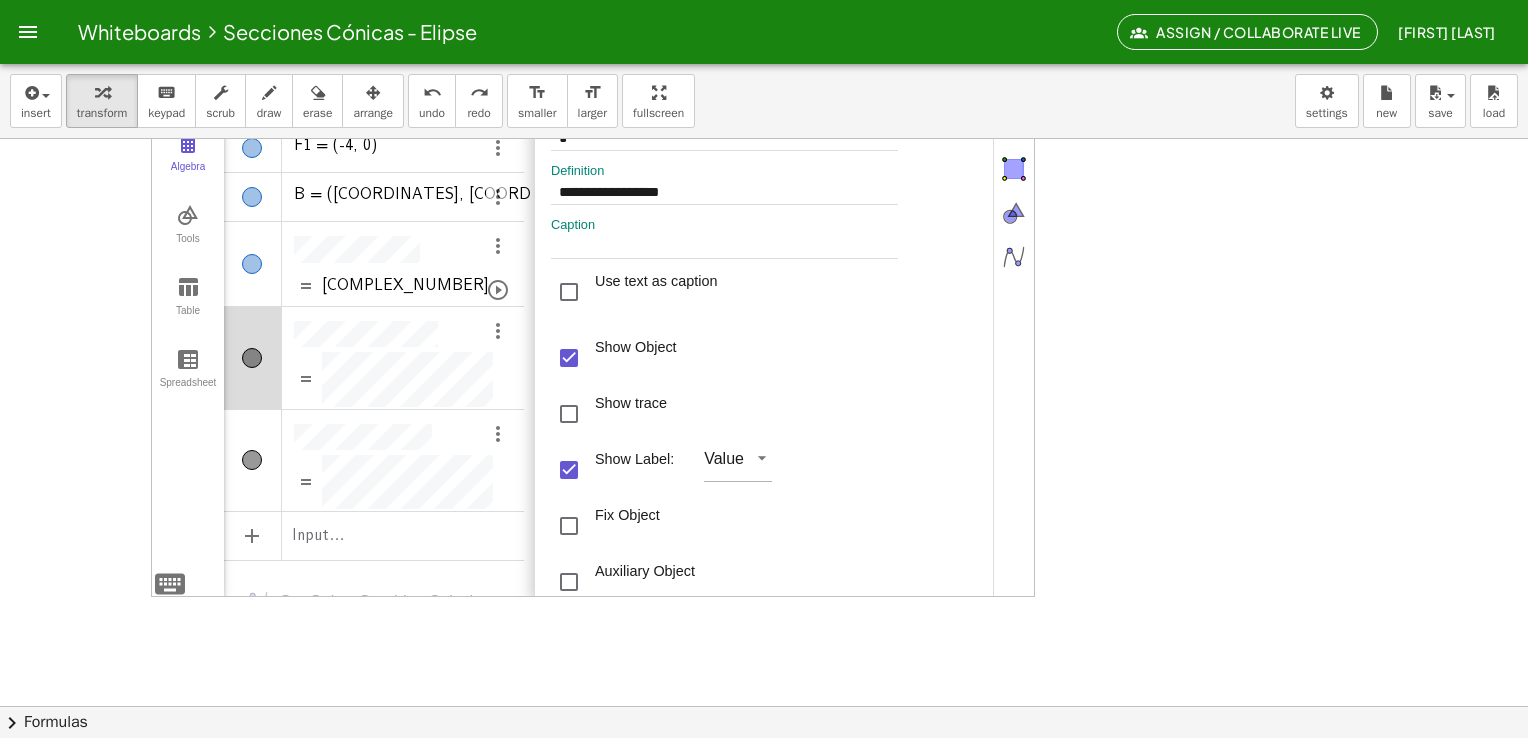 click on "Show Object" at bounding box center (768, 358) 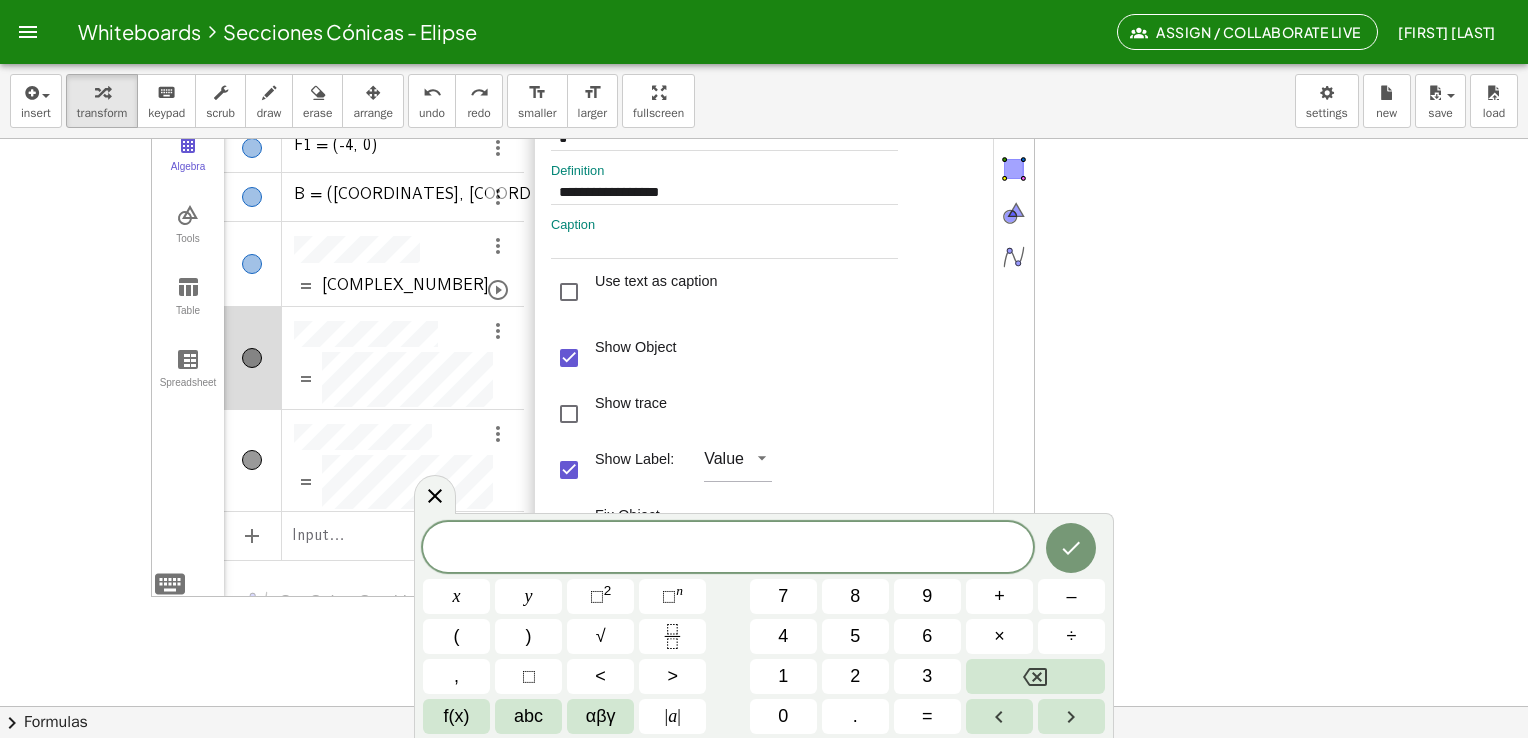 type on "*" 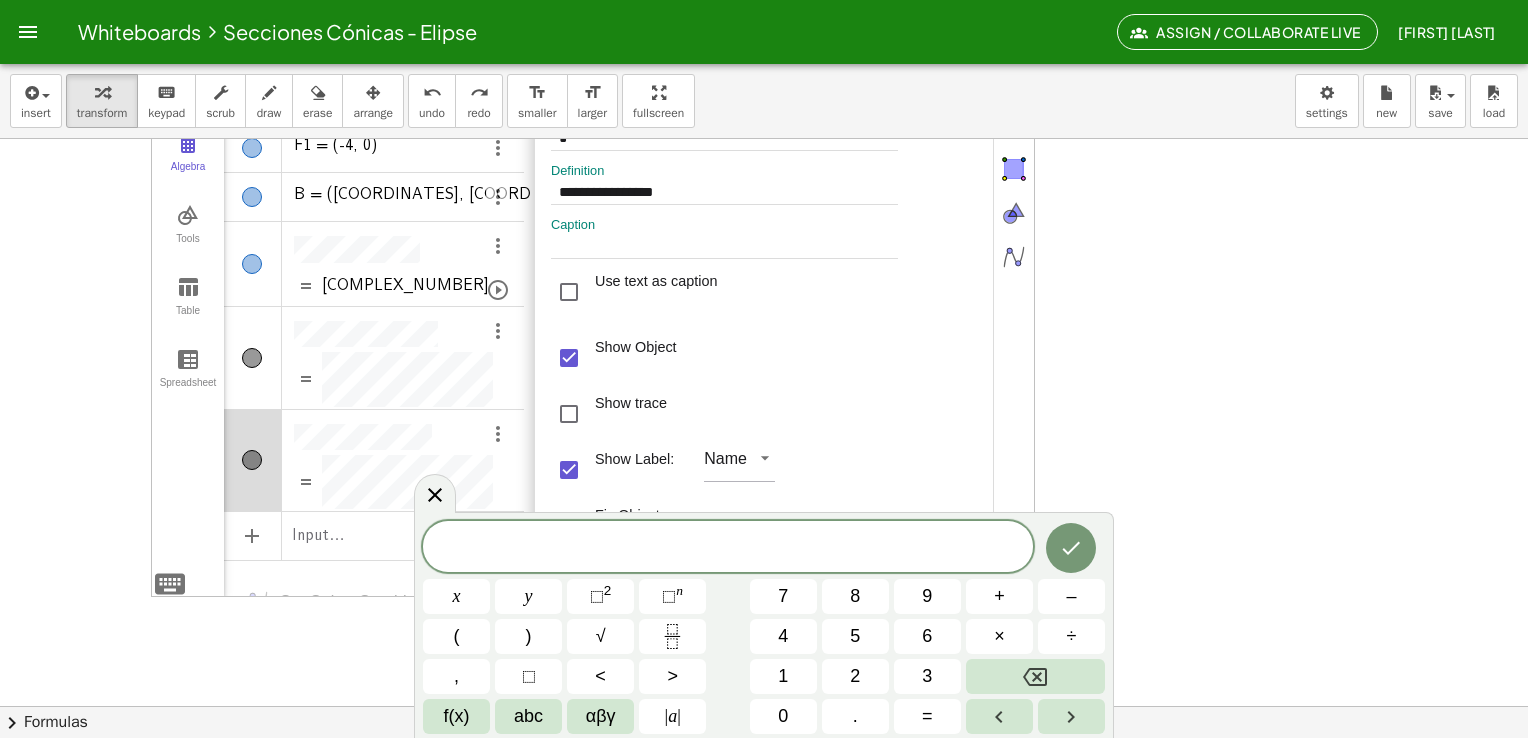 click at bounding box center (253, 461) 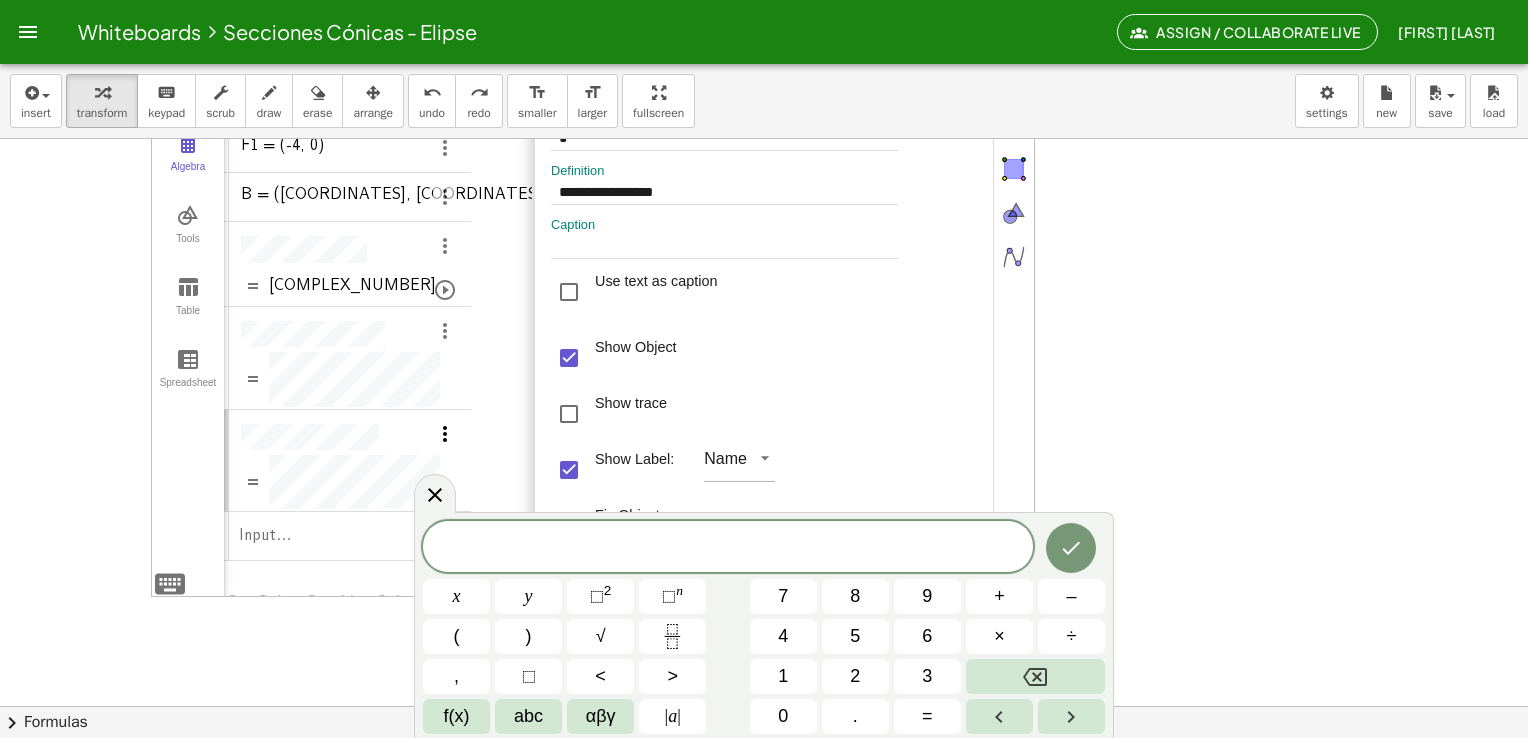 click at bounding box center (445, 434) 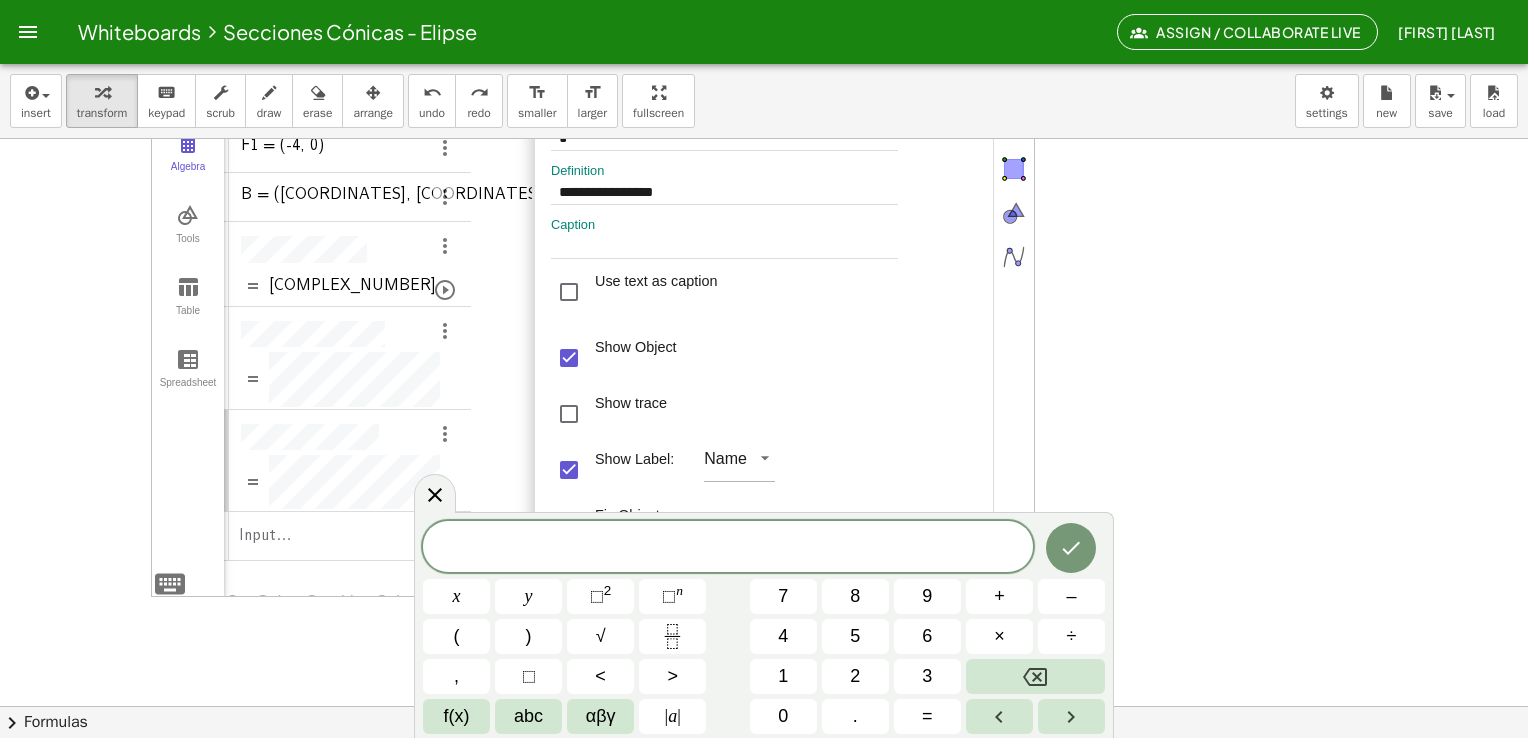 click on "Use text as caption" at bounding box center (768, 292) 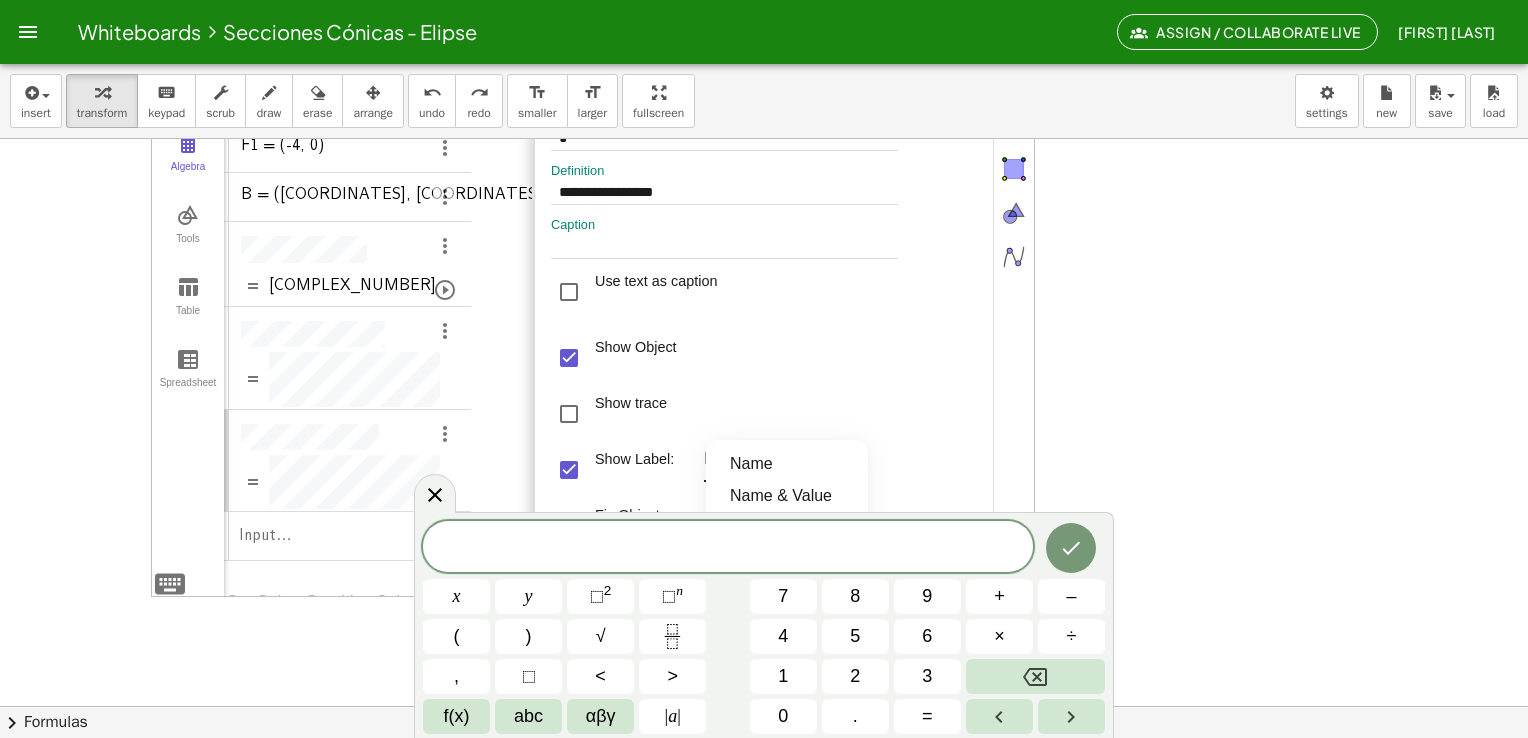 click on "**********" at bounding box center [593, 328] 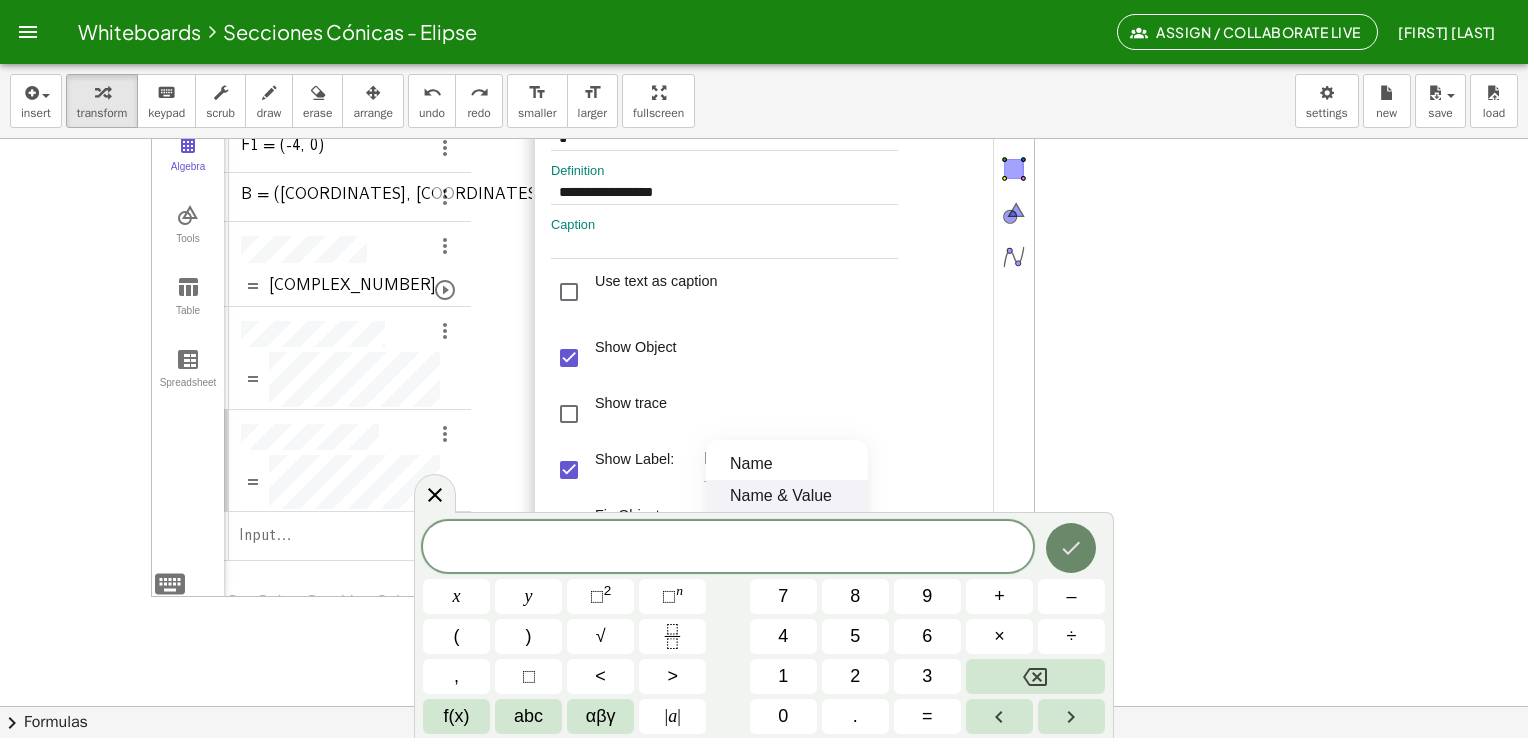 click at bounding box center [1071, 548] 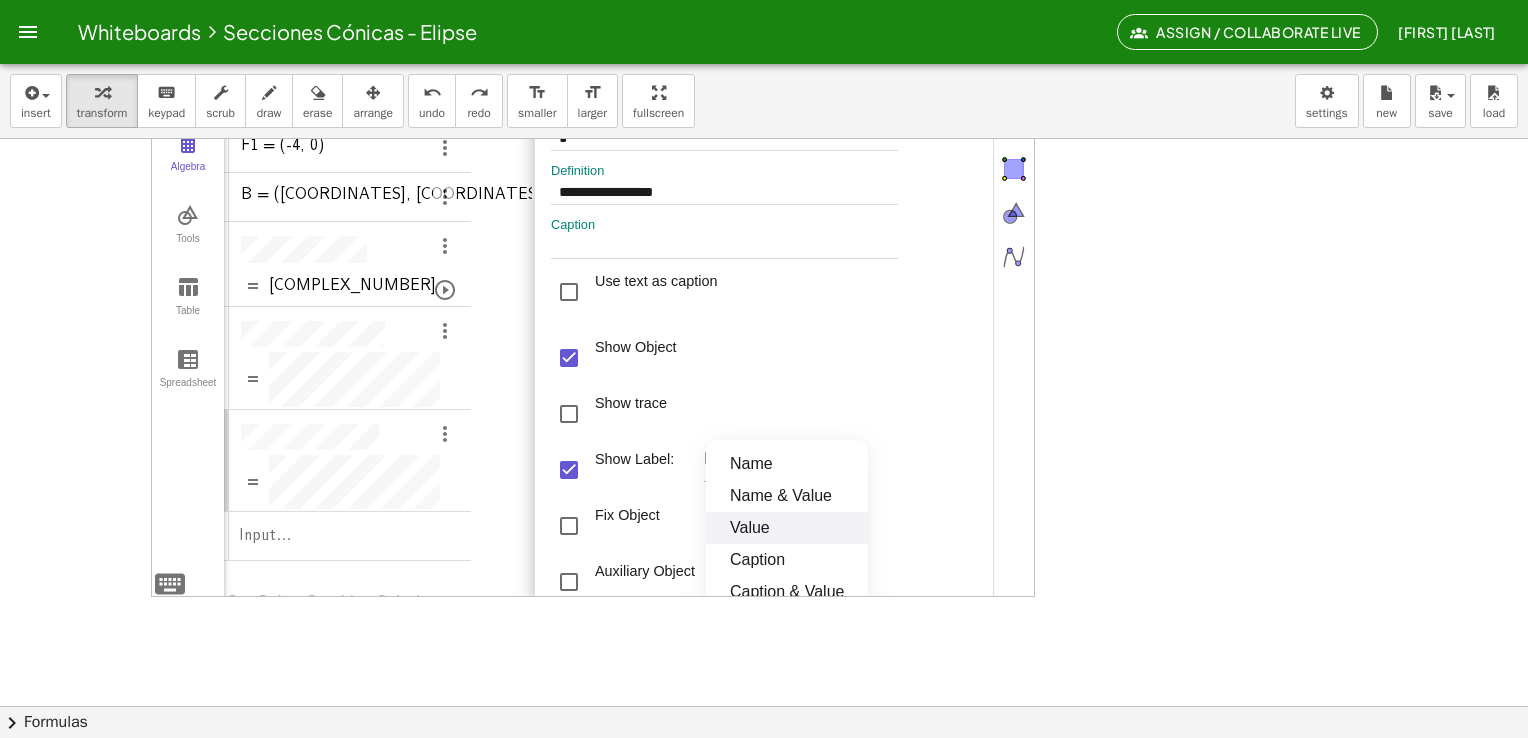 click on "Value" at bounding box center (787, 528) 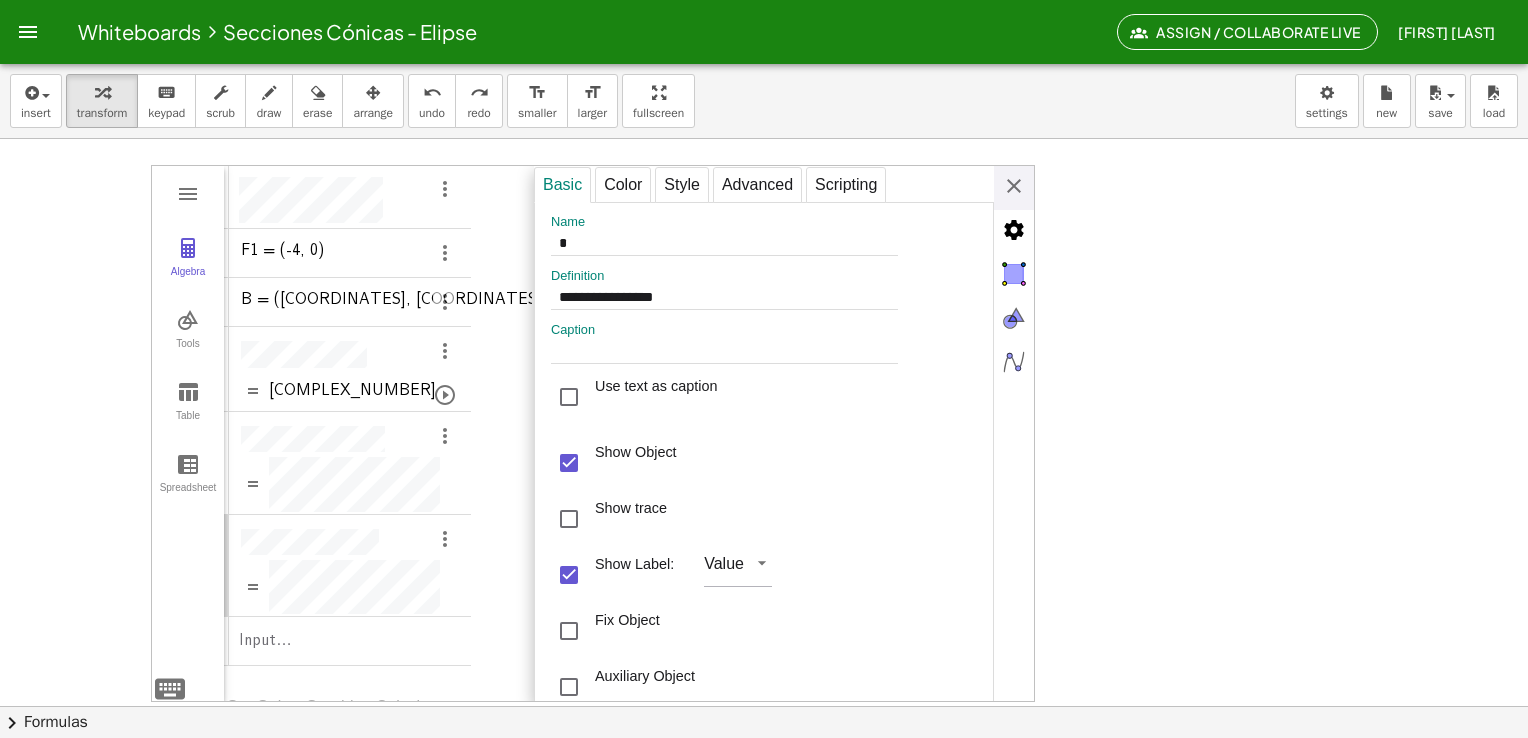 scroll, scrollTop: 30, scrollLeft: 0, axis: vertical 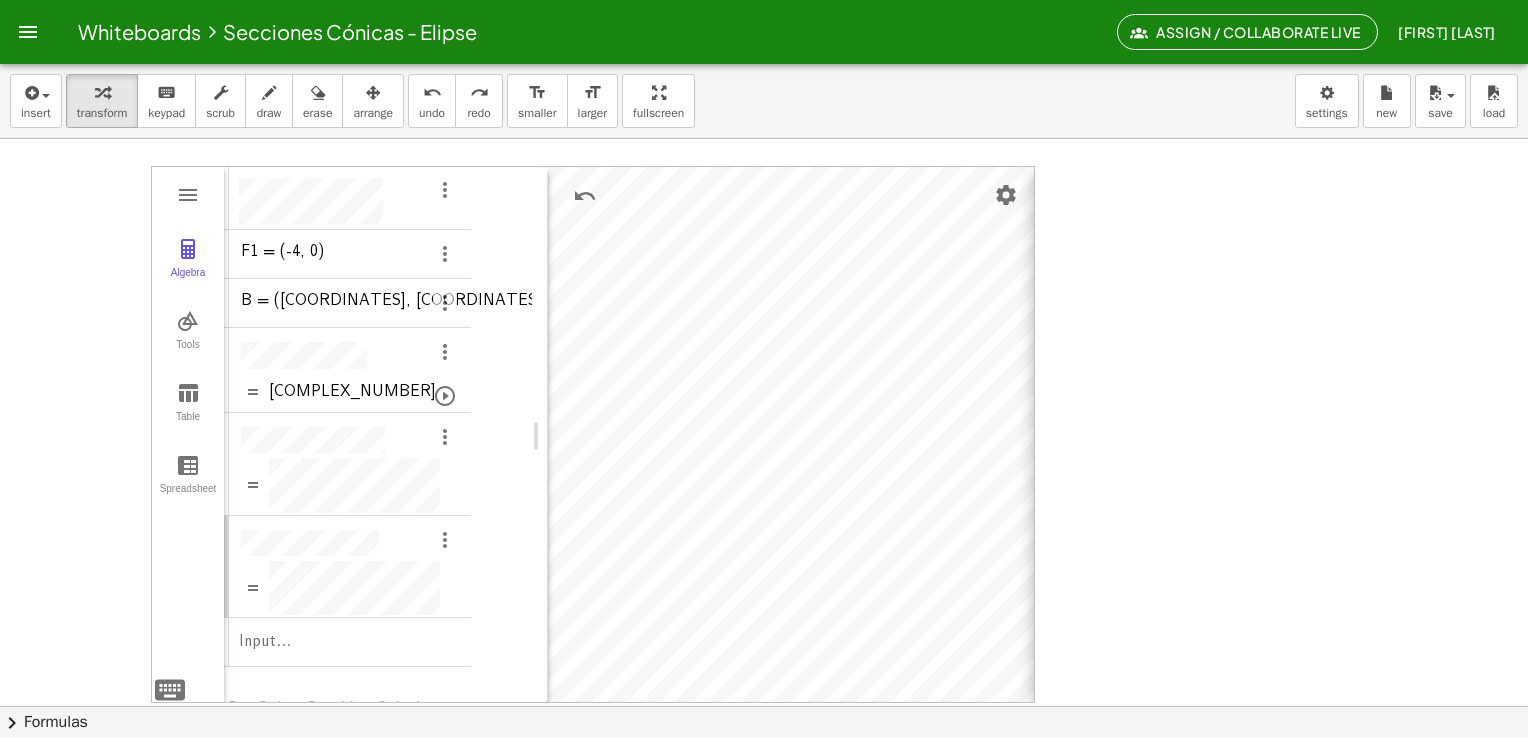 click on "**********" at bounding box center [593, 434] 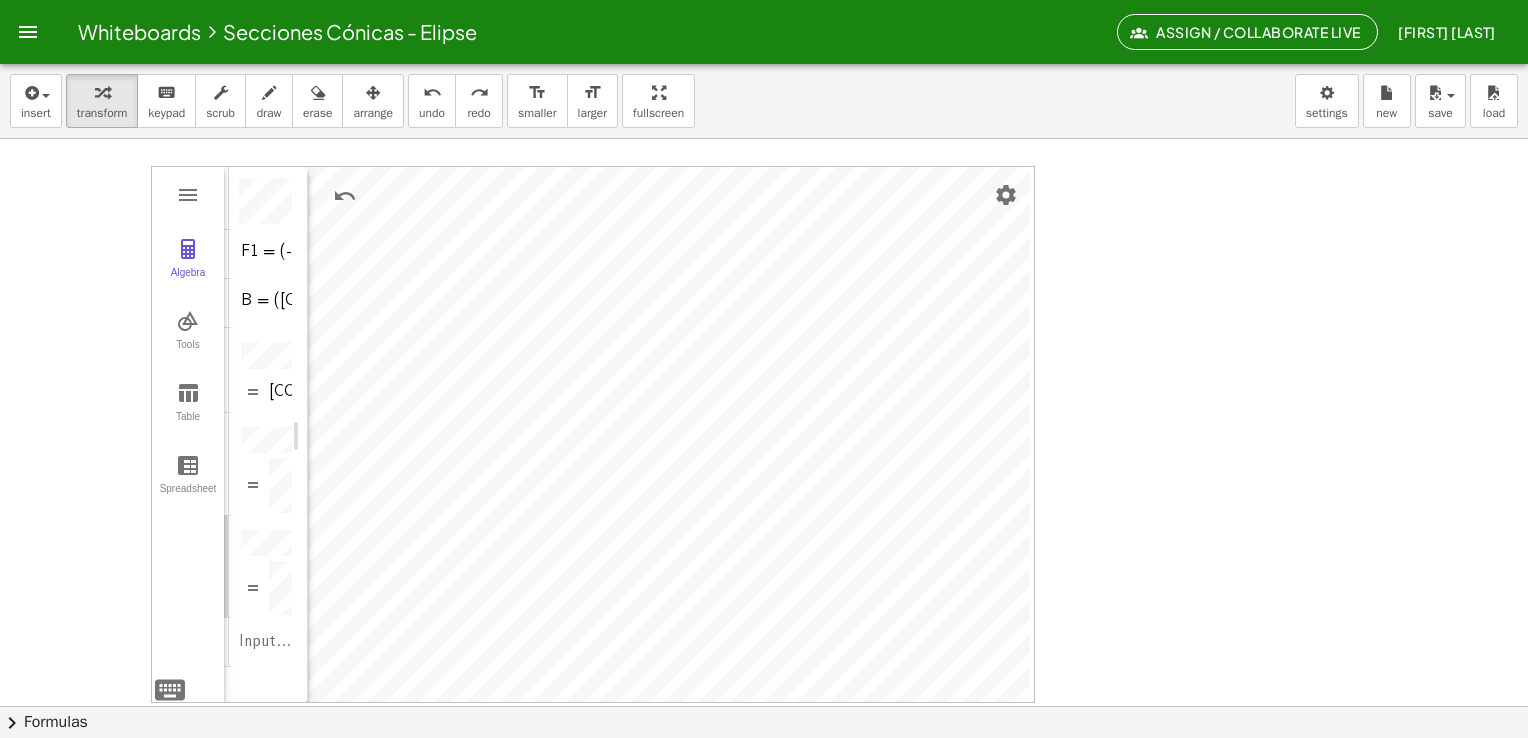 drag, startPoint x: 540, startPoint y: 446, endPoint x: 290, endPoint y: 446, distance: 250 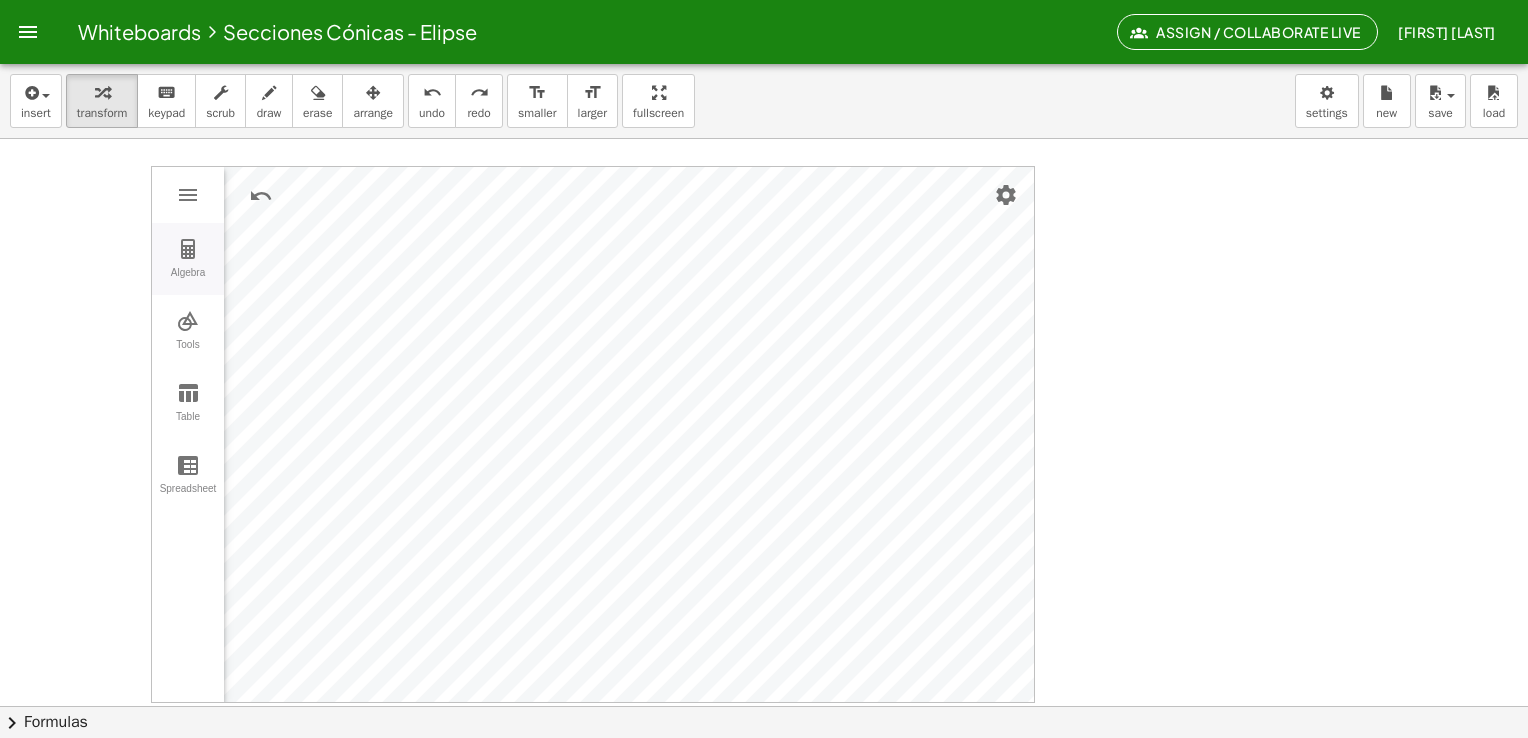 click on "Algebra" at bounding box center [188, 259] 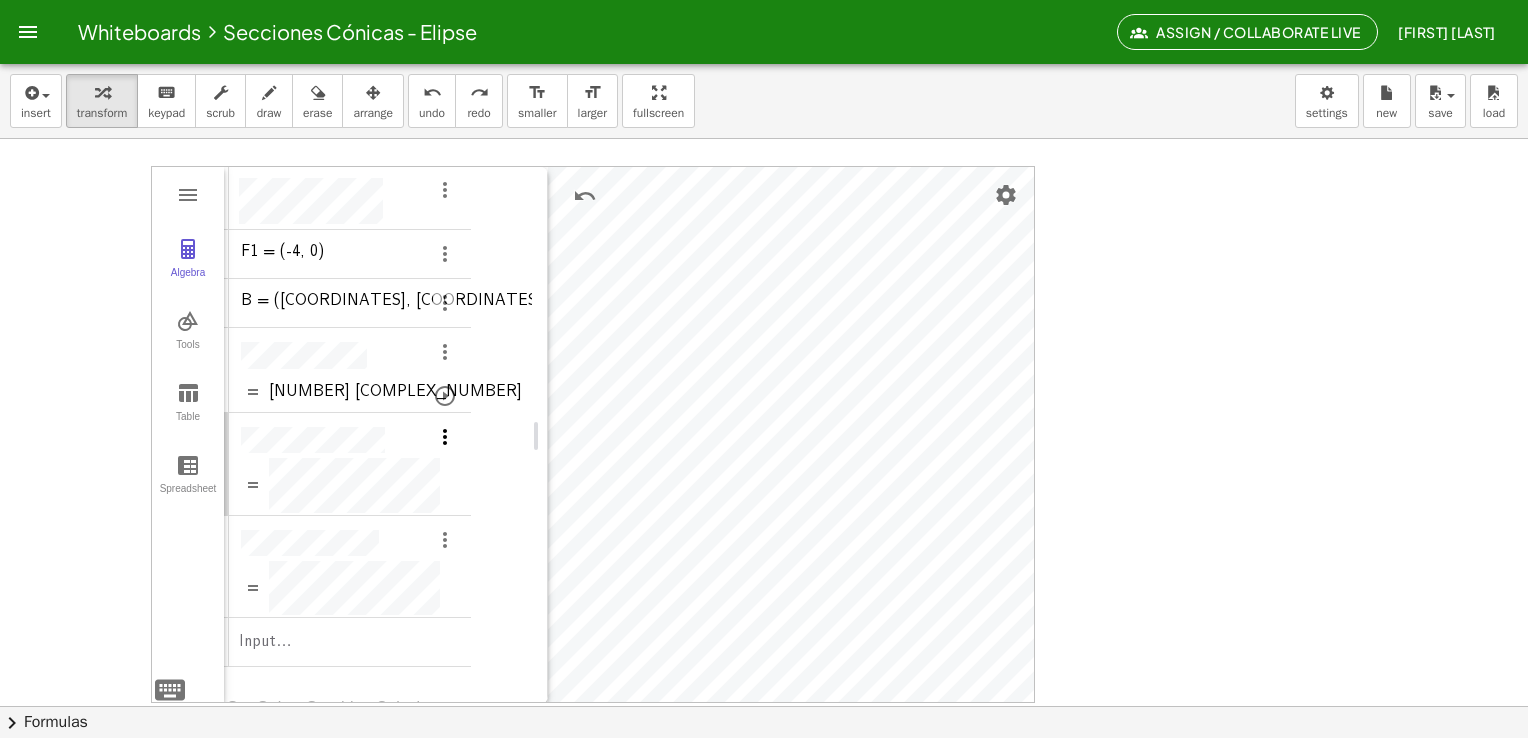 click at bounding box center [445, 437] 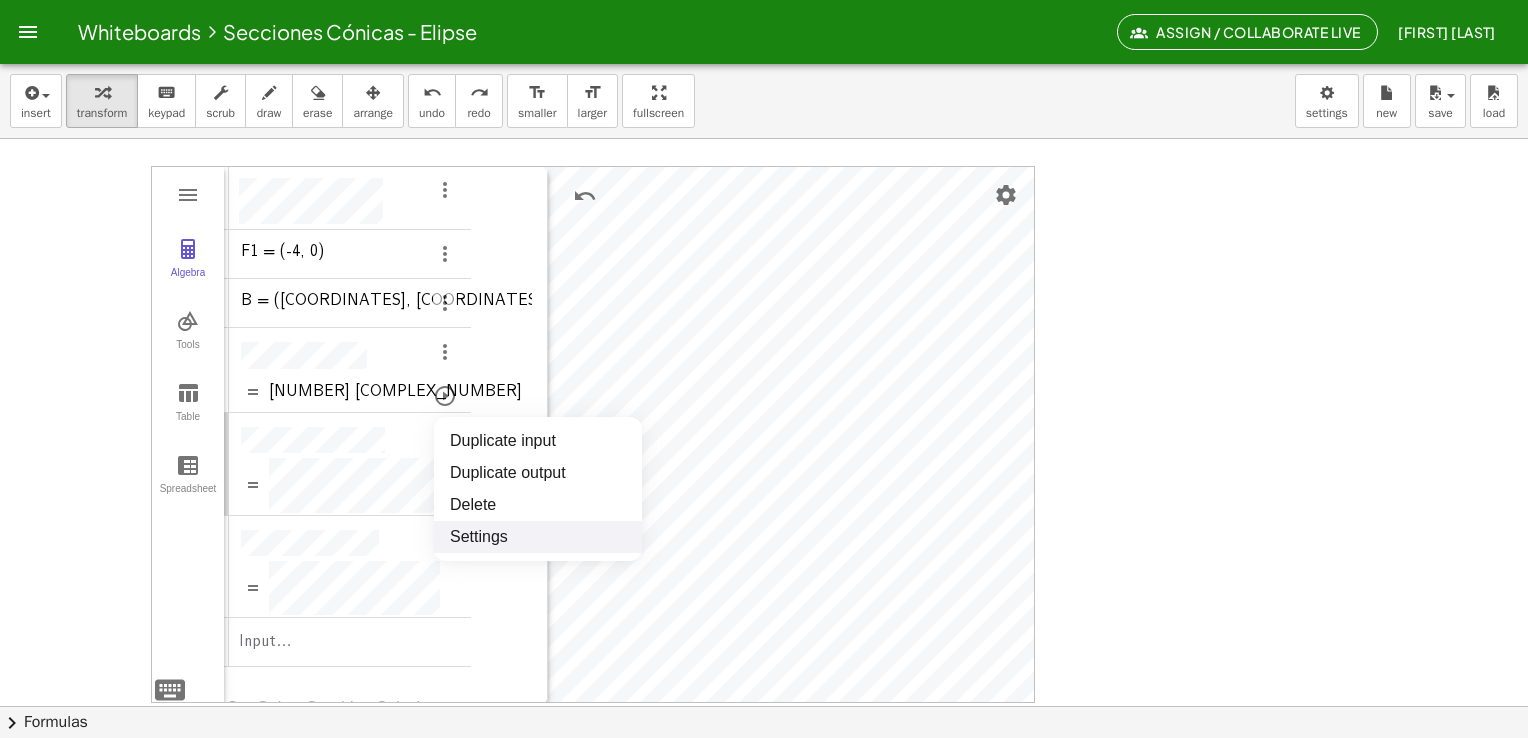 click on "Settings" at bounding box center (538, 537) 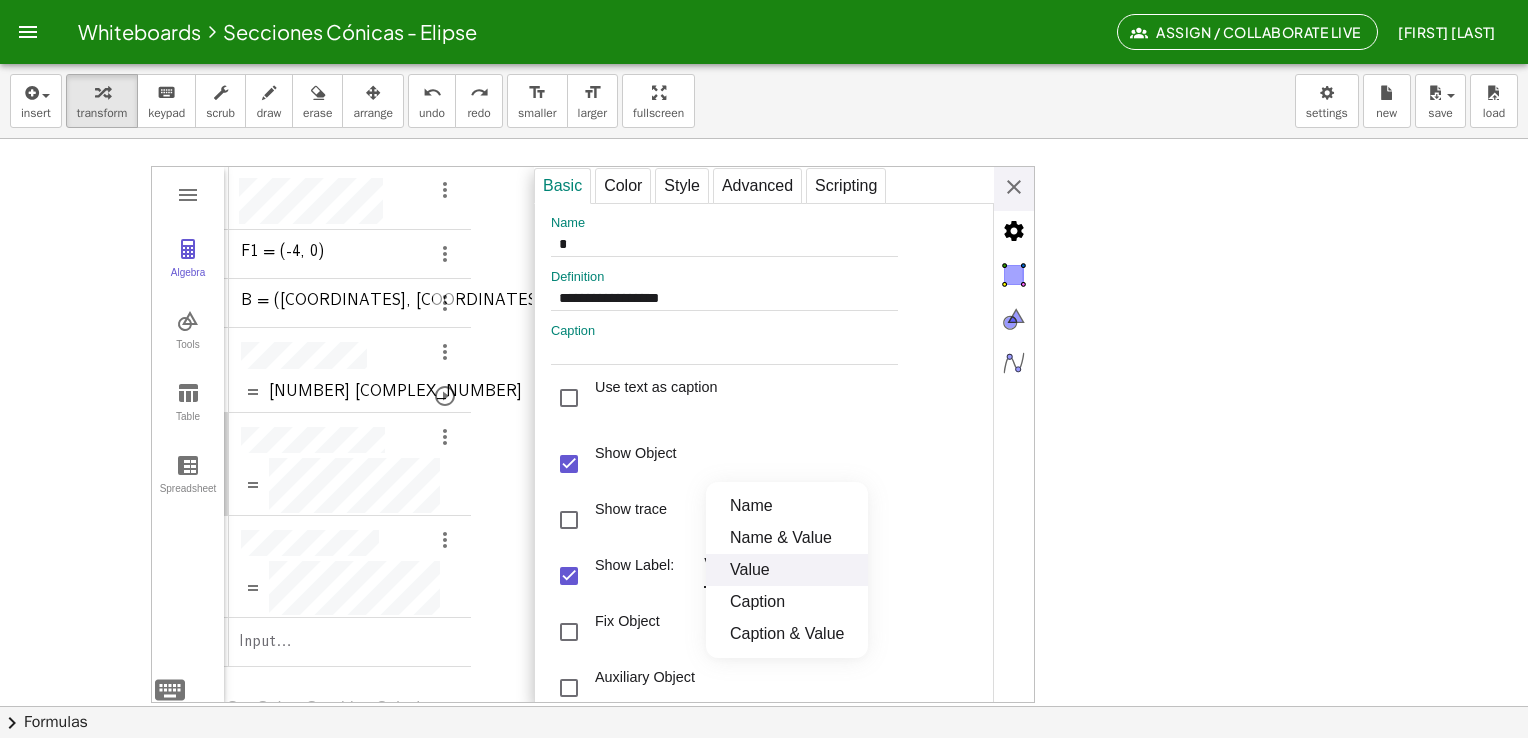 click on "**********" at bounding box center [593, 434] 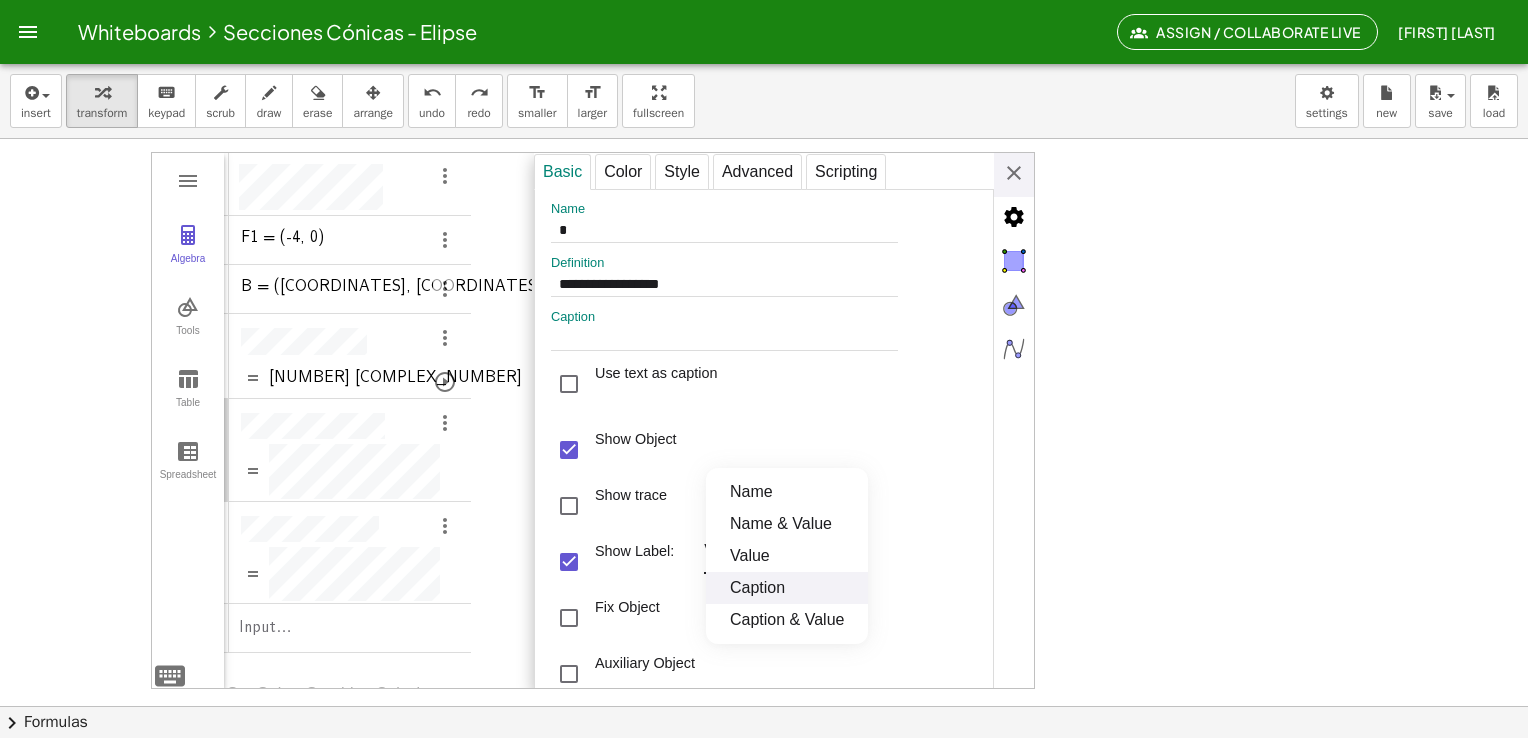 scroll, scrollTop: 46, scrollLeft: 0, axis: vertical 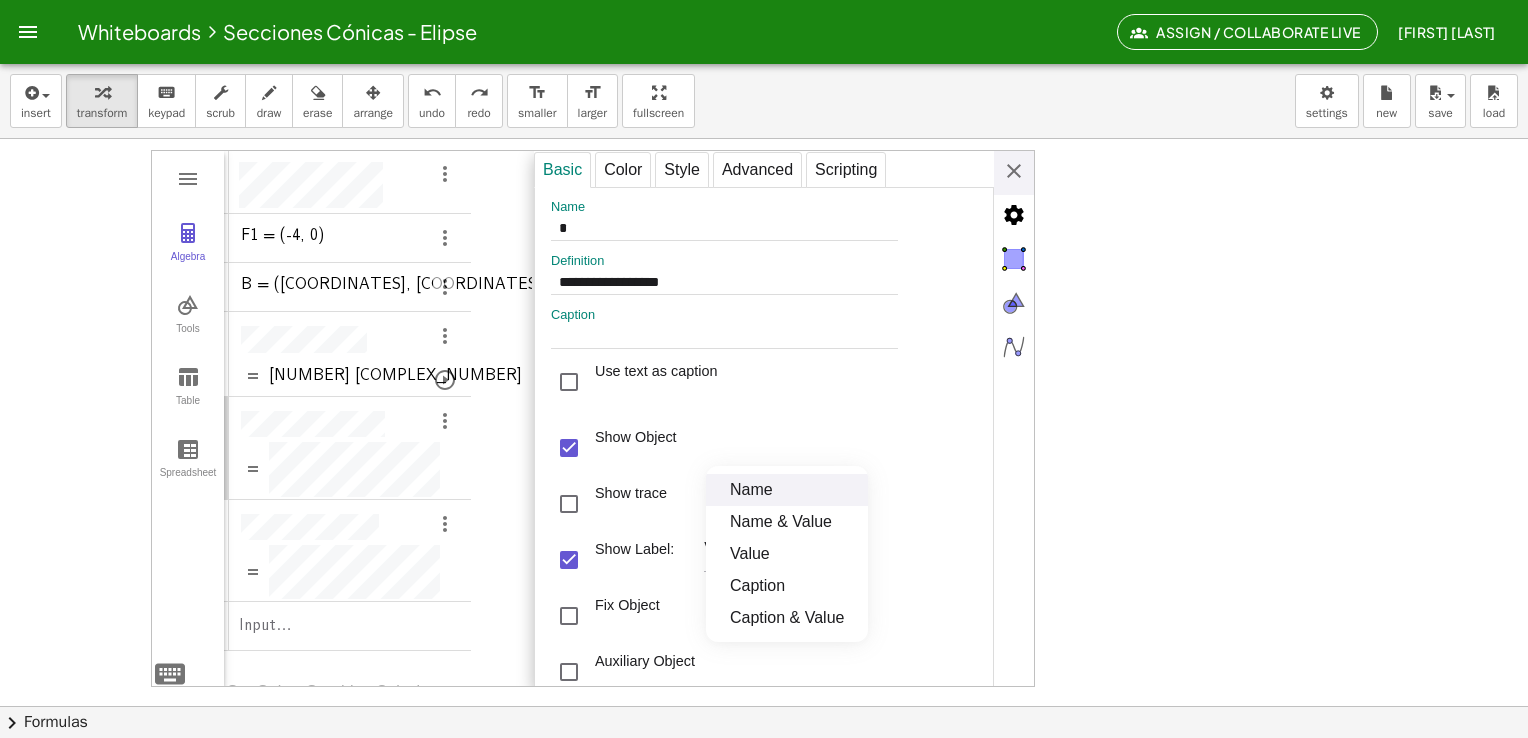 click on "Name" at bounding box center [787, 490] 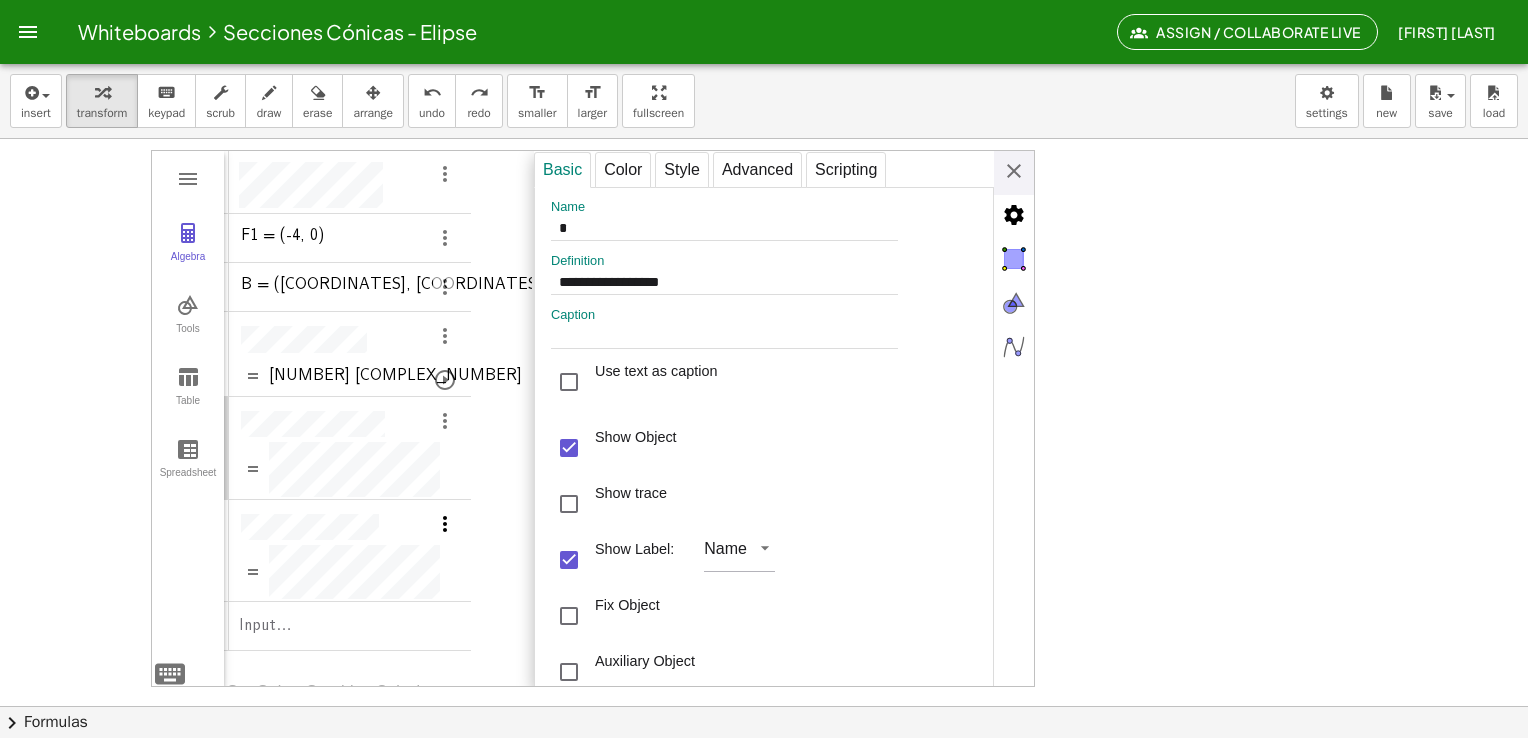 type on "*" 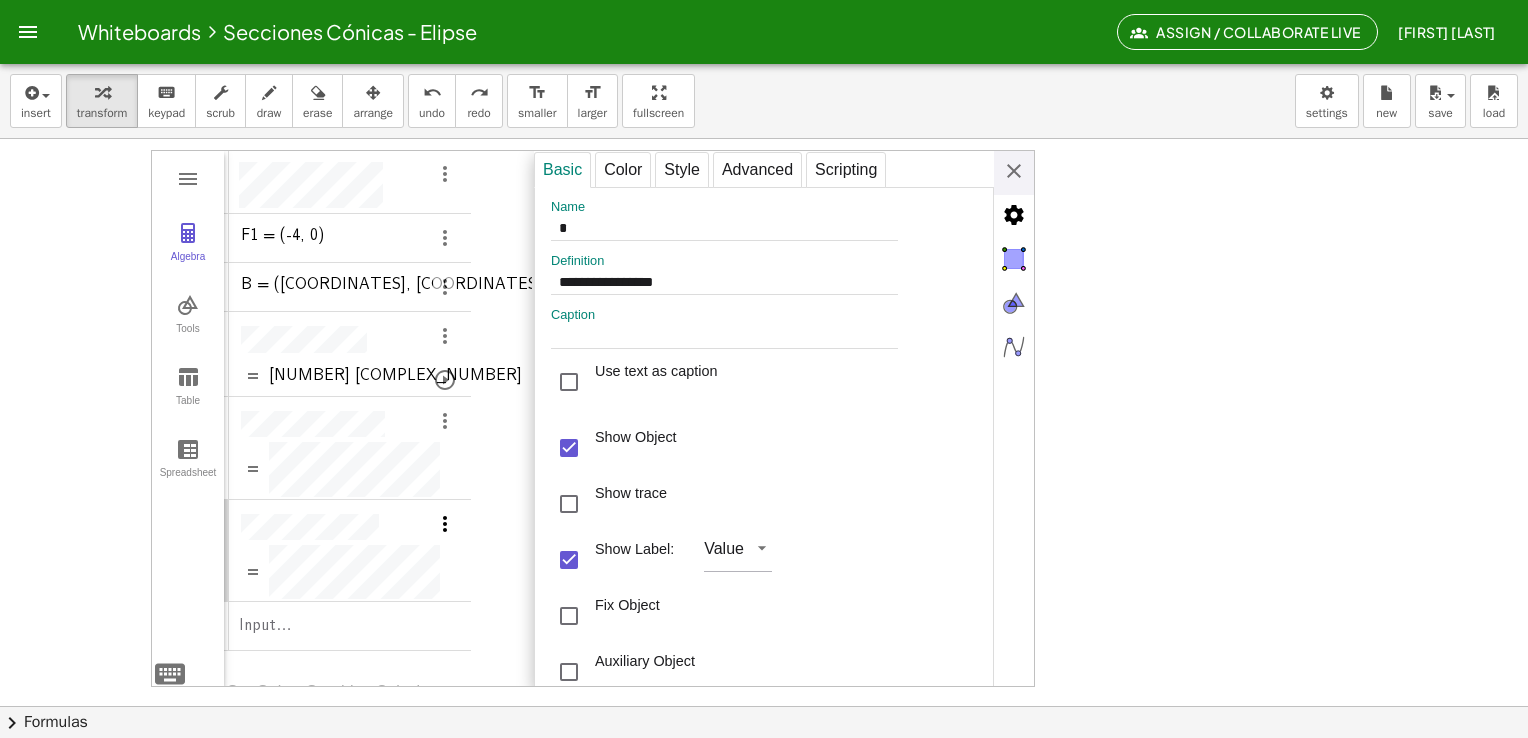 click at bounding box center [445, 524] 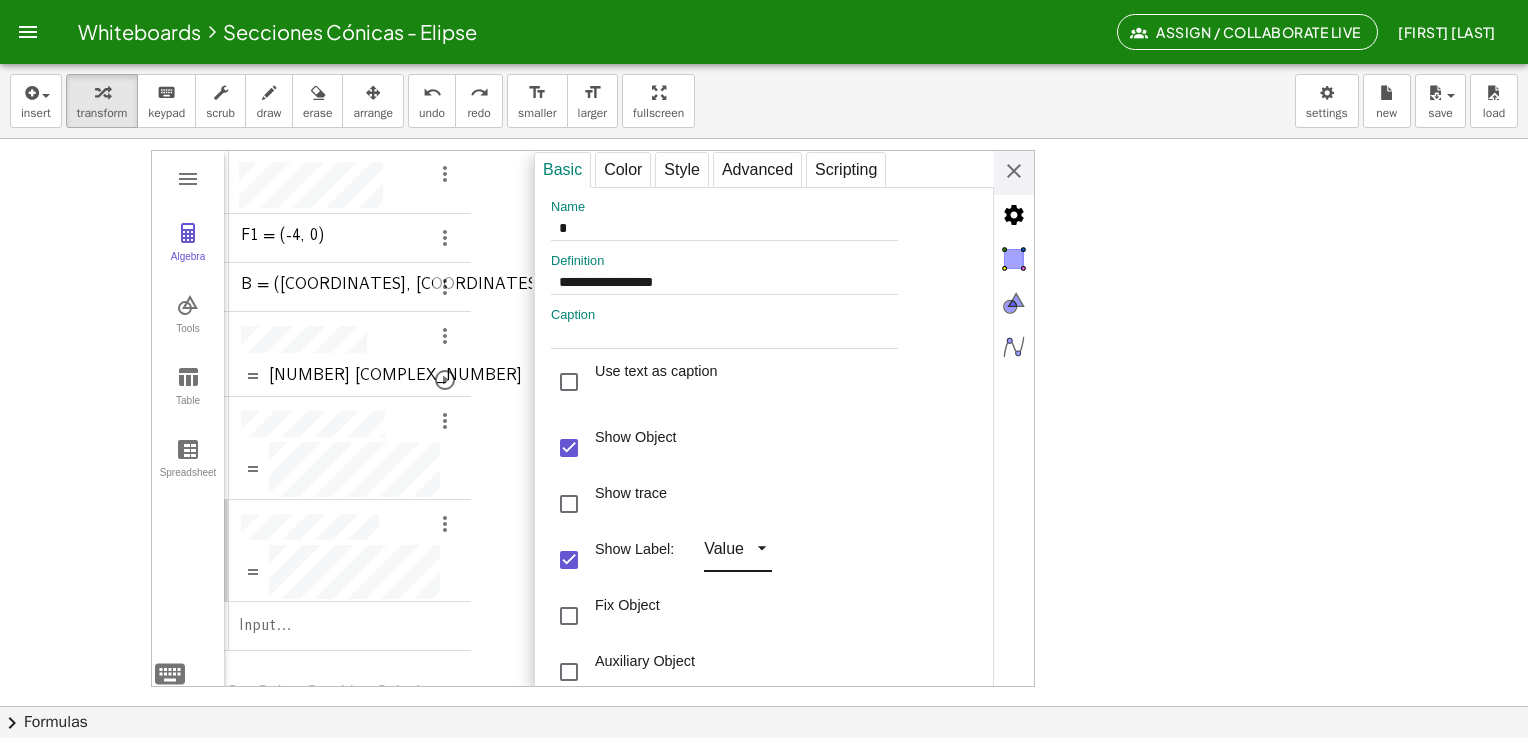 drag, startPoint x: 765, startPoint y: 491, endPoint x: 752, endPoint y: 546, distance: 56.515484 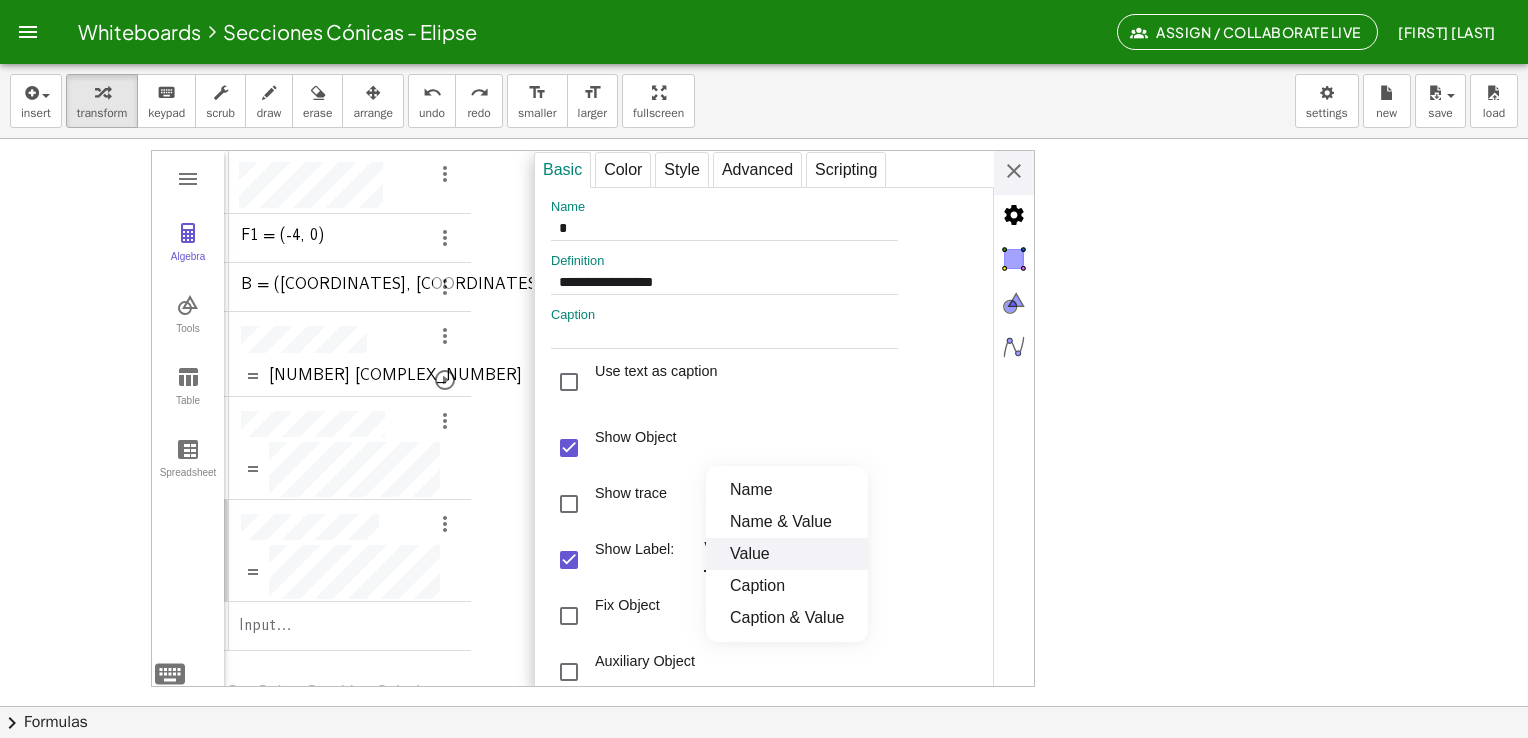 click on "**********" at bounding box center (593, 418) 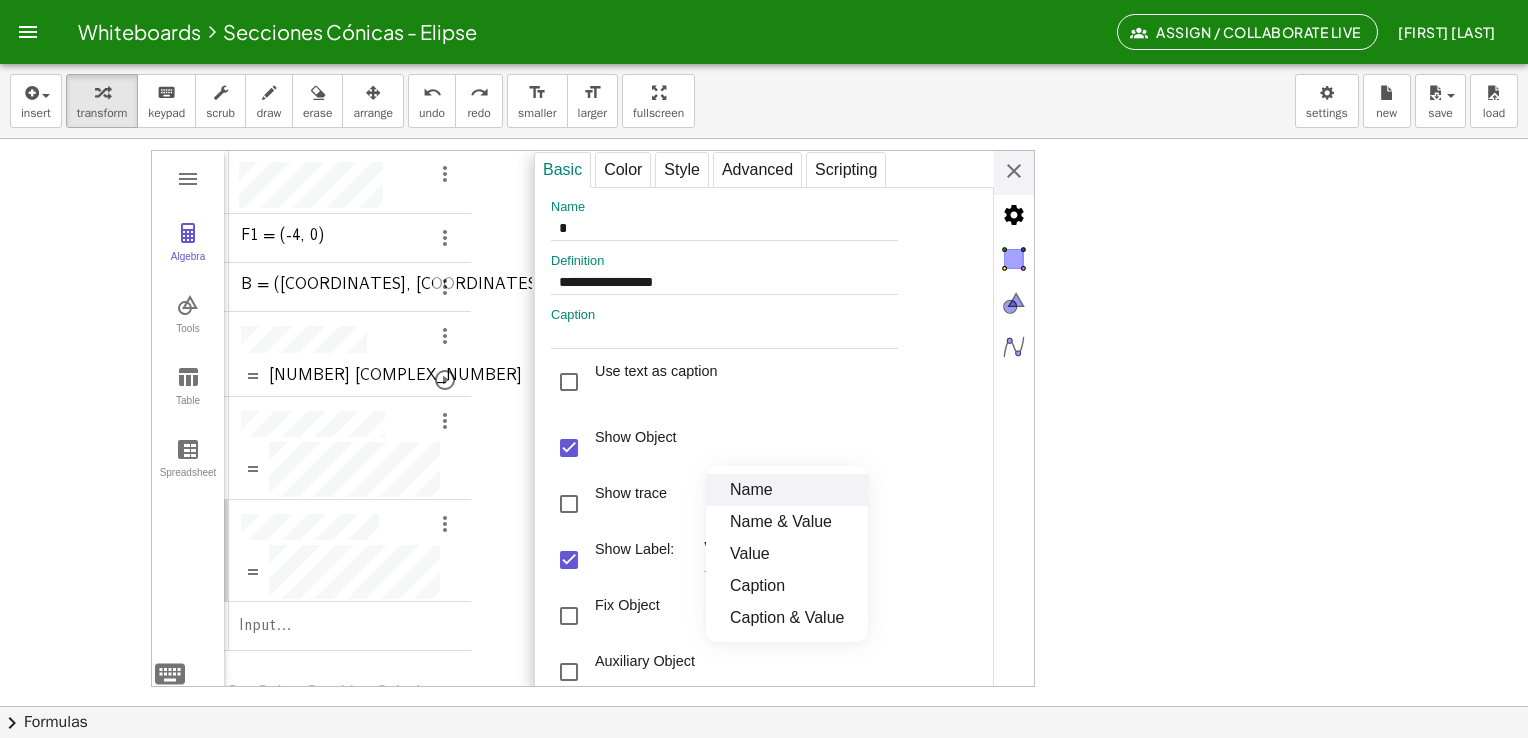 click on "Name" at bounding box center (787, 490) 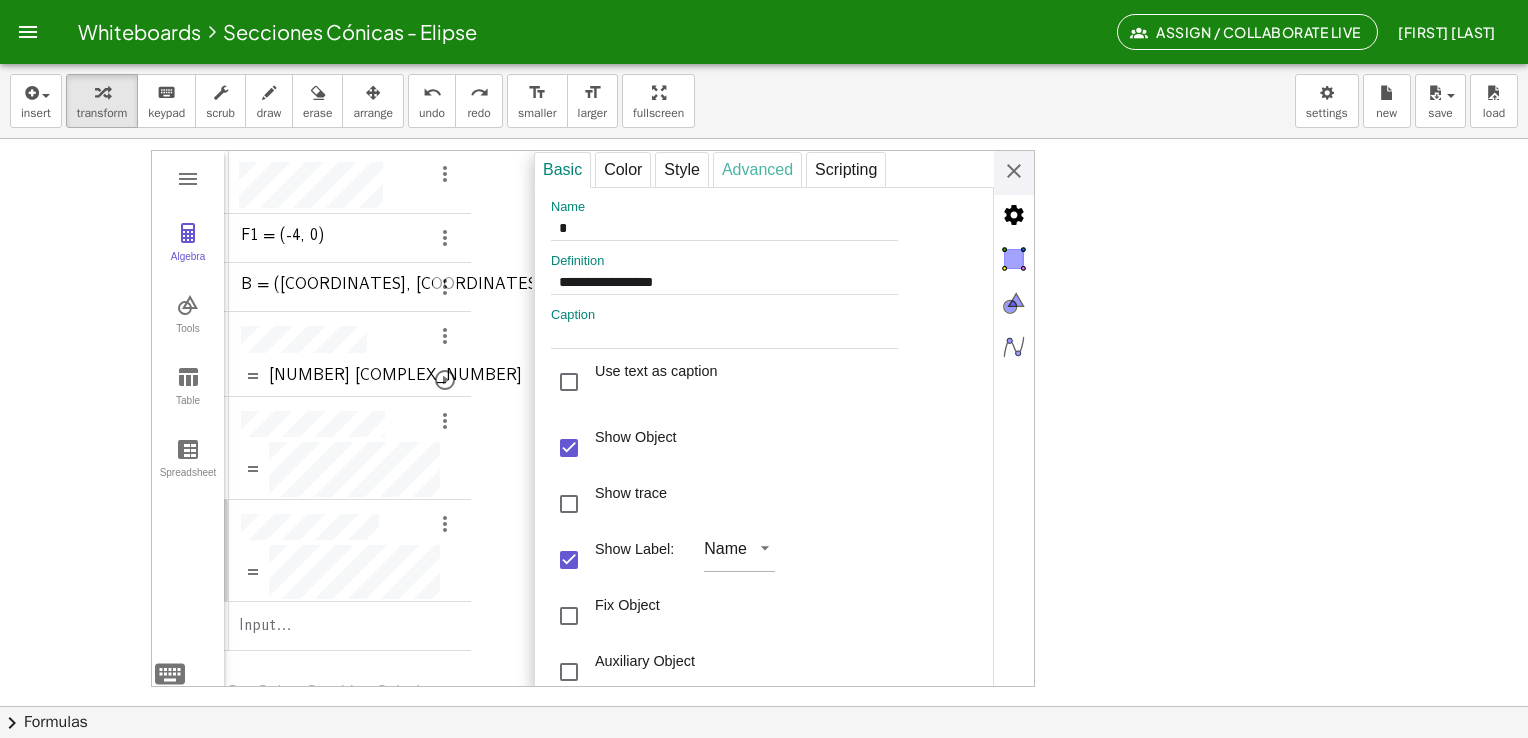click on "Advanced" at bounding box center (757, 170) 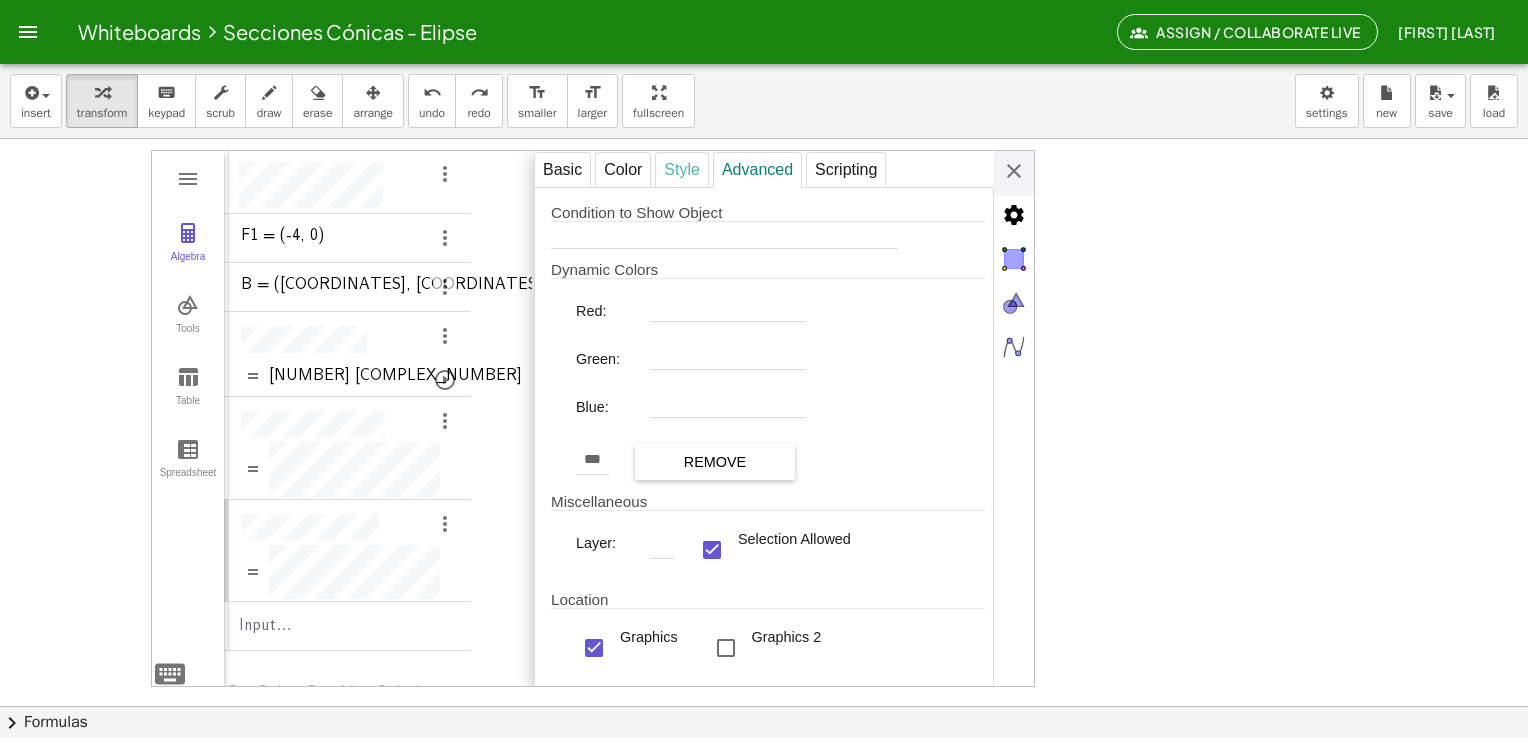 click on "Style" at bounding box center [682, 170] 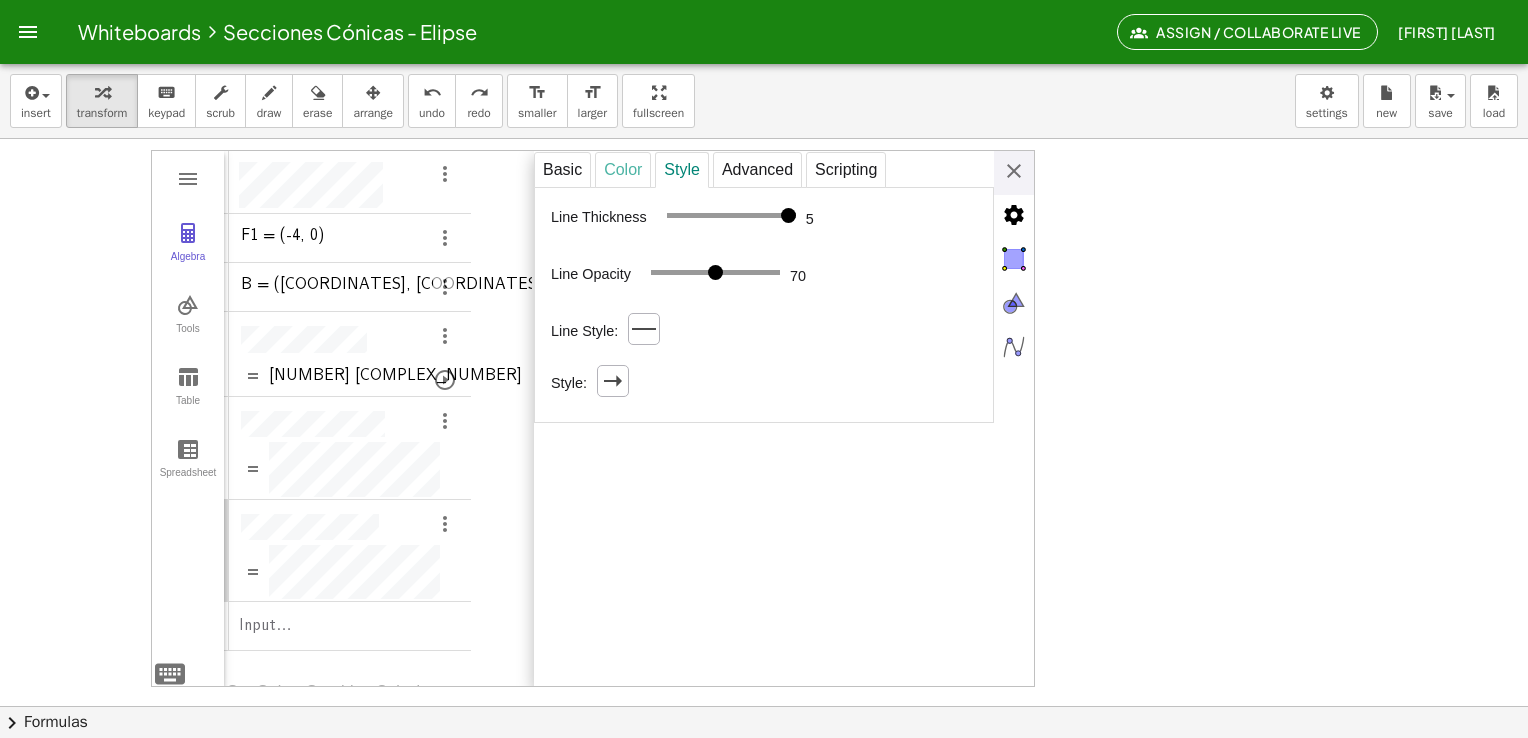 click on "Color" at bounding box center [623, 170] 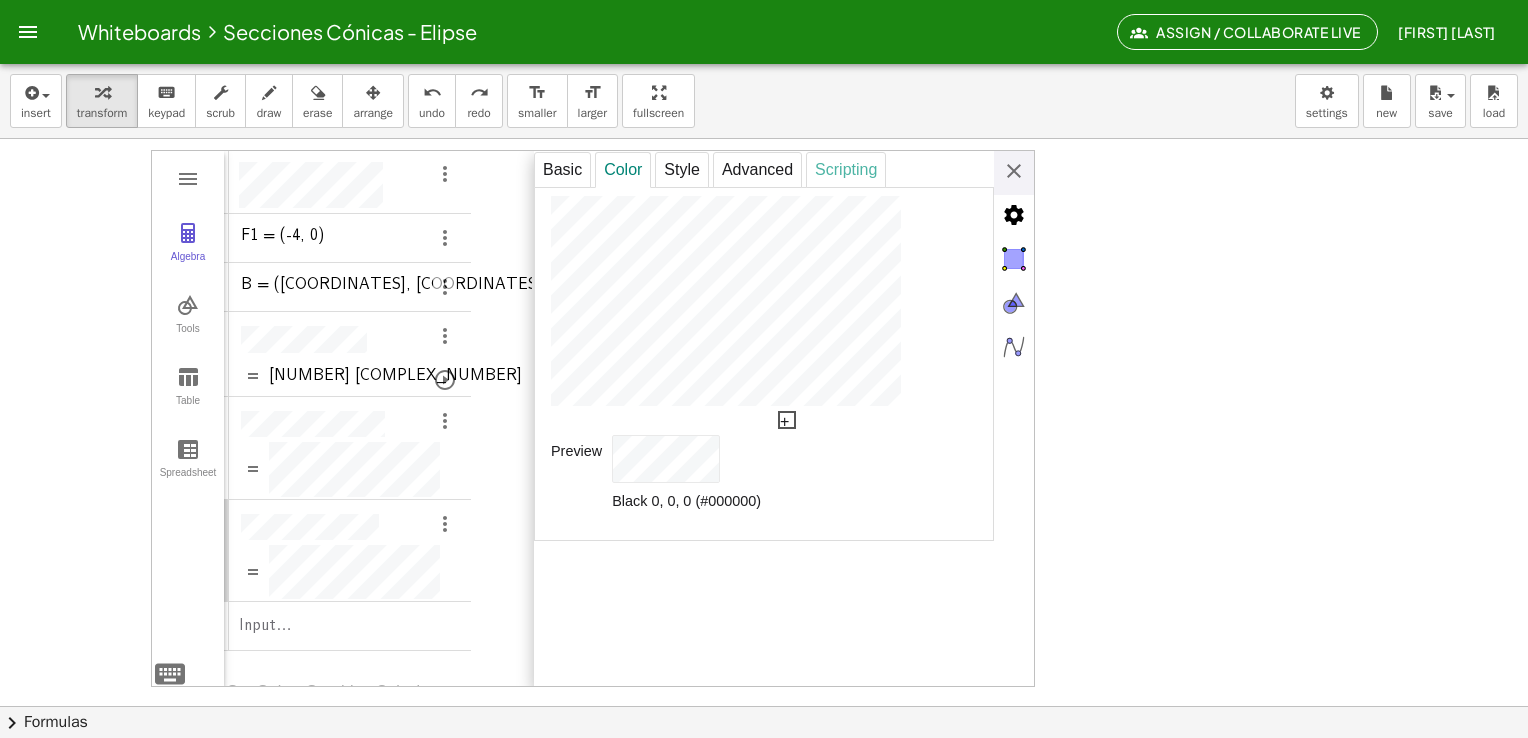 click on "Scripting" at bounding box center (846, 170) 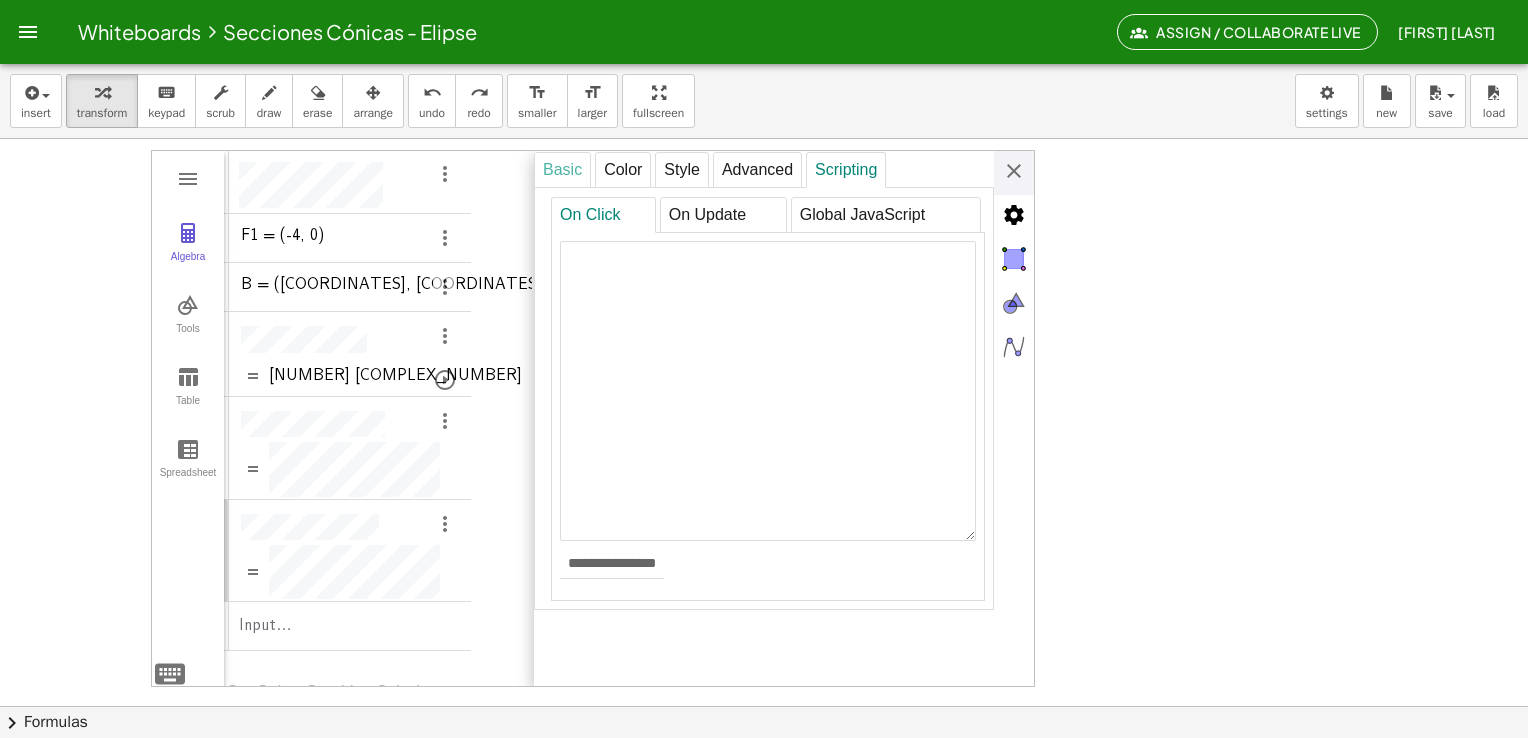click on "Basic" at bounding box center (562, 170) 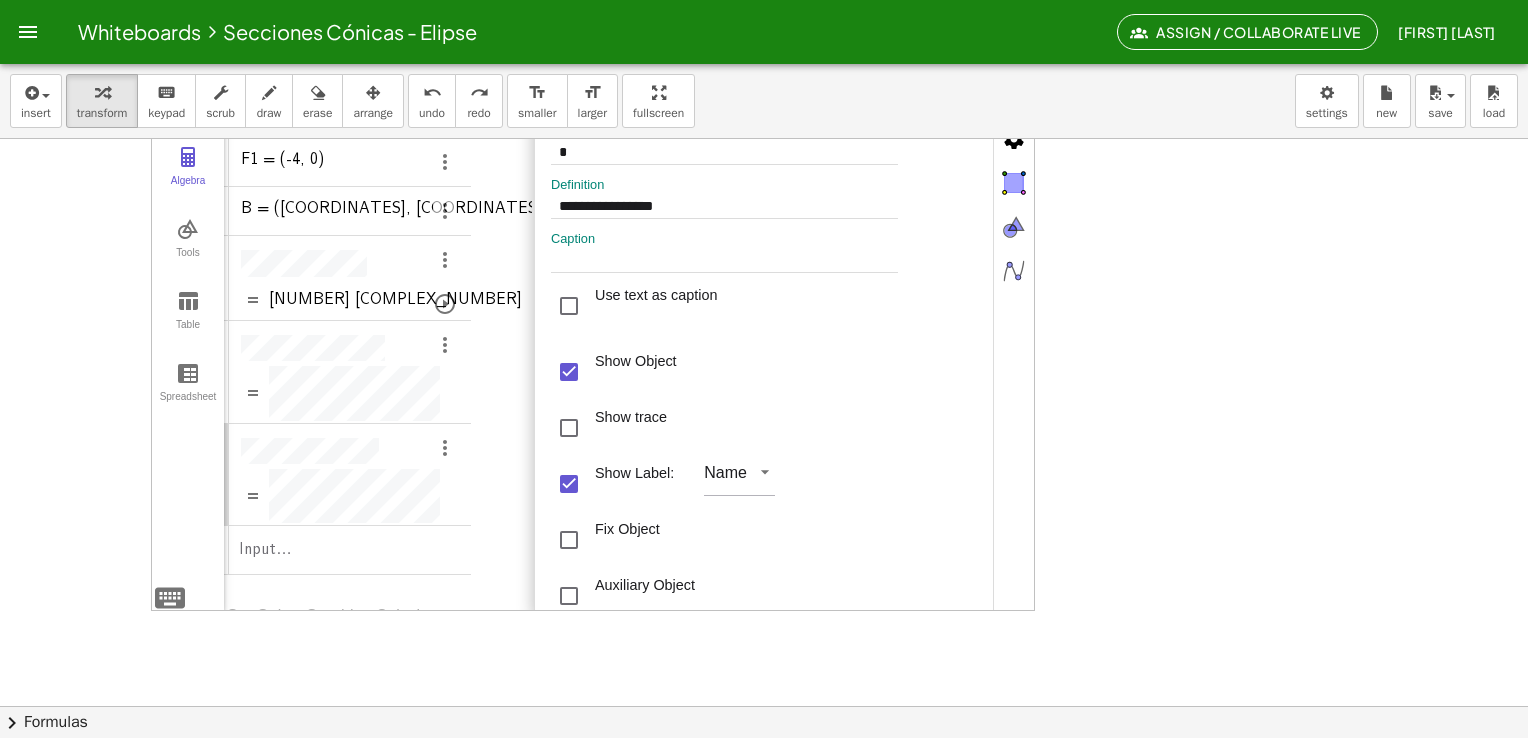 scroll, scrollTop: 112, scrollLeft: 0, axis: vertical 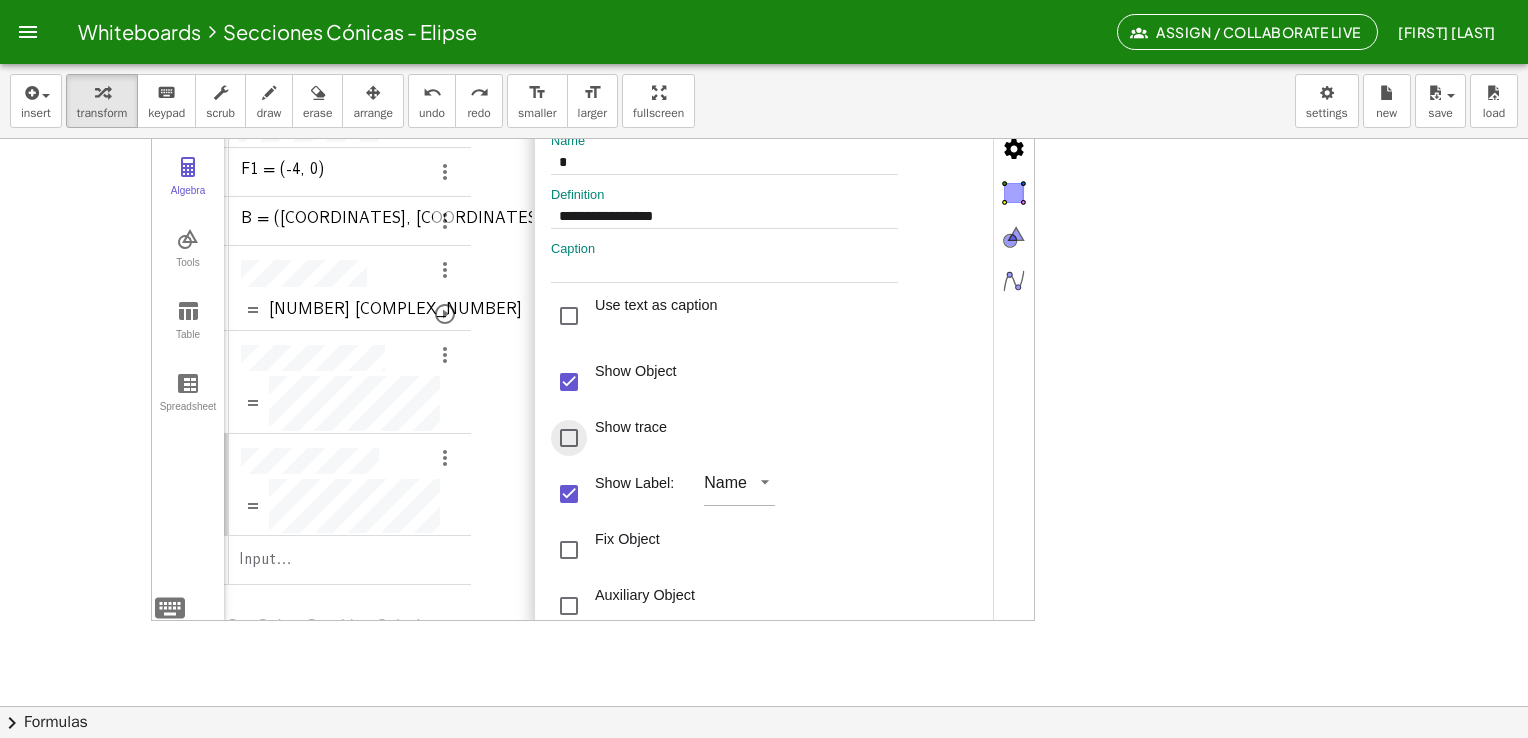 click at bounding box center [569, 438] 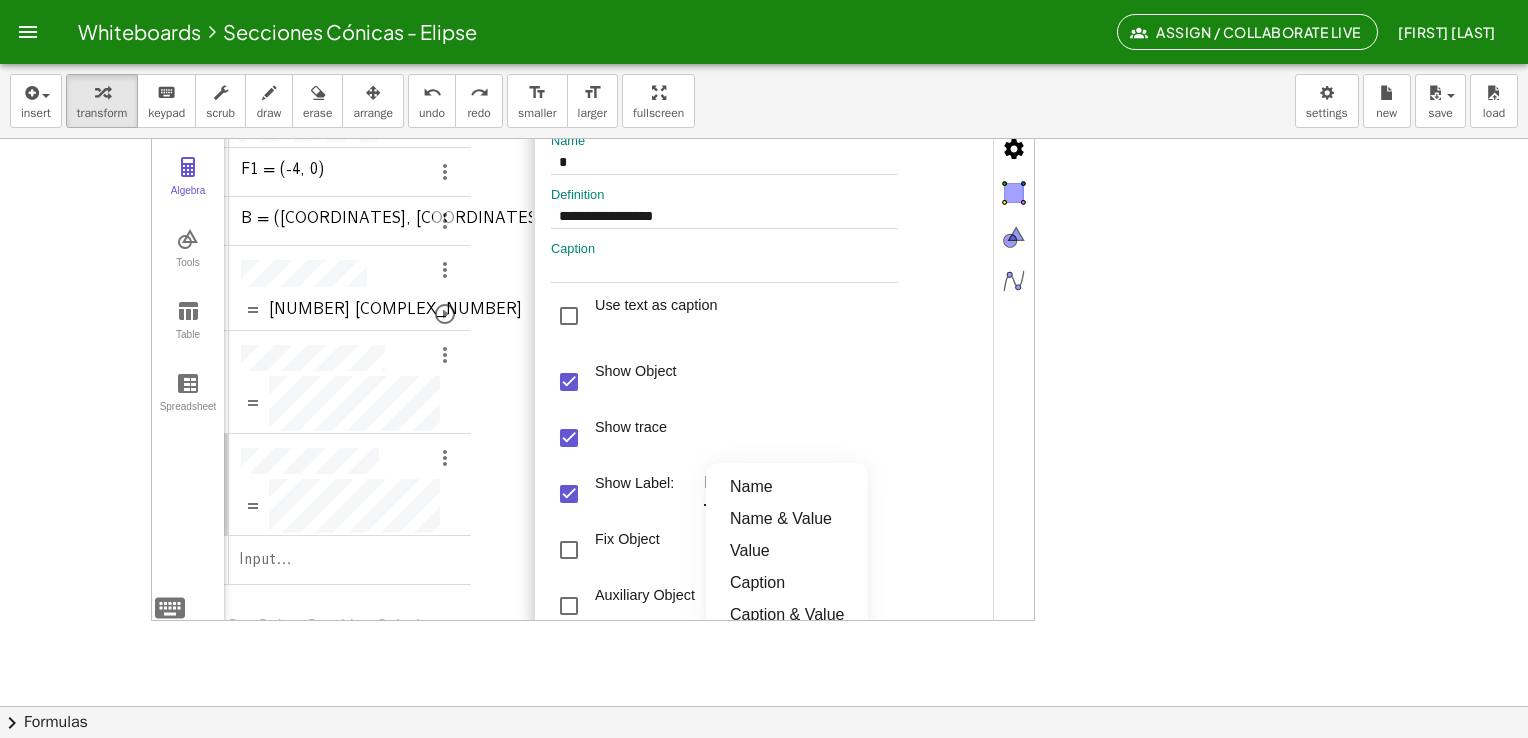 click on "**********" at bounding box center (593, 352) 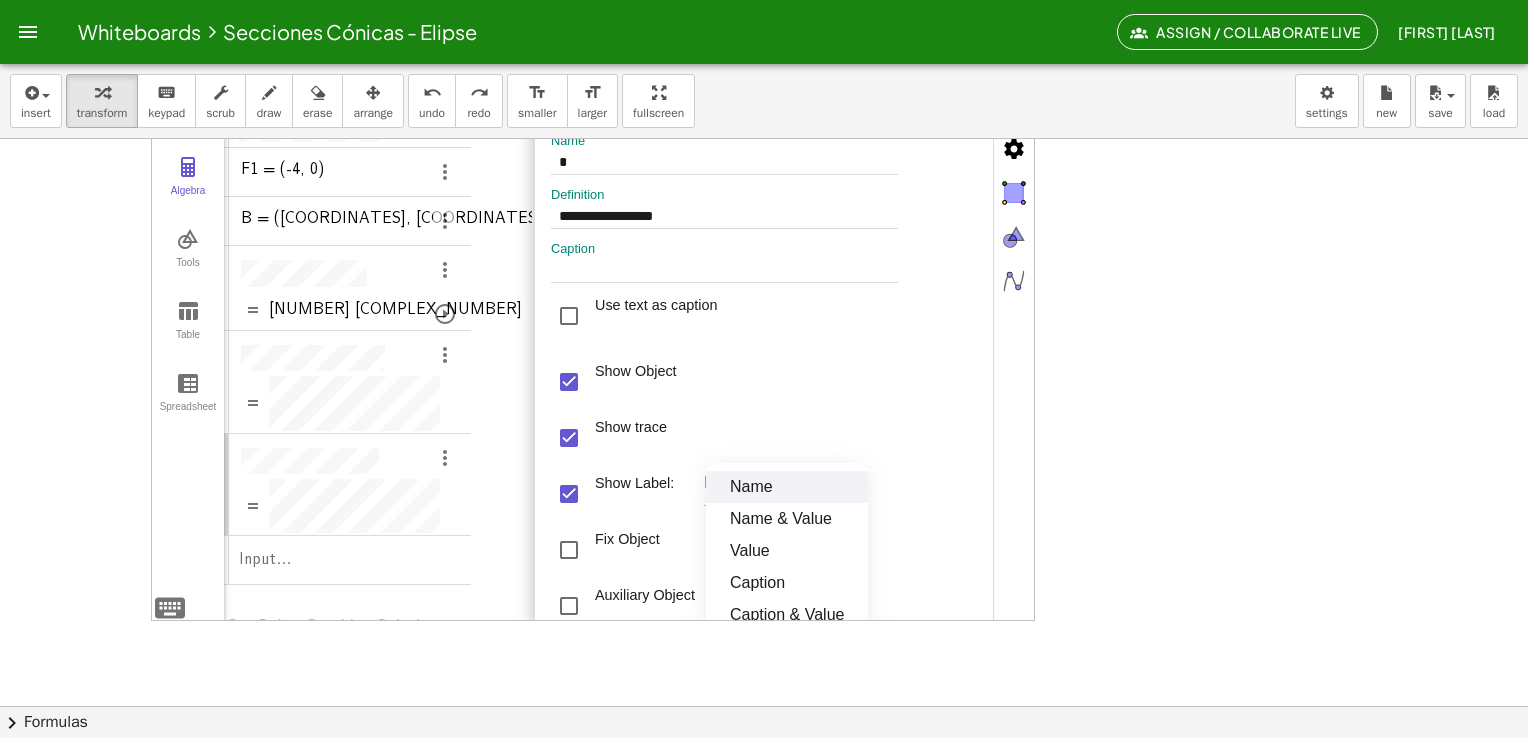 click on "**********" at bounding box center (764, 382) 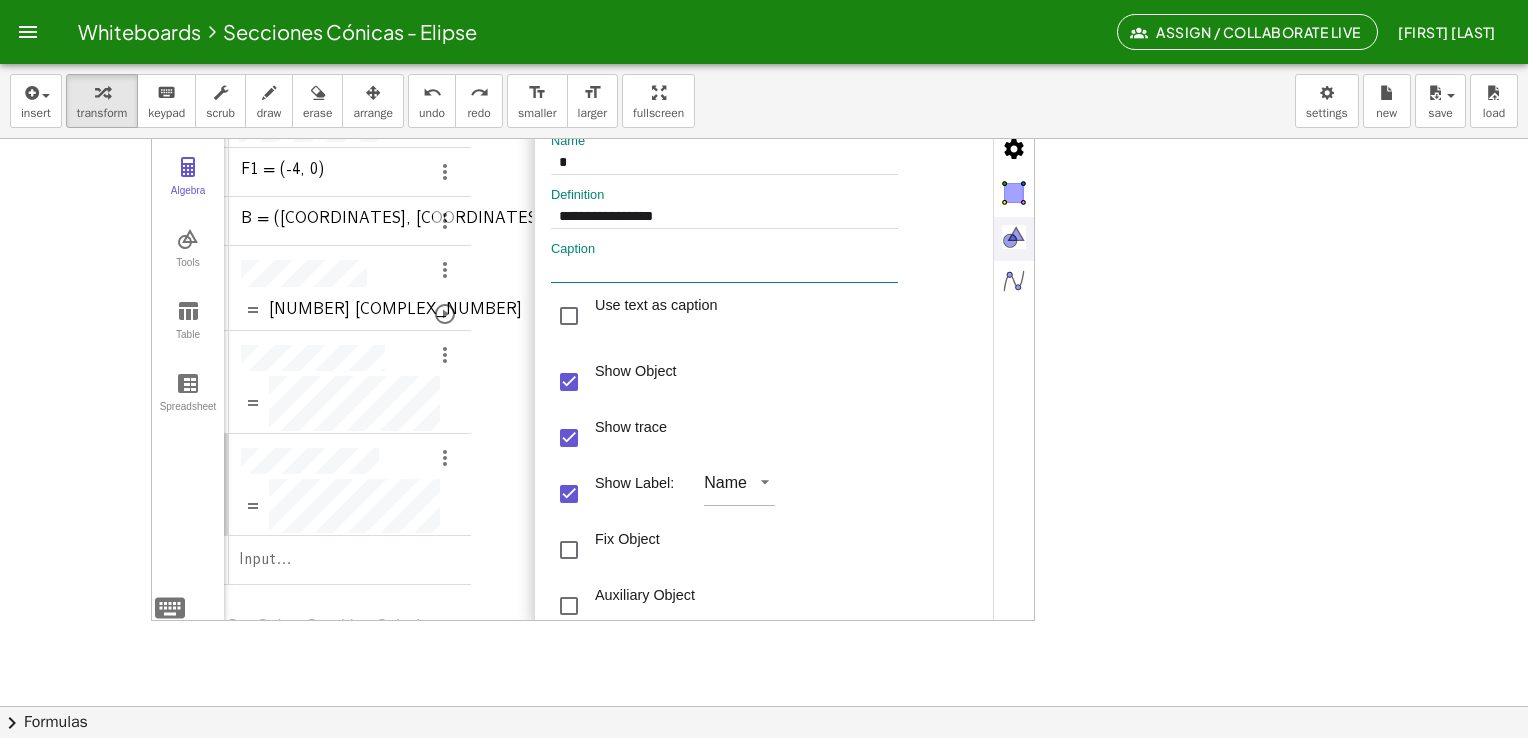 scroll, scrollTop: 0, scrollLeft: 0, axis: both 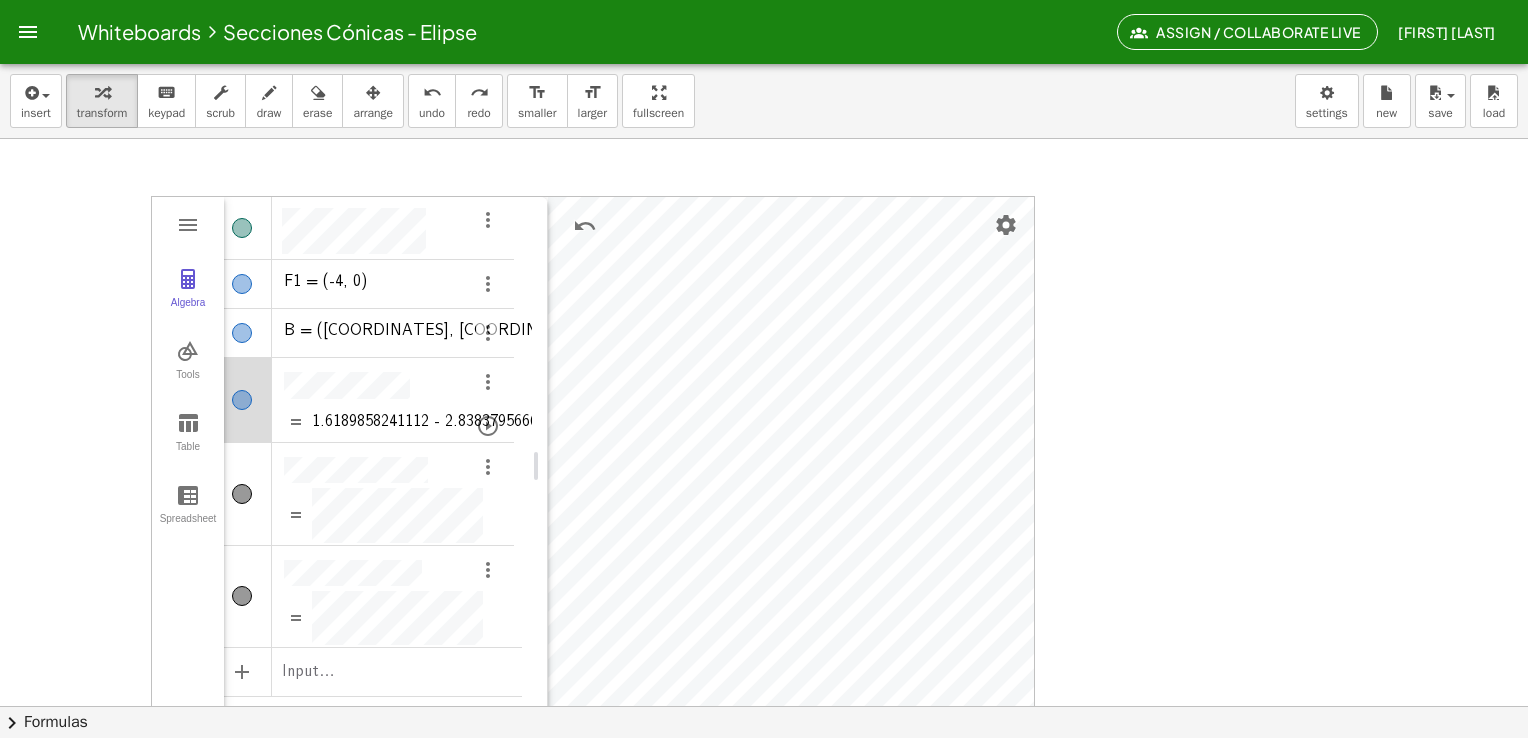 click on "Whiteboards     Secciones Cónicas - Elipse Assign / Collaborate Live  Juan Ovalle Graspable Math Activities Get Started Activity Bank Assigned Work Classes Whiteboards Go Premium! Reference Account   insert select one: Math Expression Function Text Youtube Video Graphing Geometry Geometry 3D transform keyboard keypad scrub draw erase arrange undo undo redo redo format_size smaller format_size larger fullscreen load   save new settings     Algebra Tools Table Spreadsheet F1 = (-4, 0) B = (4, 0) 1 × 1.6189858241112 - 2.8383795666679ί Input… GeoGebra Graphing Calculator Basic Tools Move Point Slider Intersect Extremum Roots Best Fit Line Edit Select Objects Move Graphics View Delete Show / Hide Label Show / Hide Object Copy Visual Style Media Text Points Point Intersect Point on Object Attach / Detach Point Extremum Roots Complex Number List Lines Line Ray Vector Others Pen Freehand Function Button Check Box Input Box   123 123 f(x) ABC #&¬ 𝑥 𝑦 𝜋 𝑒 7 8 9 × ÷ 4 5 6" at bounding box center (764, 369) 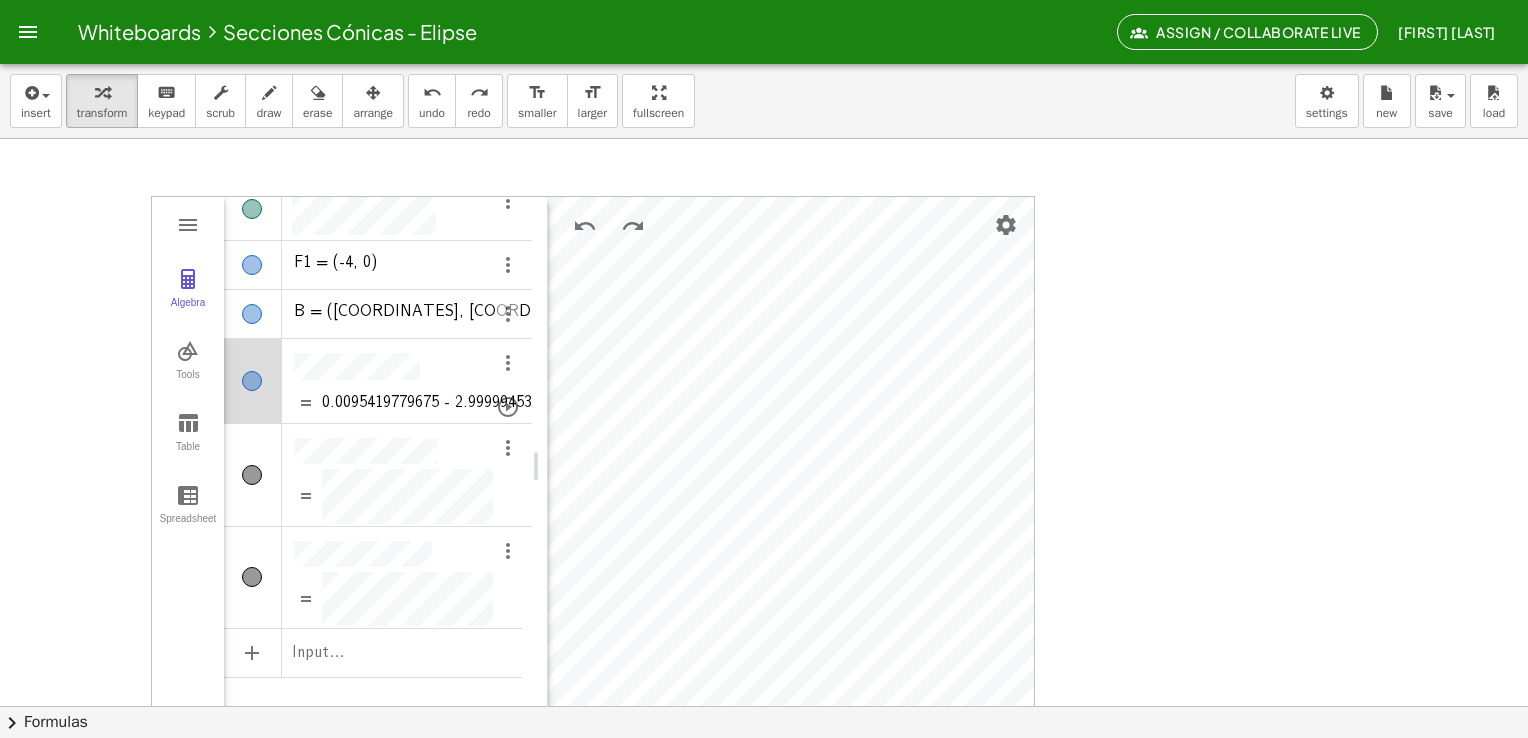 scroll, scrollTop: 27, scrollLeft: 0, axis: vertical 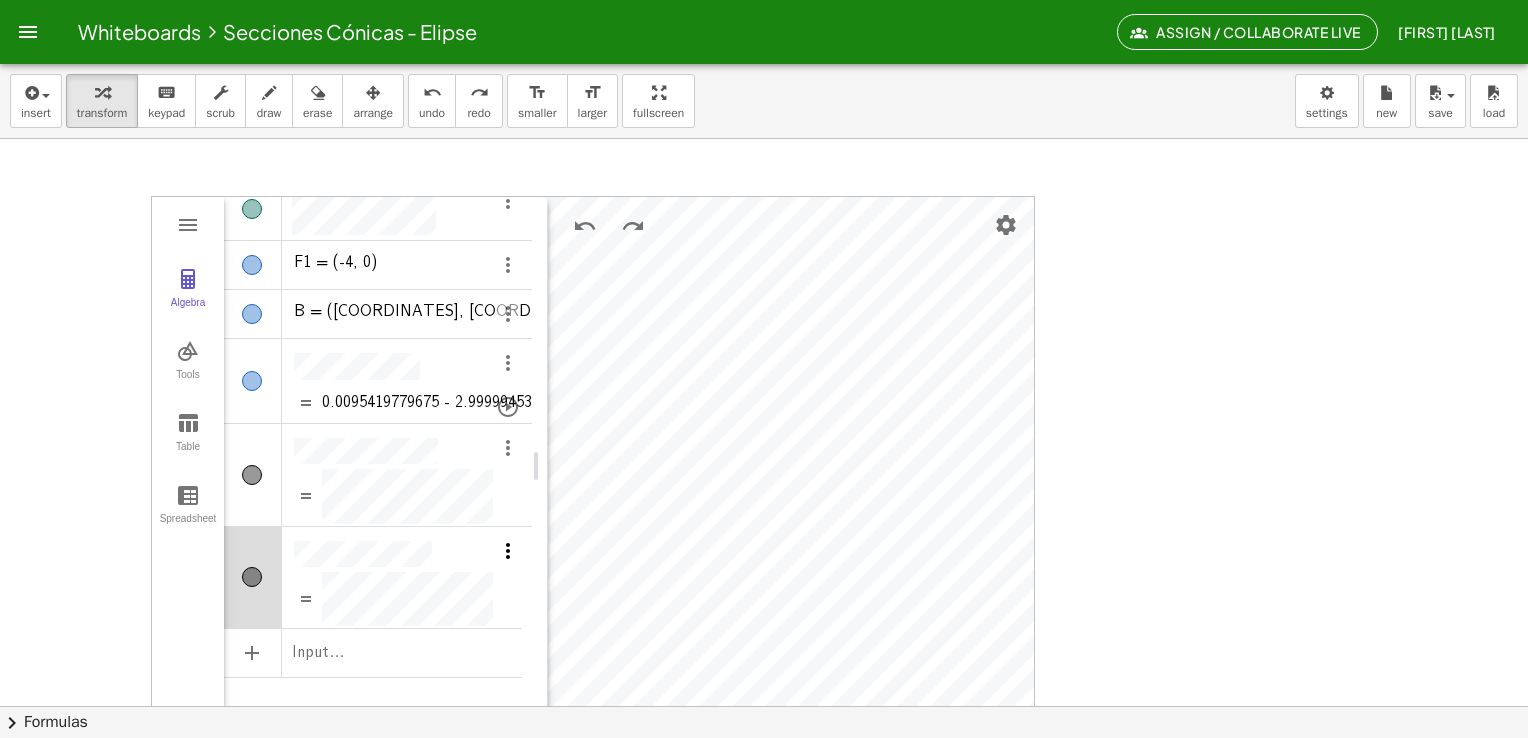 click at bounding box center (508, 551) 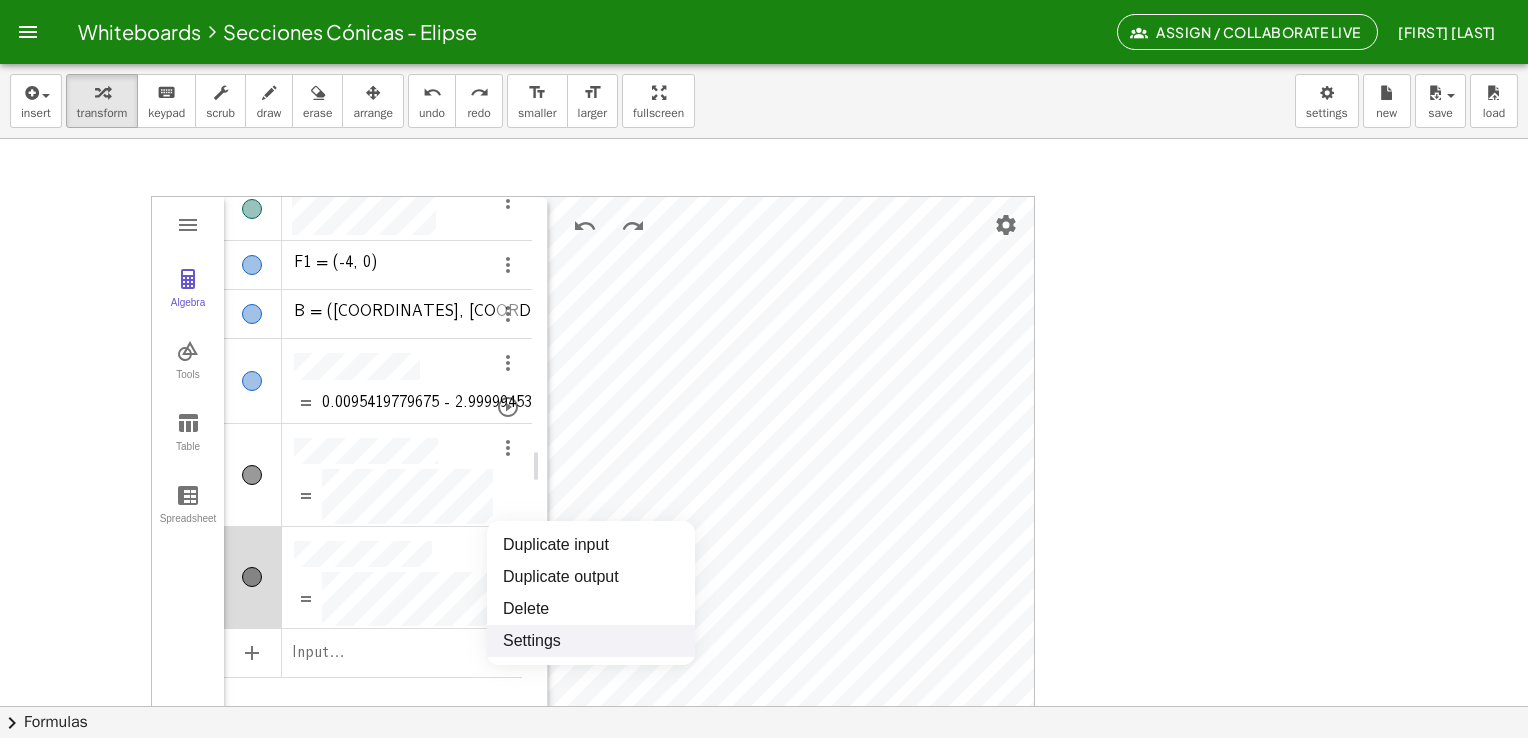click on "Settings" at bounding box center (591, 641) 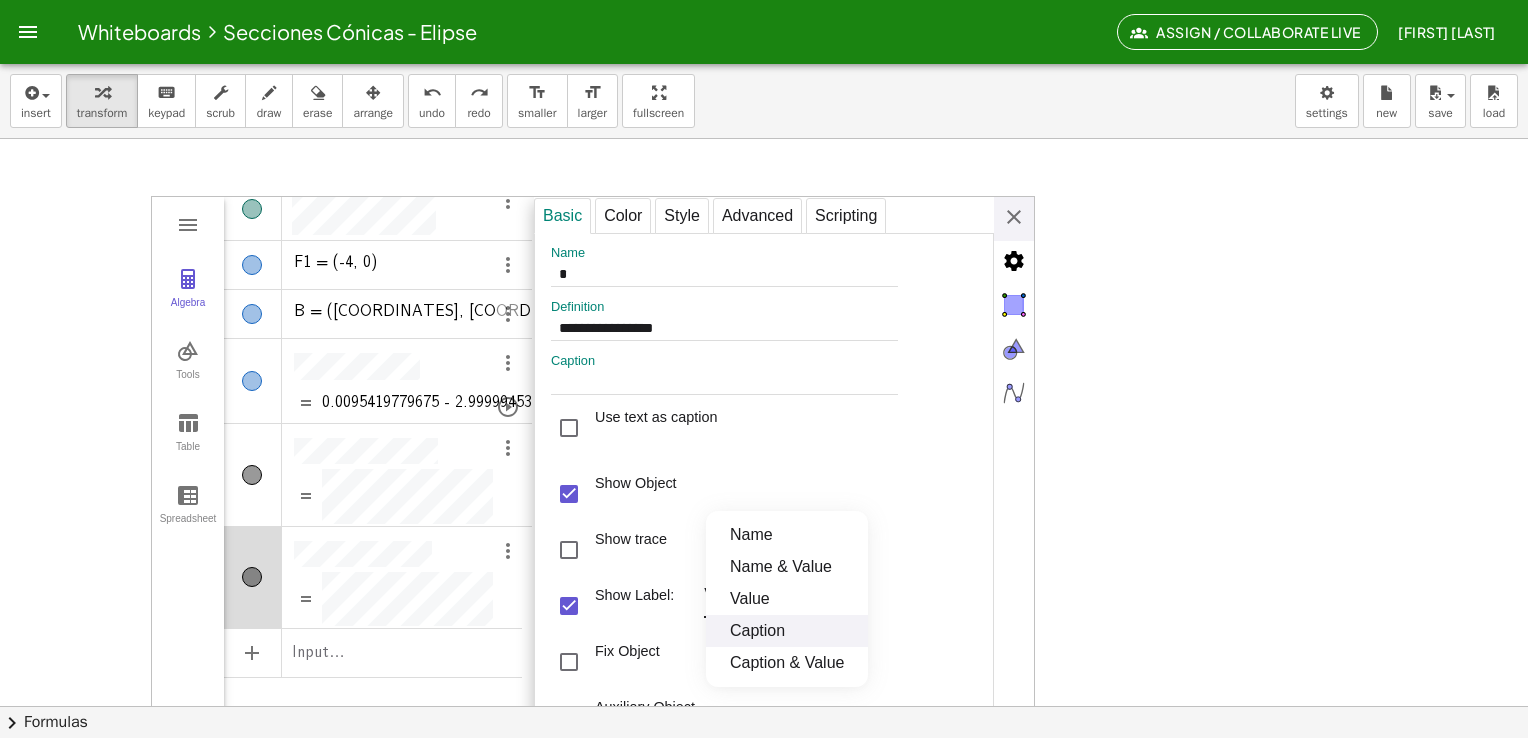 click on "**********" at bounding box center [593, 464] 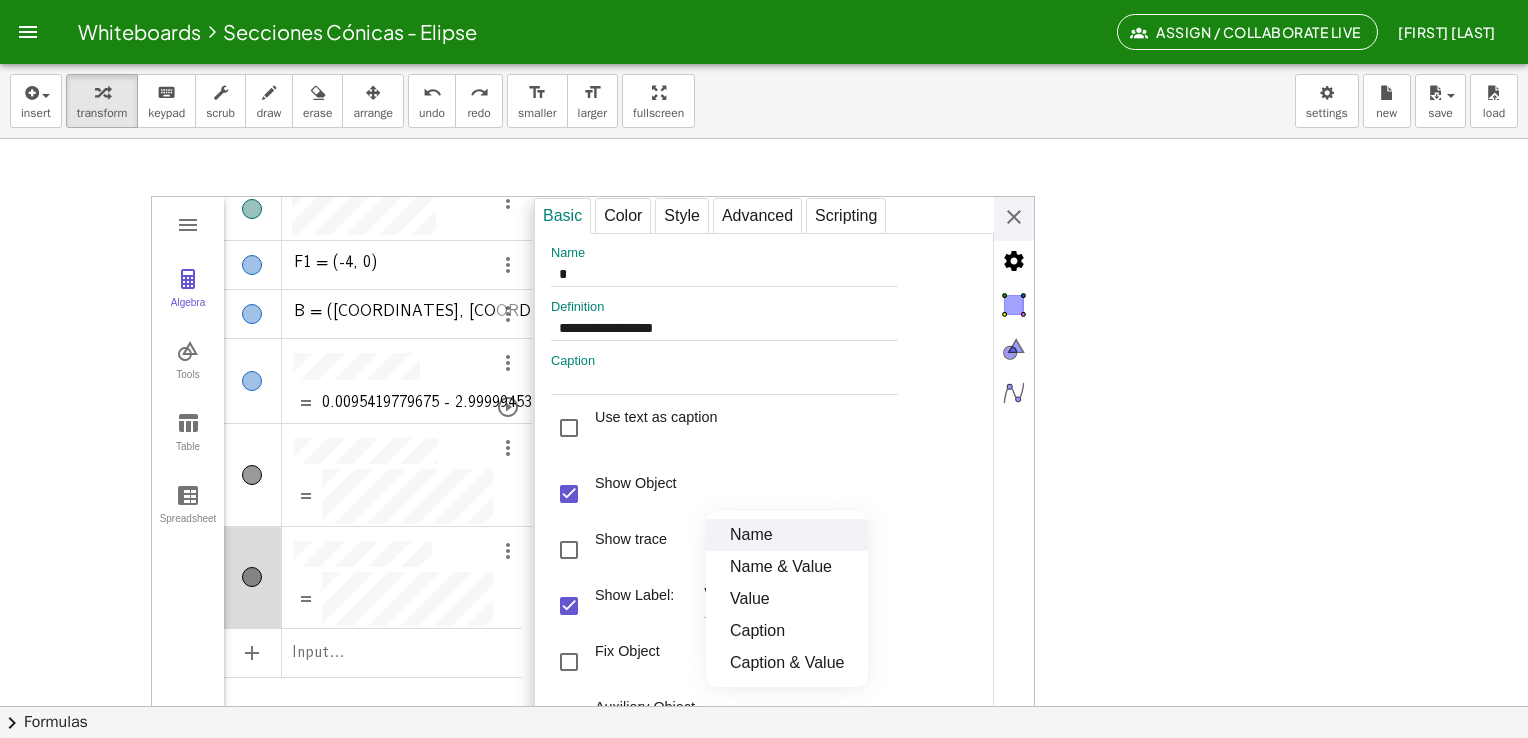 click on "Name" at bounding box center (787, 535) 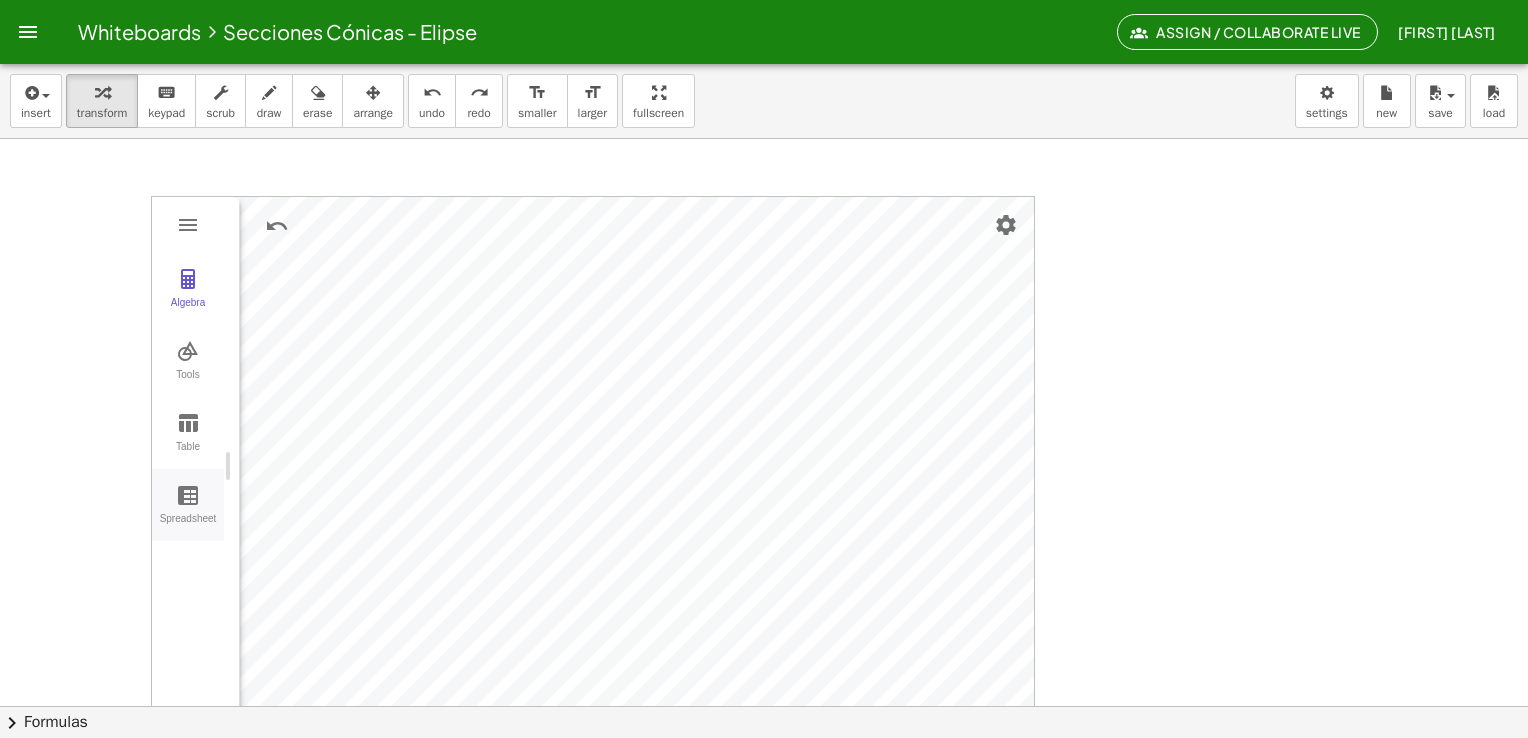 drag, startPoint x: 536, startPoint y: 459, endPoint x: 156, endPoint y: 527, distance: 386.03625 